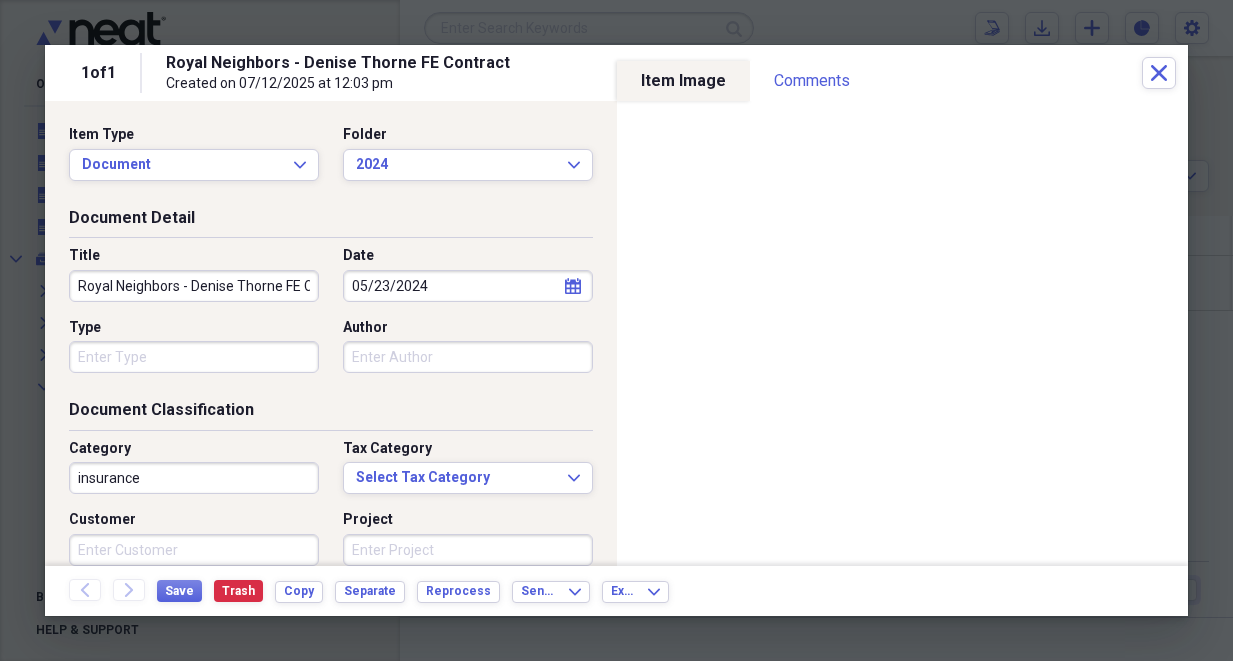 scroll, scrollTop: 0, scrollLeft: 0, axis: both 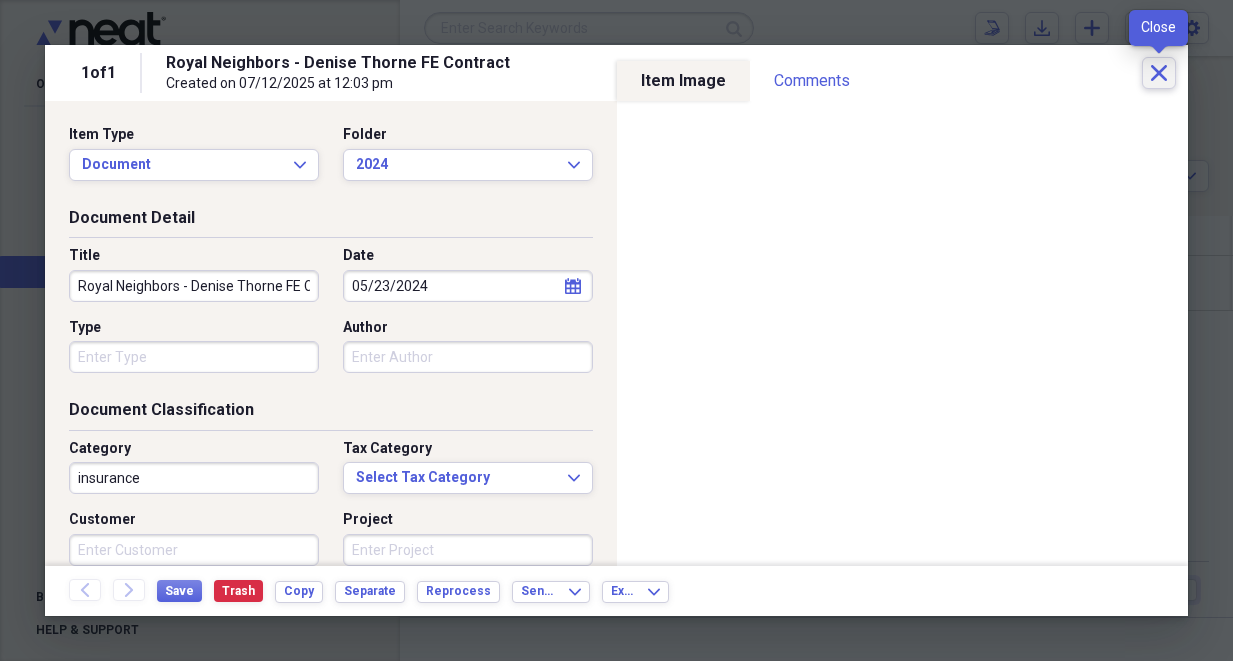 click 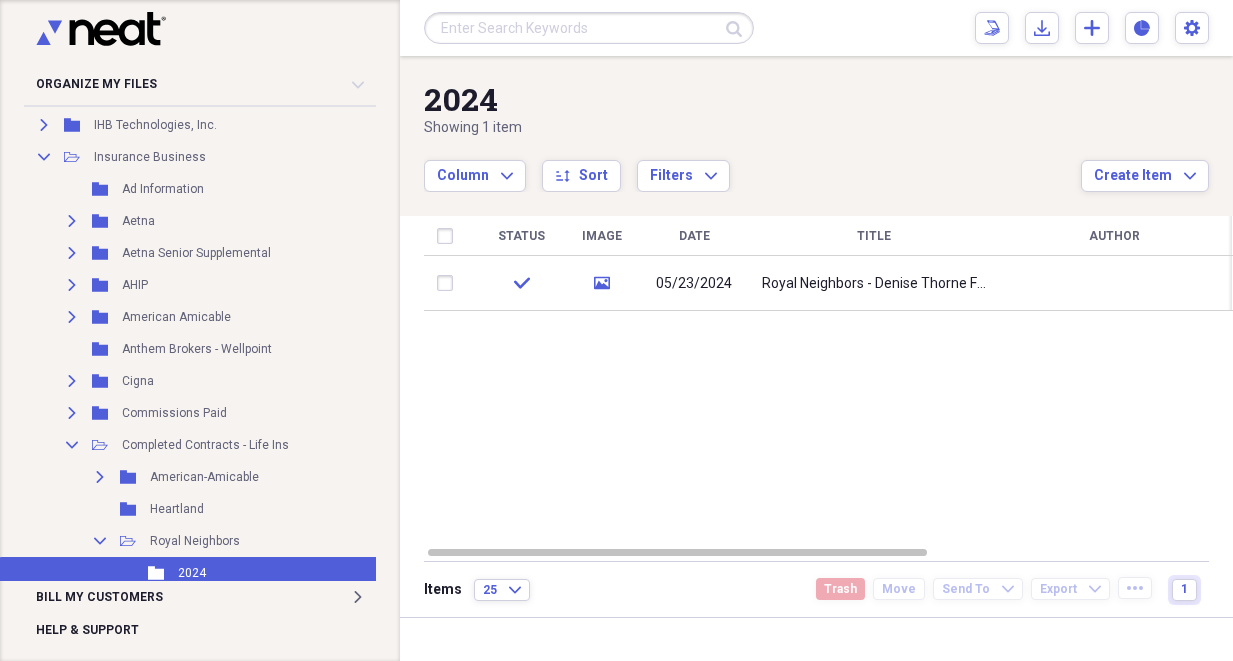 scroll, scrollTop: 229, scrollLeft: 0, axis: vertical 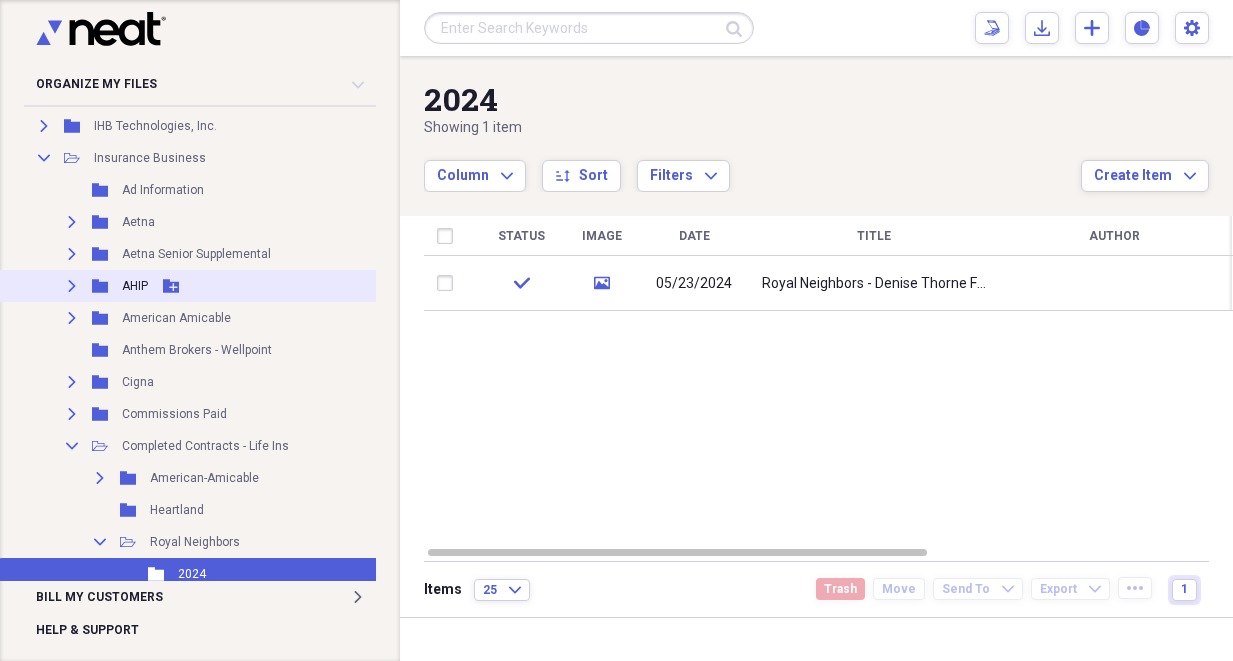 click 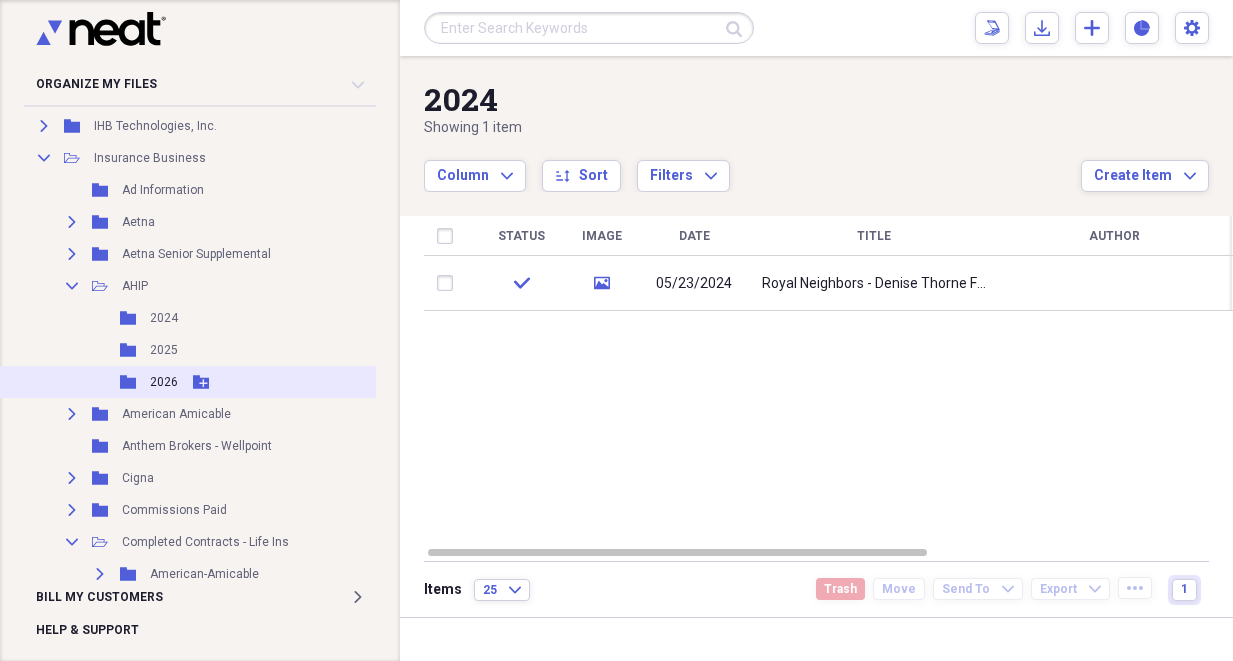 click on "2026" at bounding box center (164, 382) 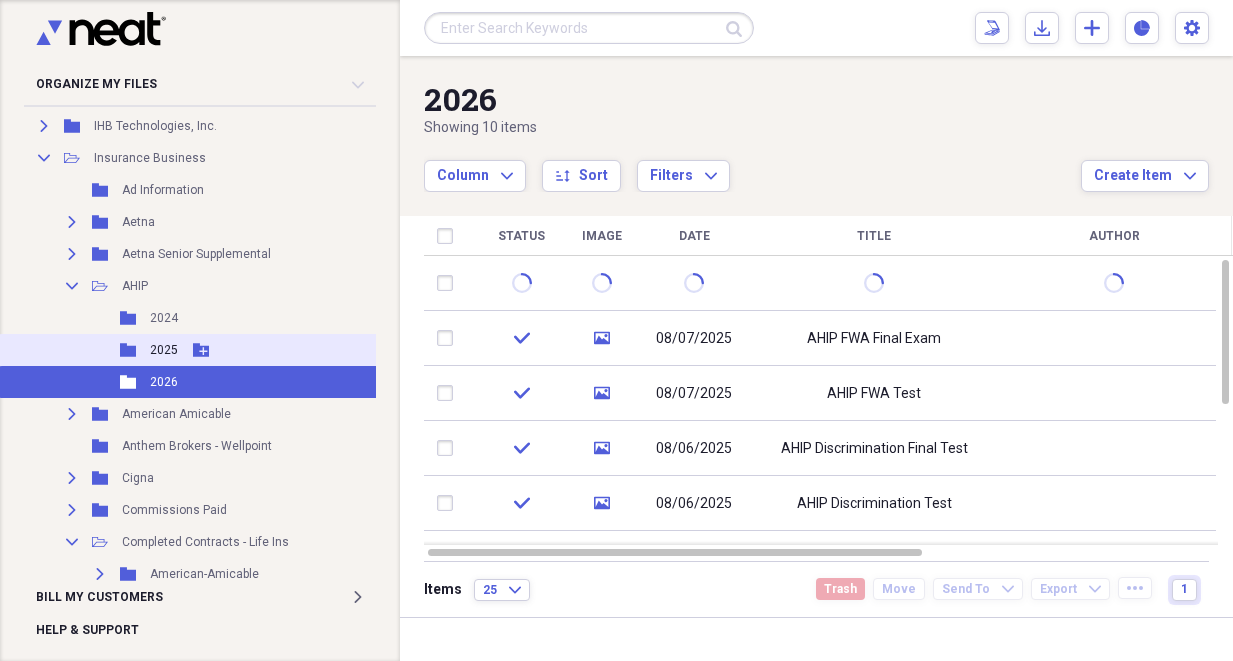 click on "2025" at bounding box center (164, 350) 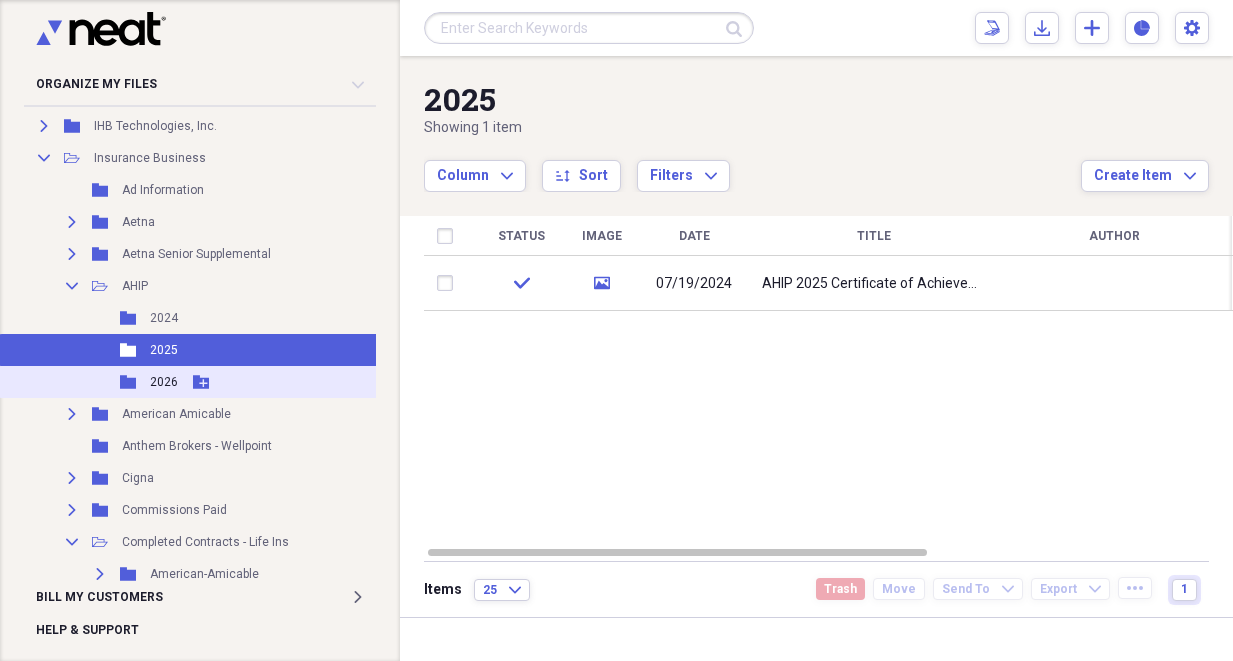 click on "2026" at bounding box center [164, 382] 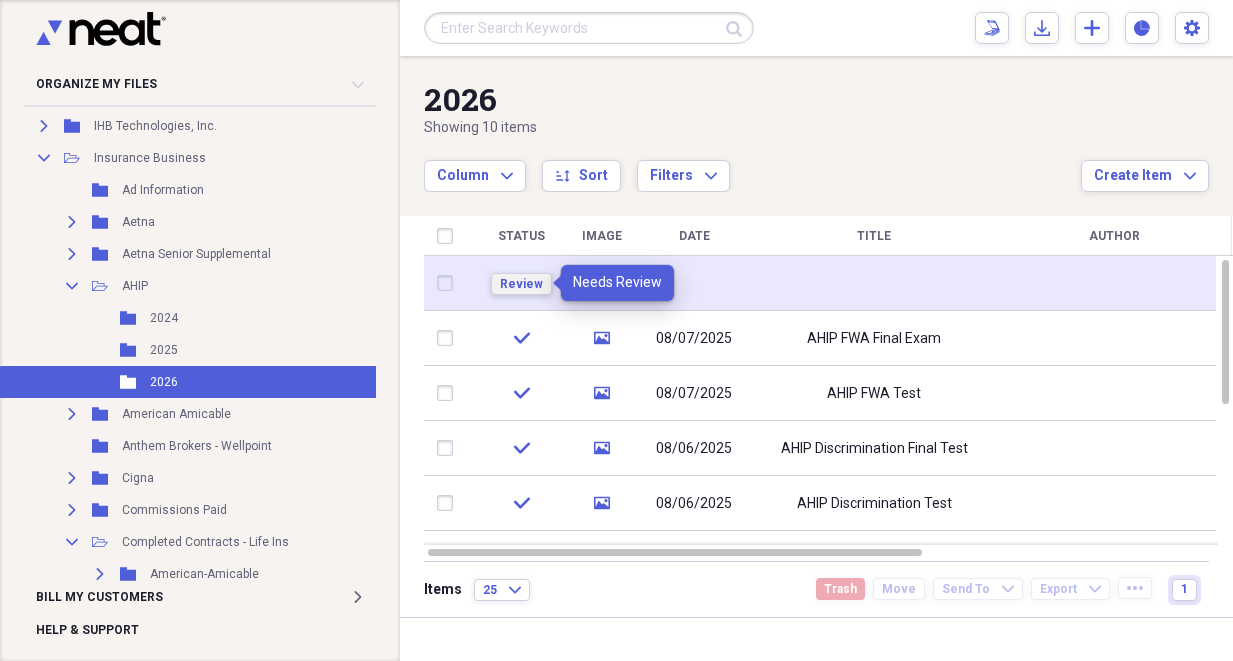 click on "Review" at bounding box center (521, 284) 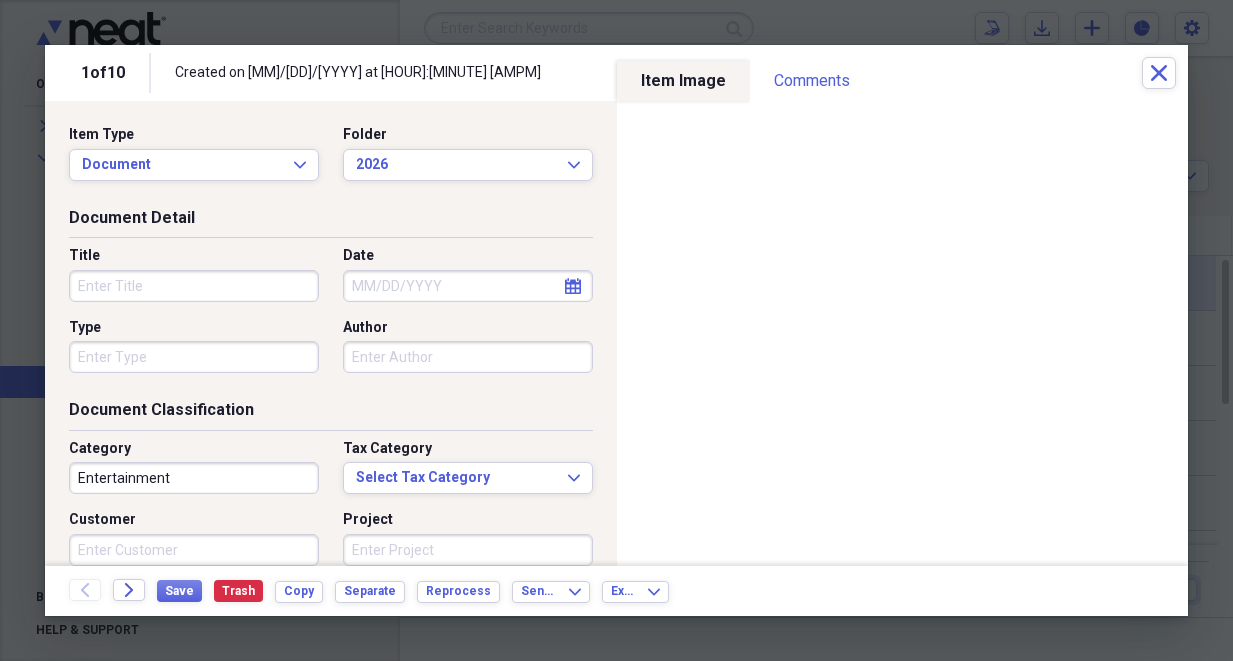 click on "Title" at bounding box center (194, 286) 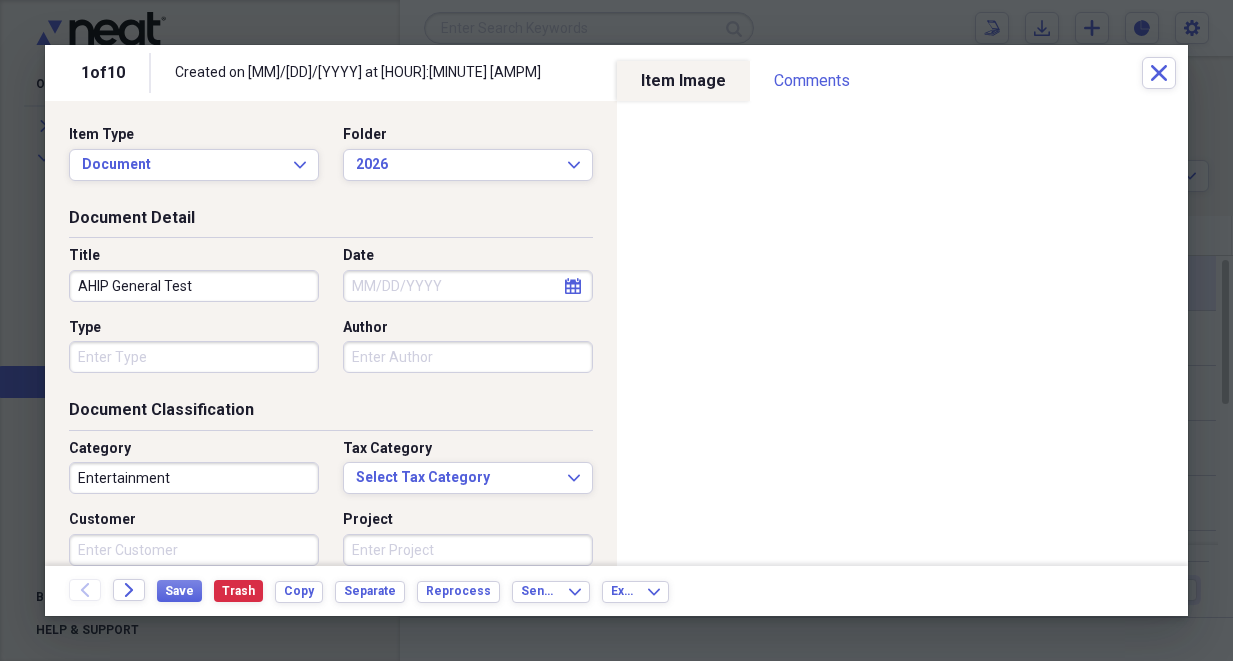 type on "AHIP General Test" 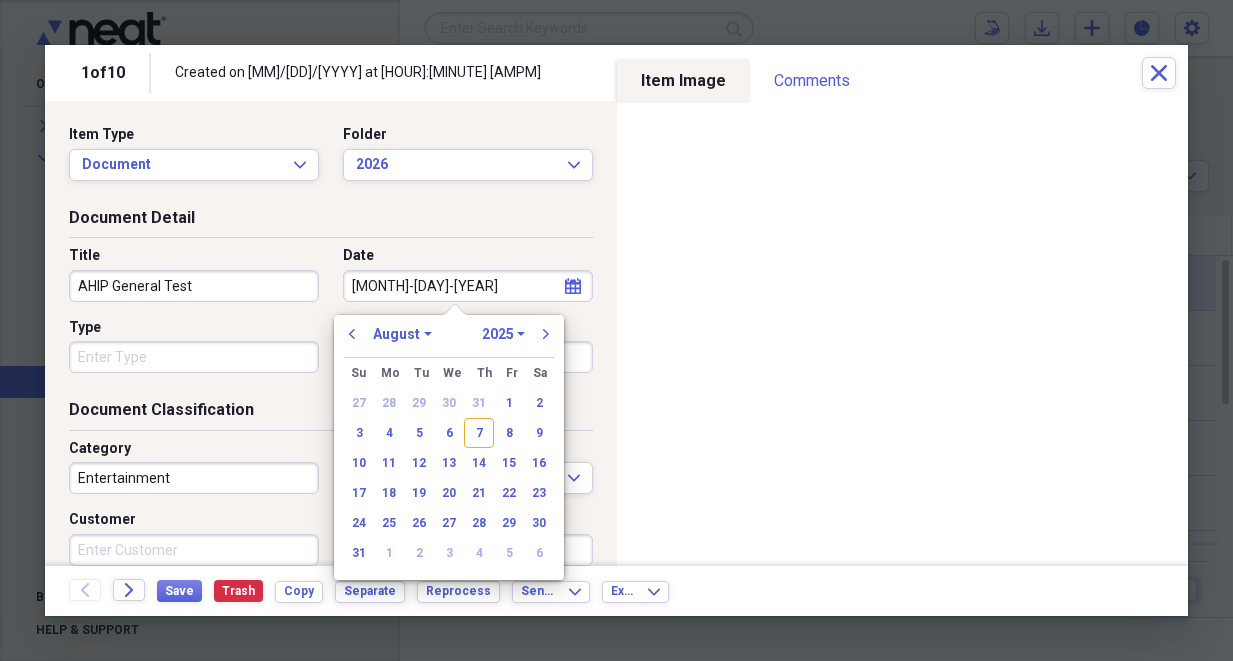 type on "[MM]-[DD]-[YY]" 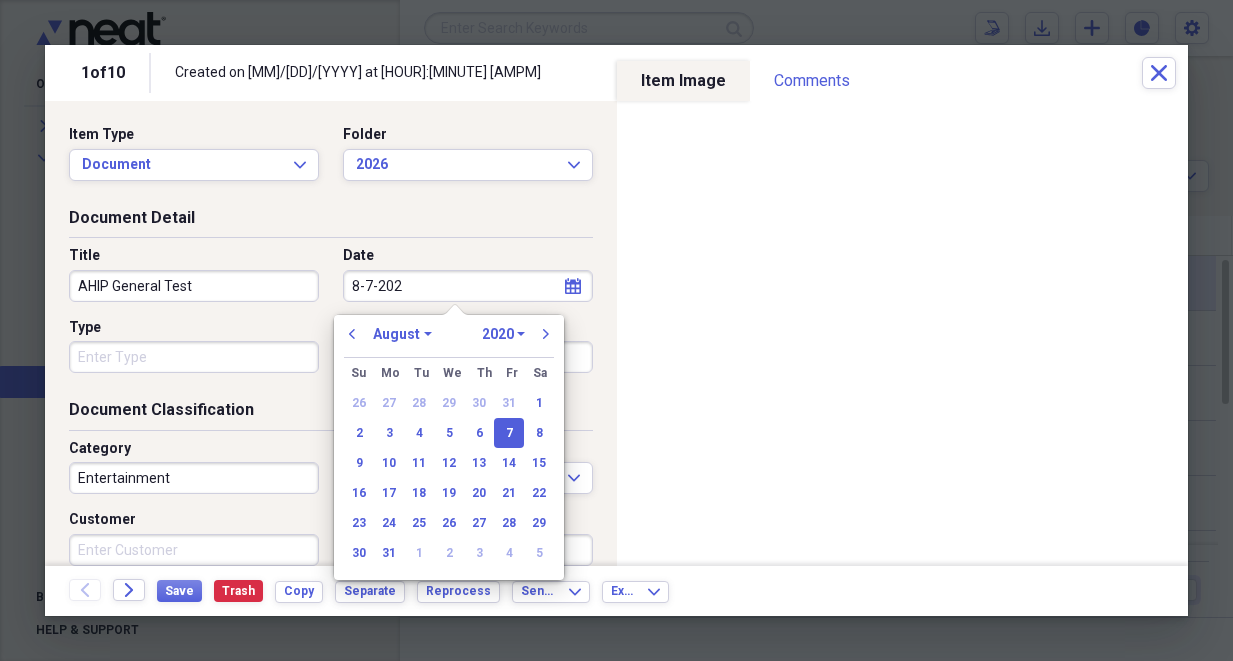 type on "8-7-2025" 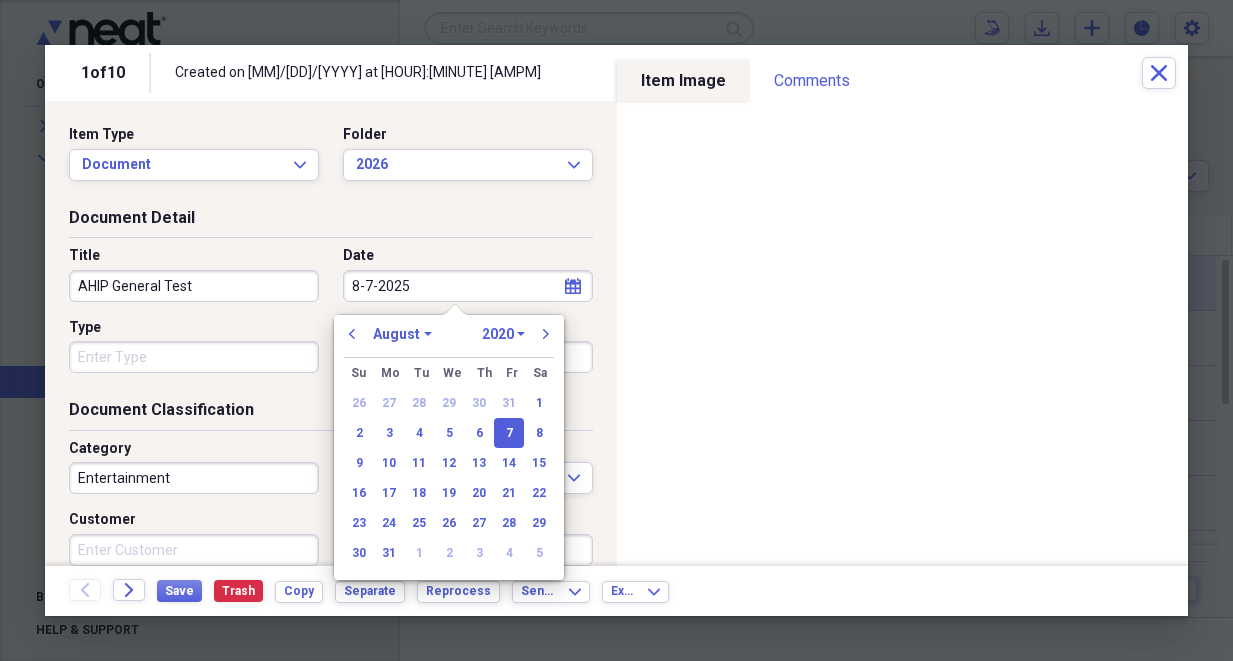 select on "2025" 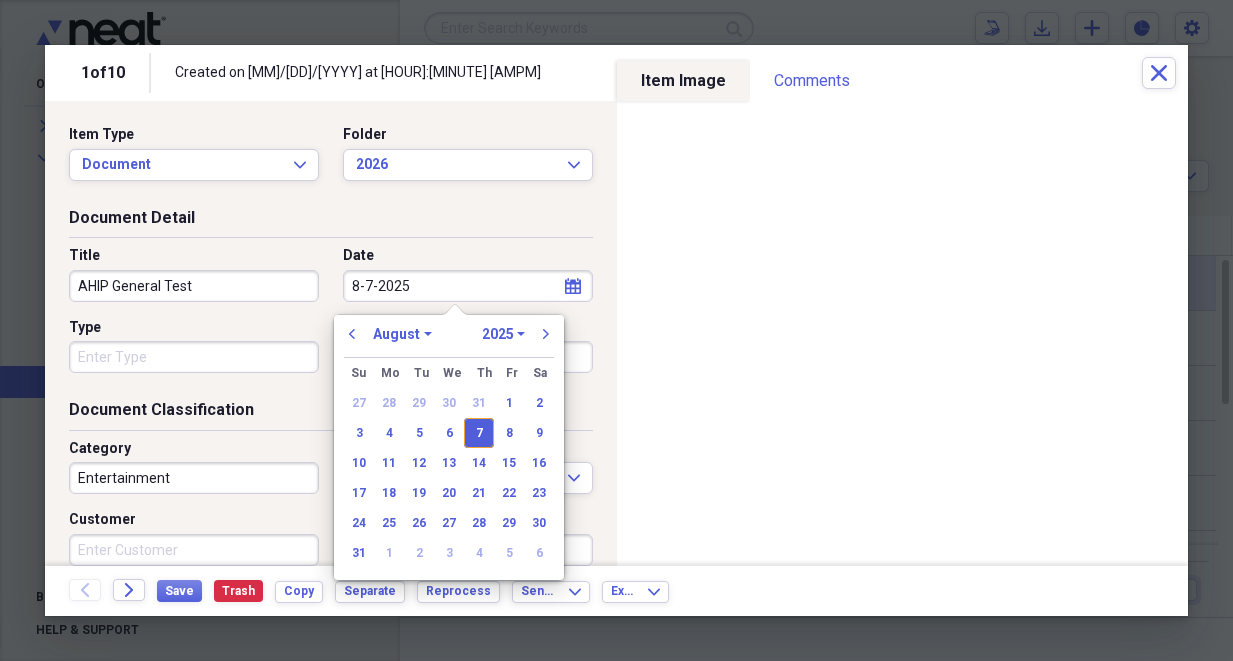 type on "08/07/2025" 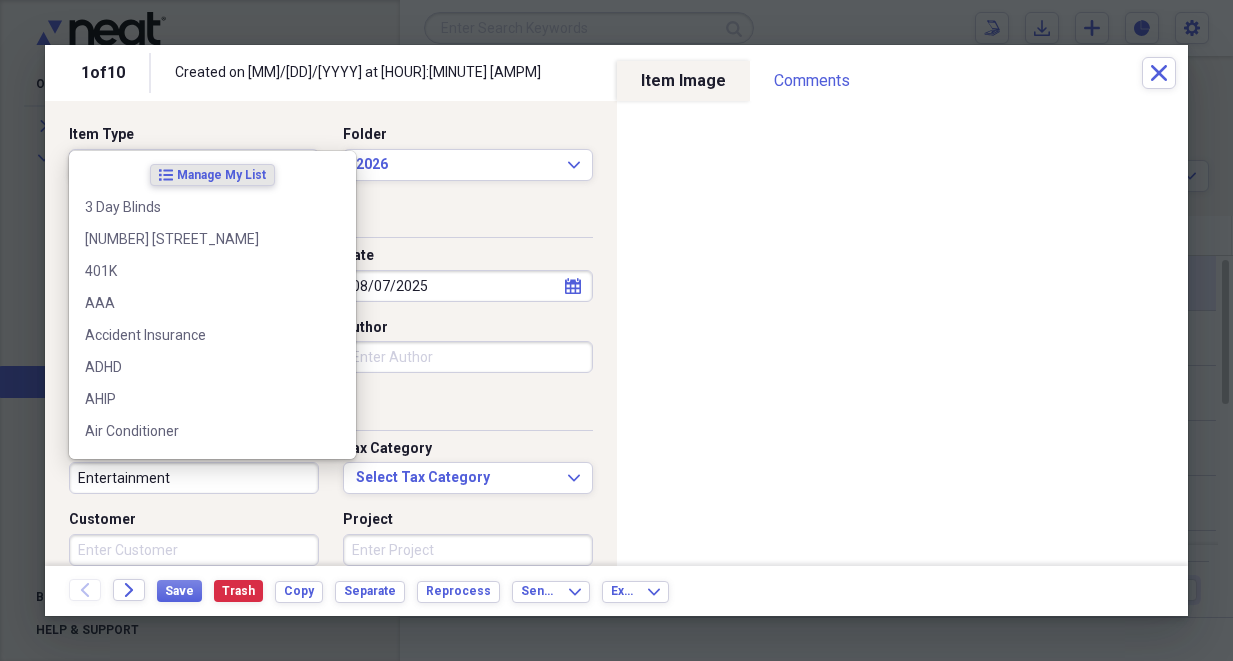 click on "Entertainment" at bounding box center [194, 478] 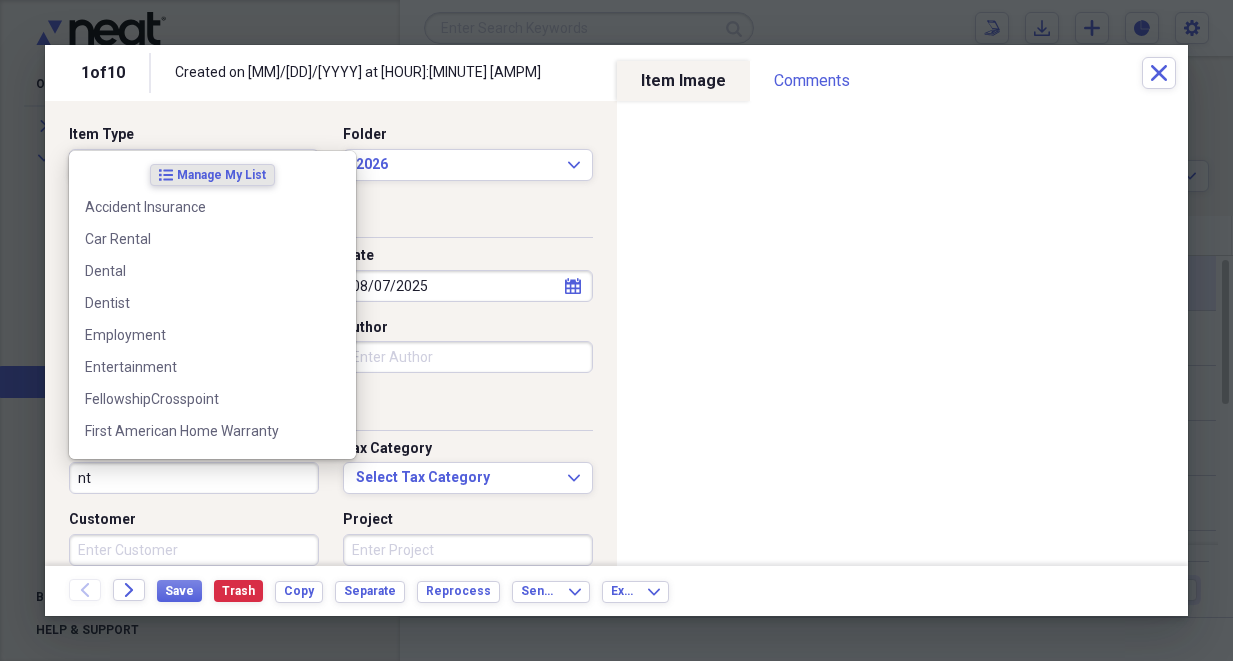 type on "t" 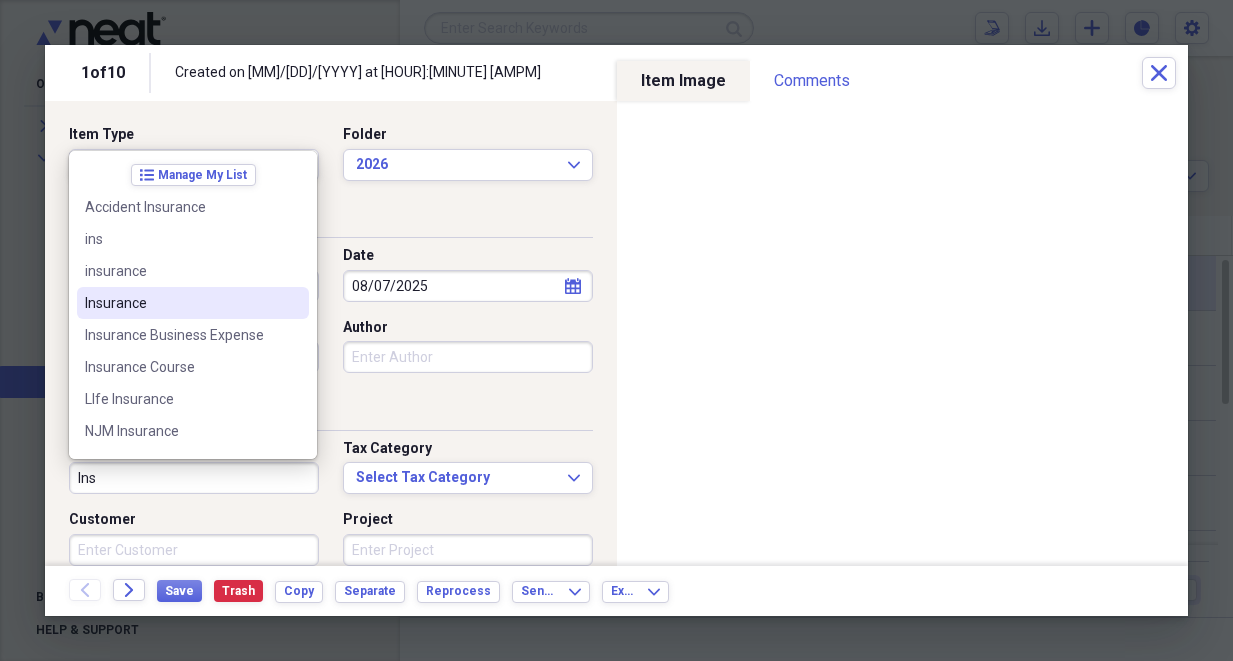 click on "Insurance" at bounding box center (181, 303) 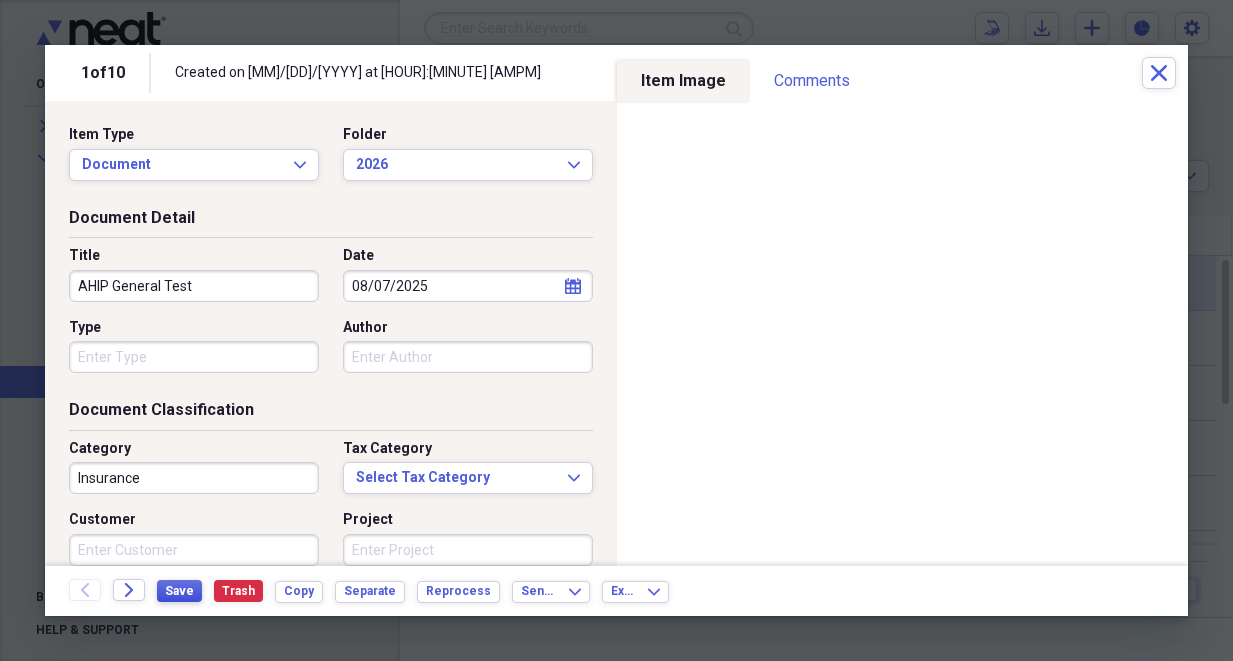 click on "Save" at bounding box center (179, 591) 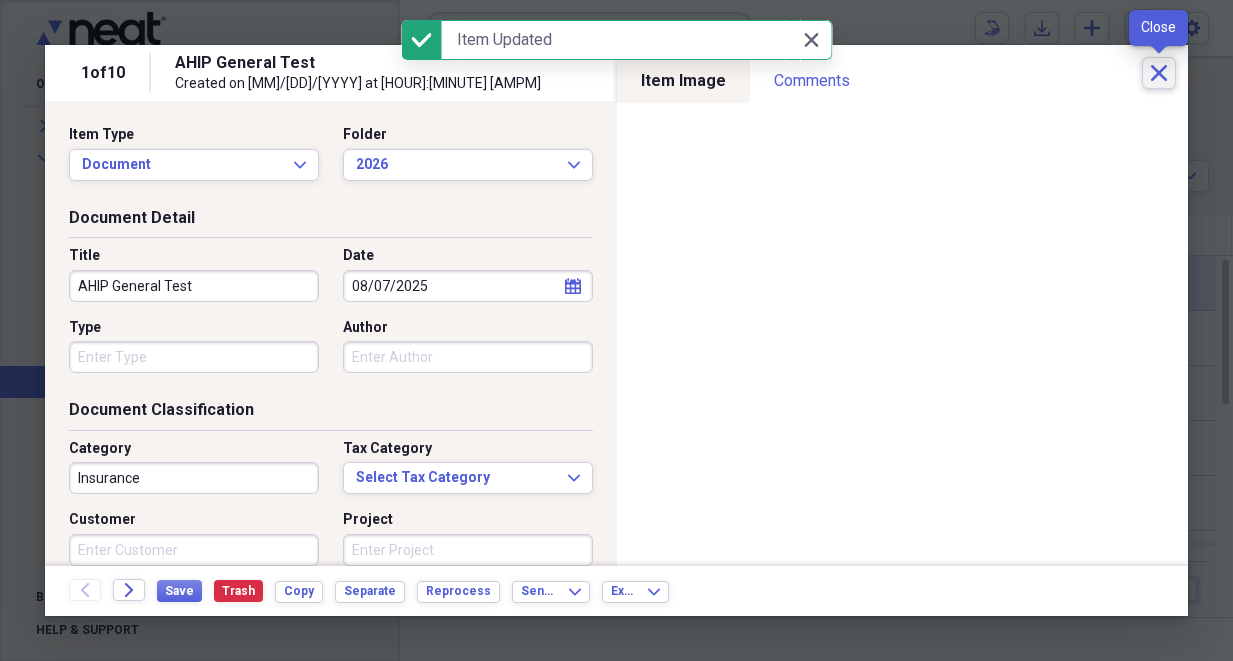 click on "Close" 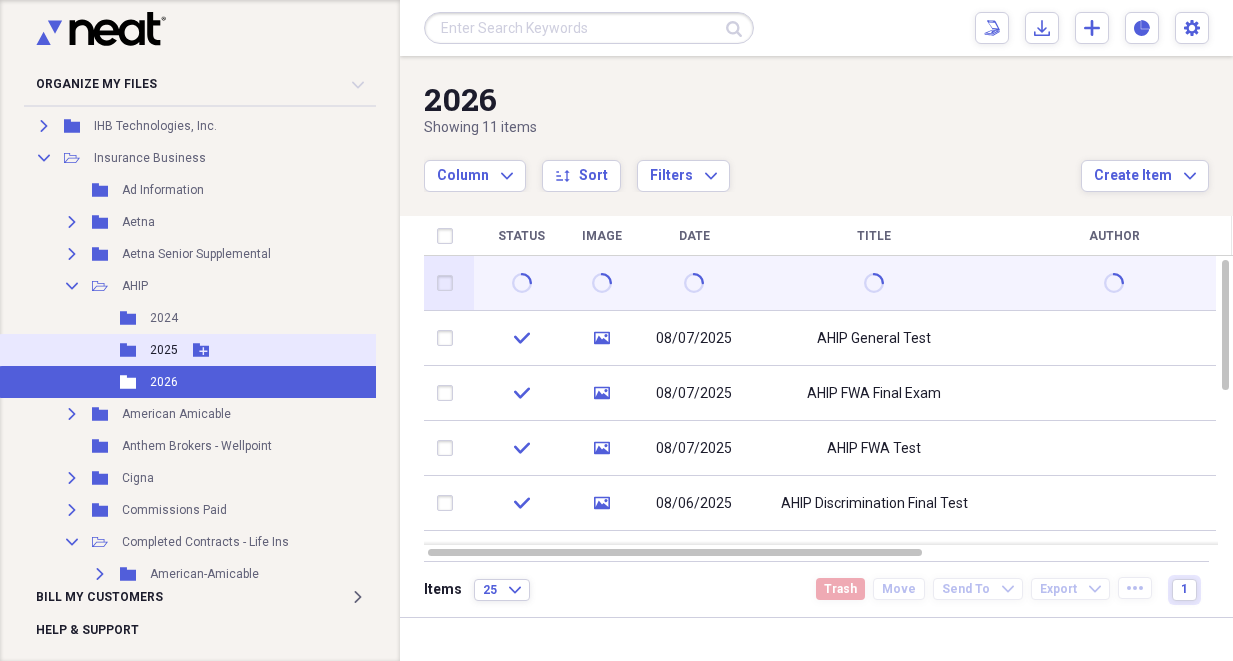 click on "2025" at bounding box center (164, 350) 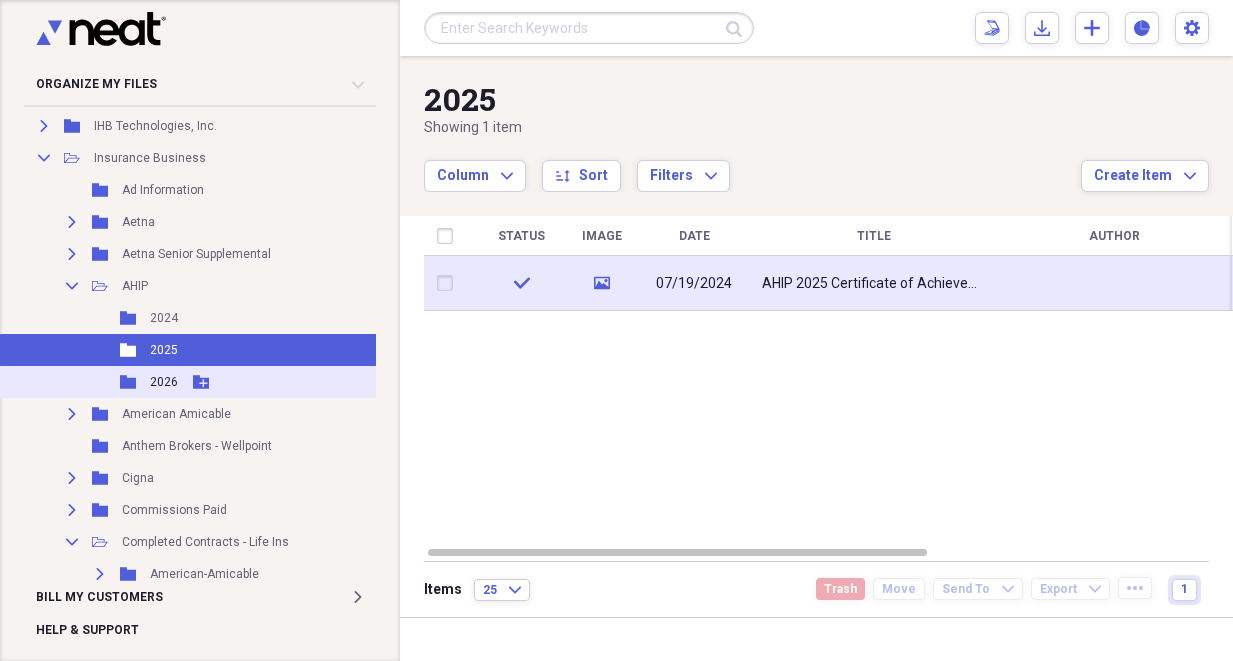 click on "Folder 2026 Add Folder" at bounding box center [219, 382] 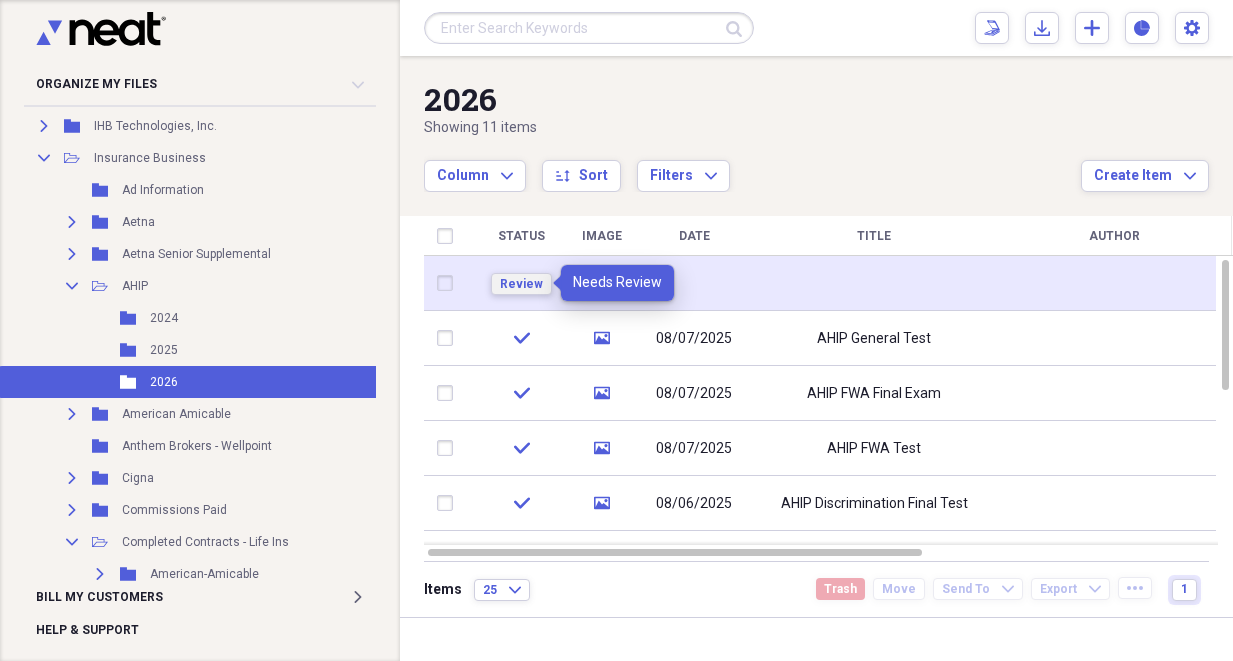 click on "Review" at bounding box center [521, 284] 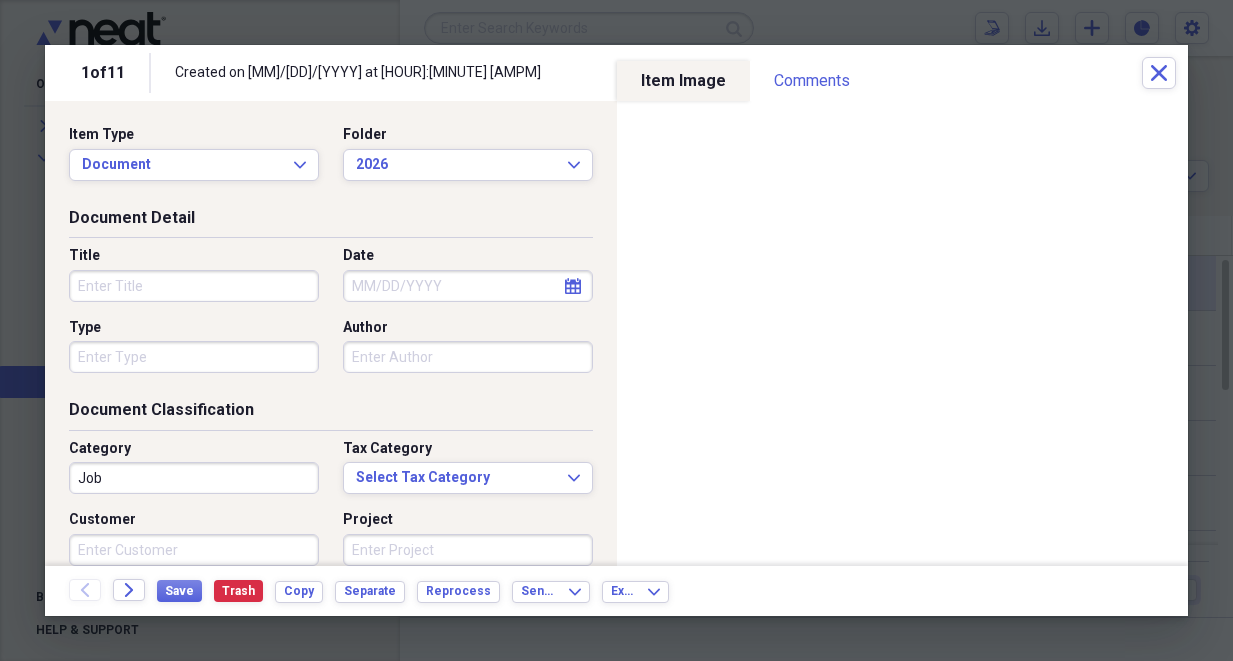 click on "Title" at bounding box center [194, 286] 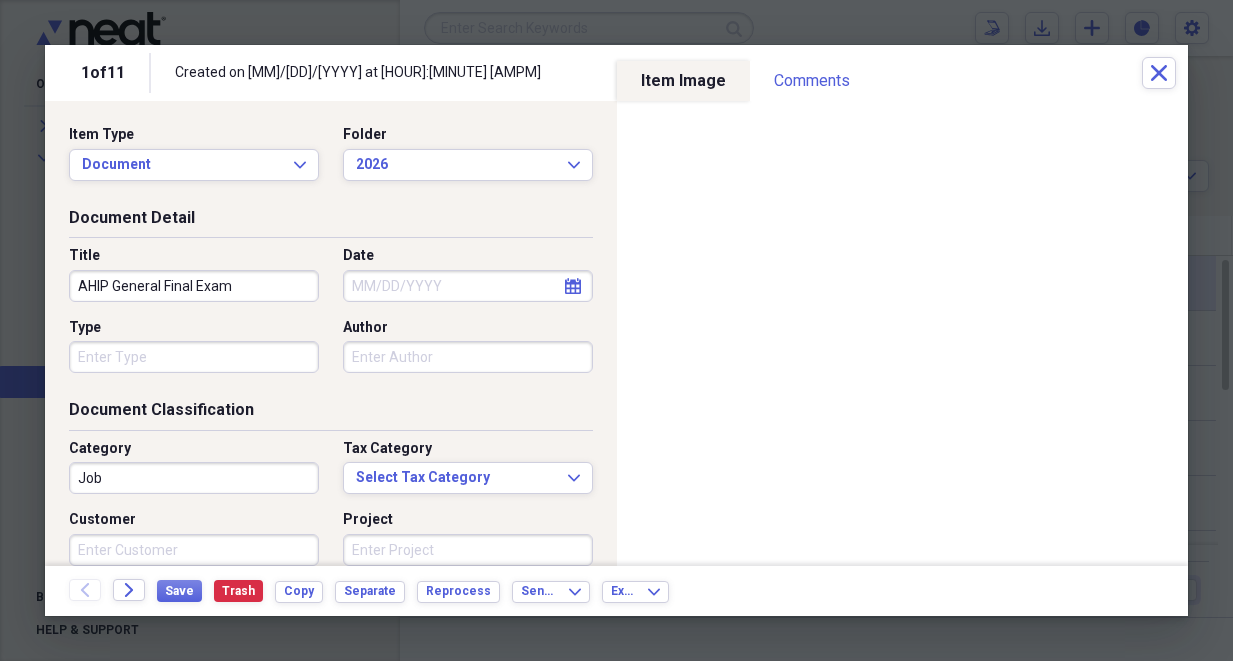 type on "AHIP General Final Exam" 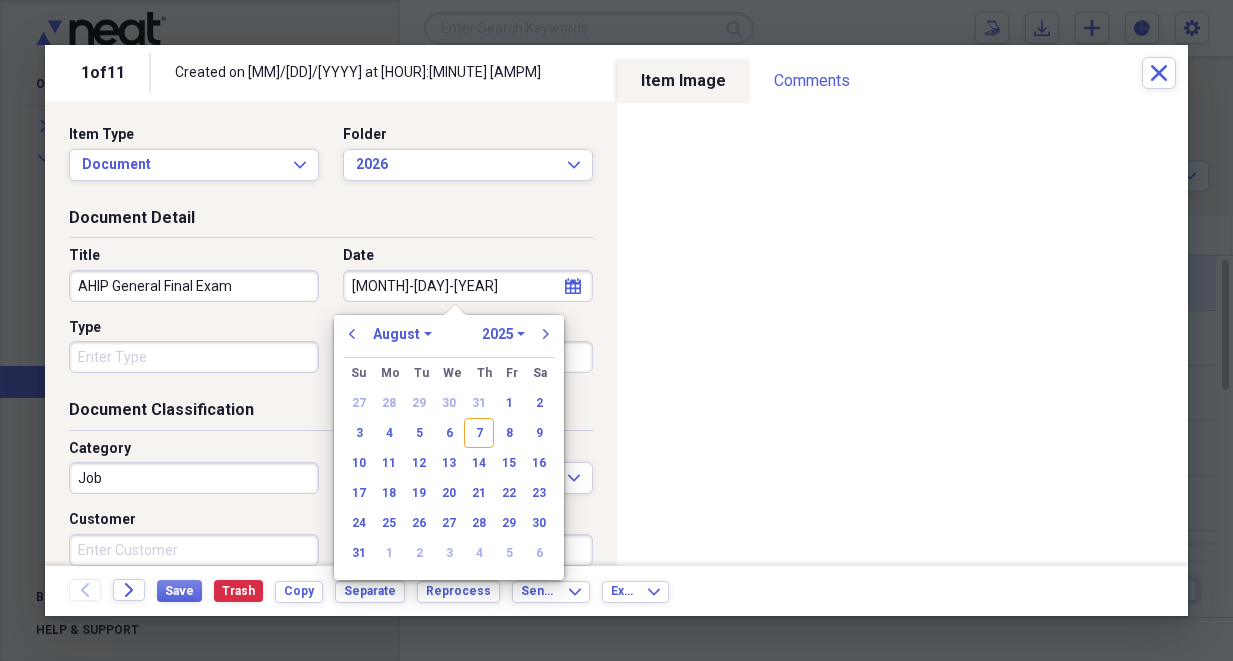 type on "[MM]-[DD]-[YY]" 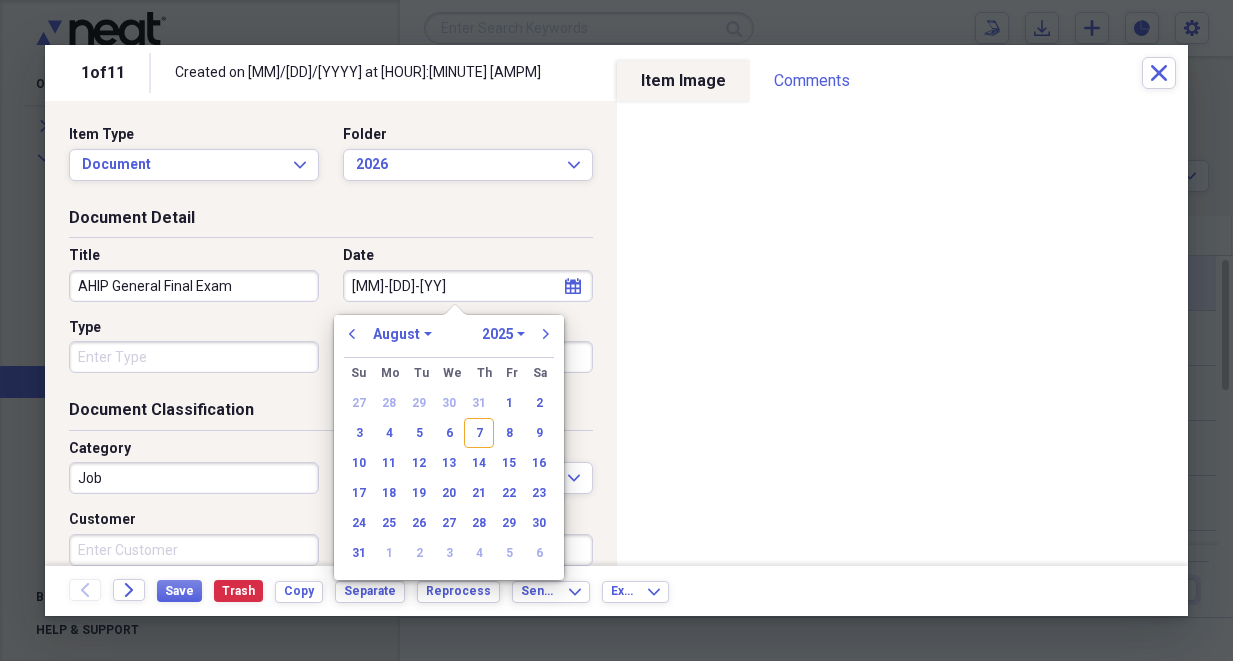 select on "2020" 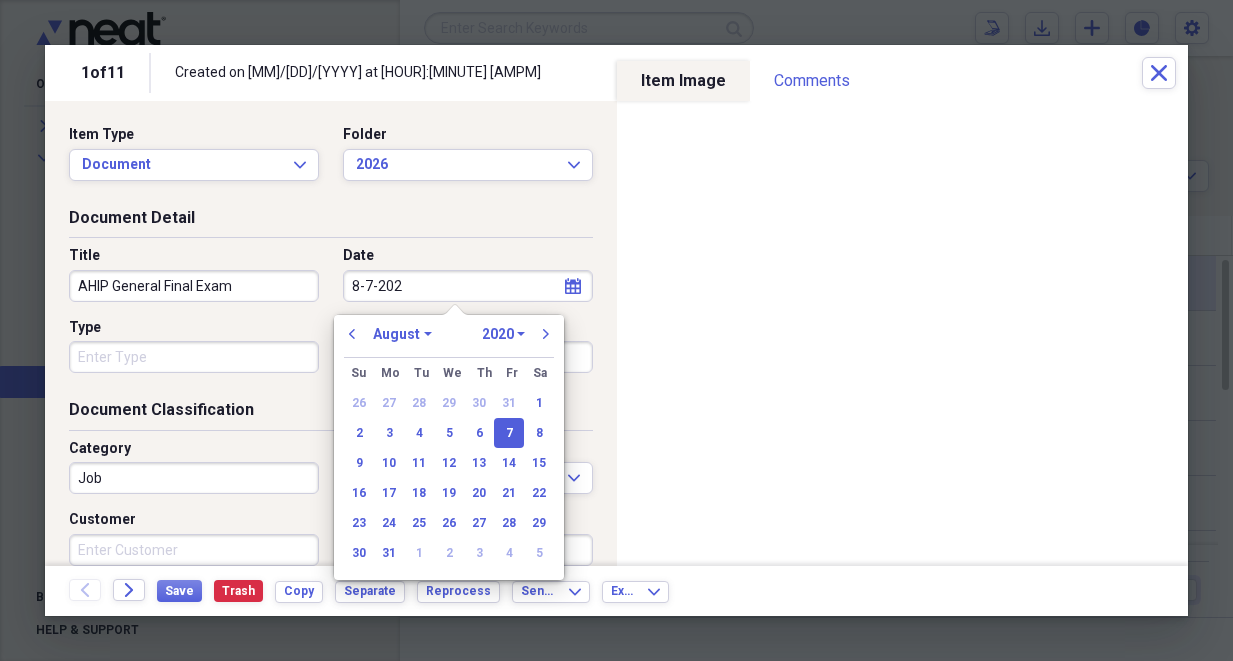 type on "8-7-2025" 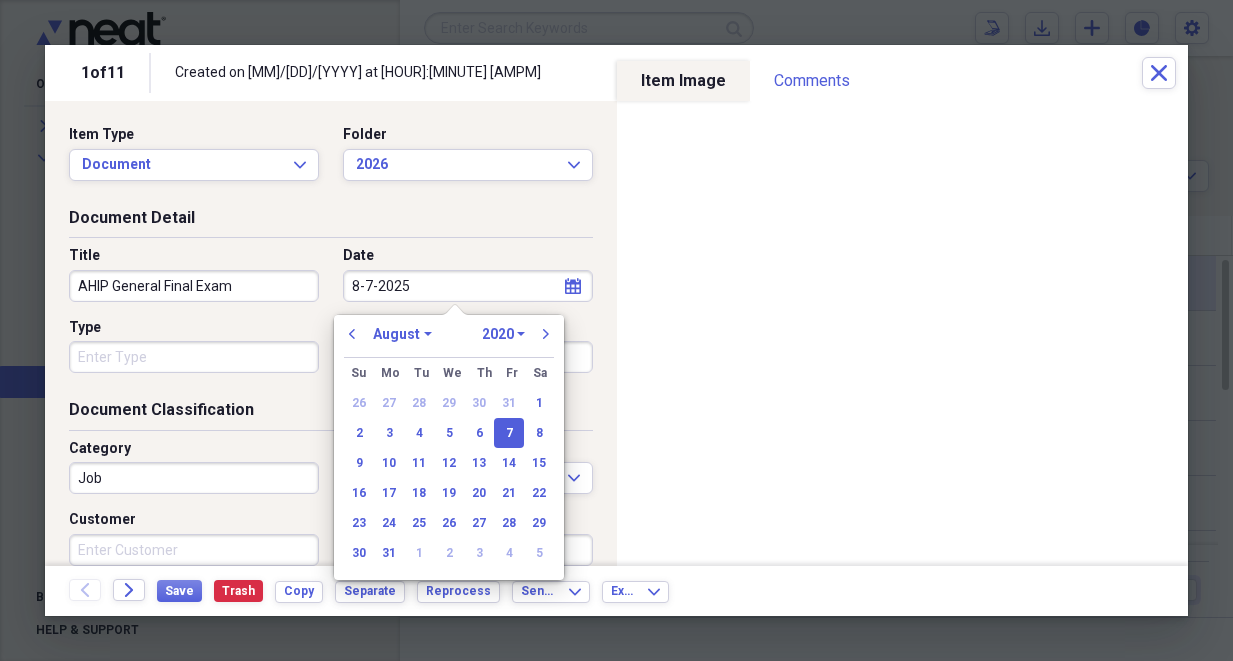 select on "2025" 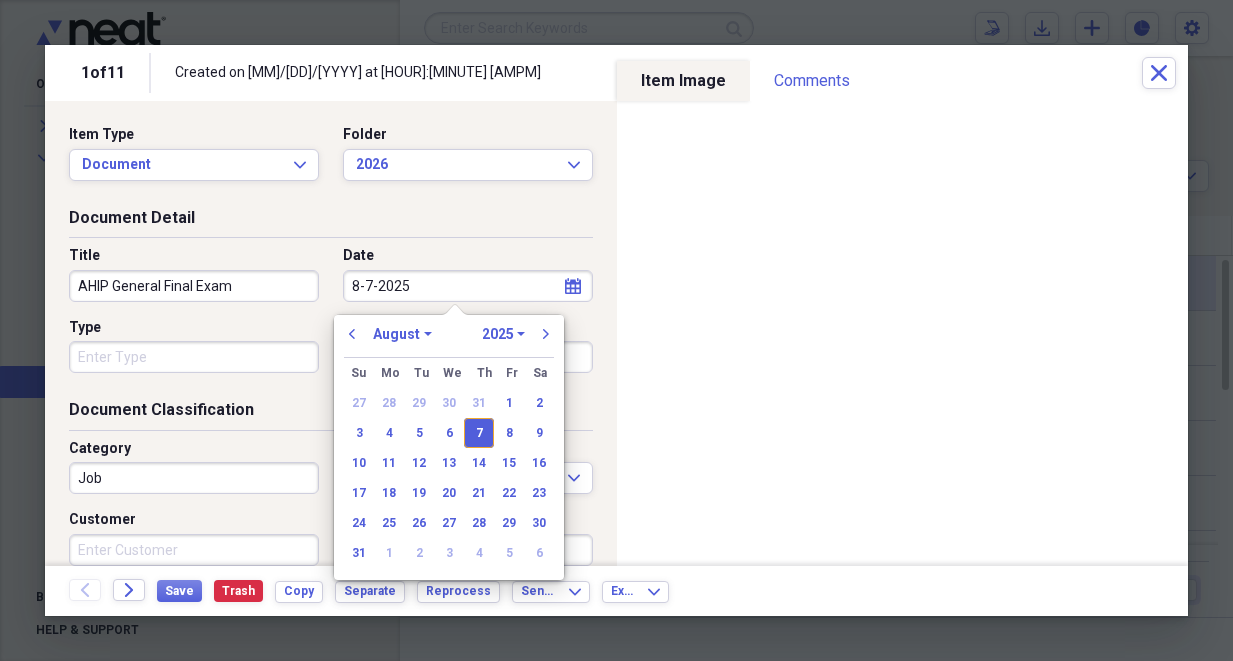 type on "08/07/2025" 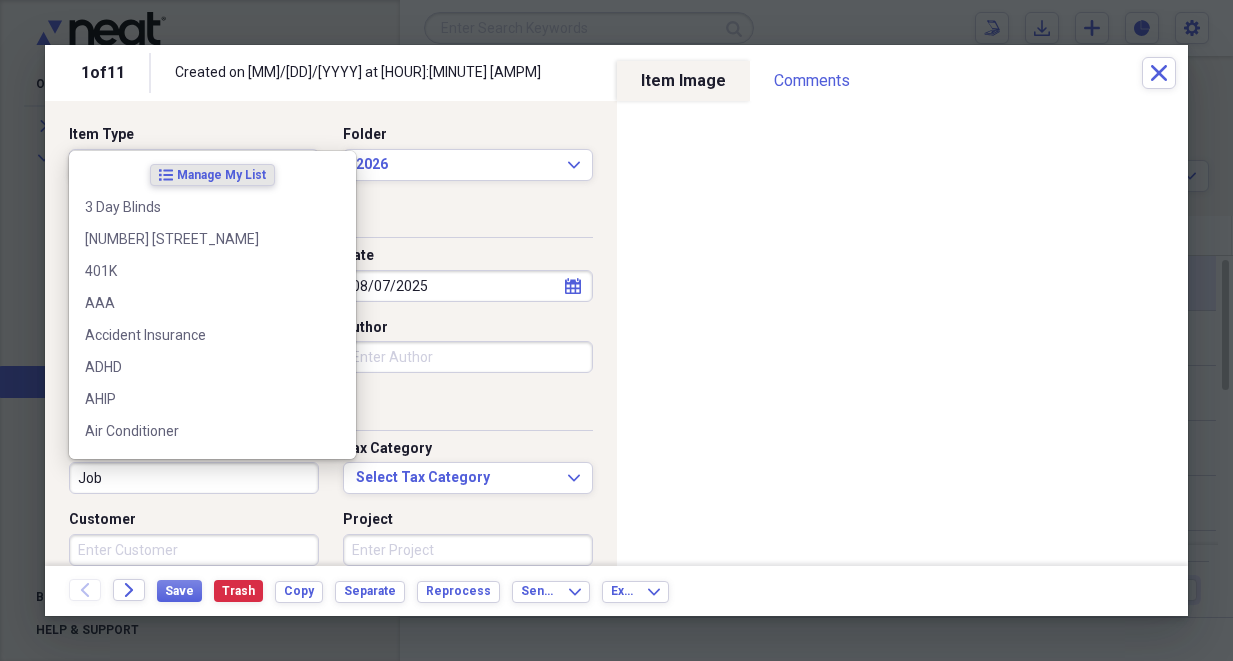 click on "Job" at bounding box center (194, 478) 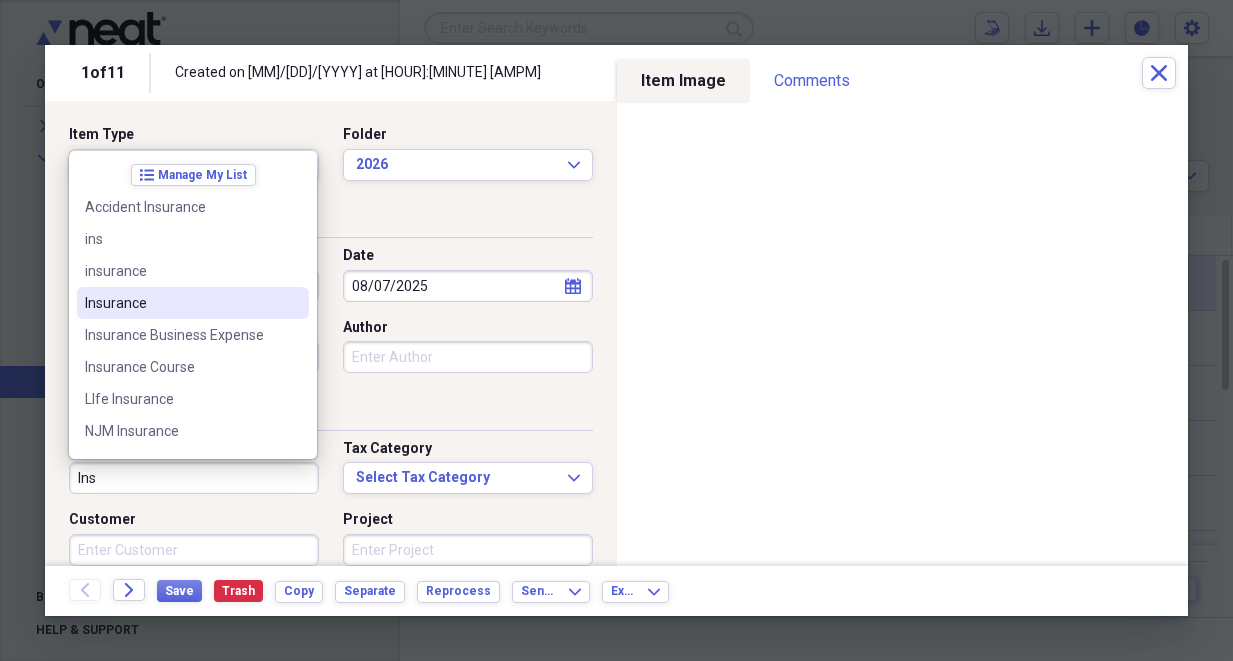 click on "Insurance" at bounding box center [181, 303] 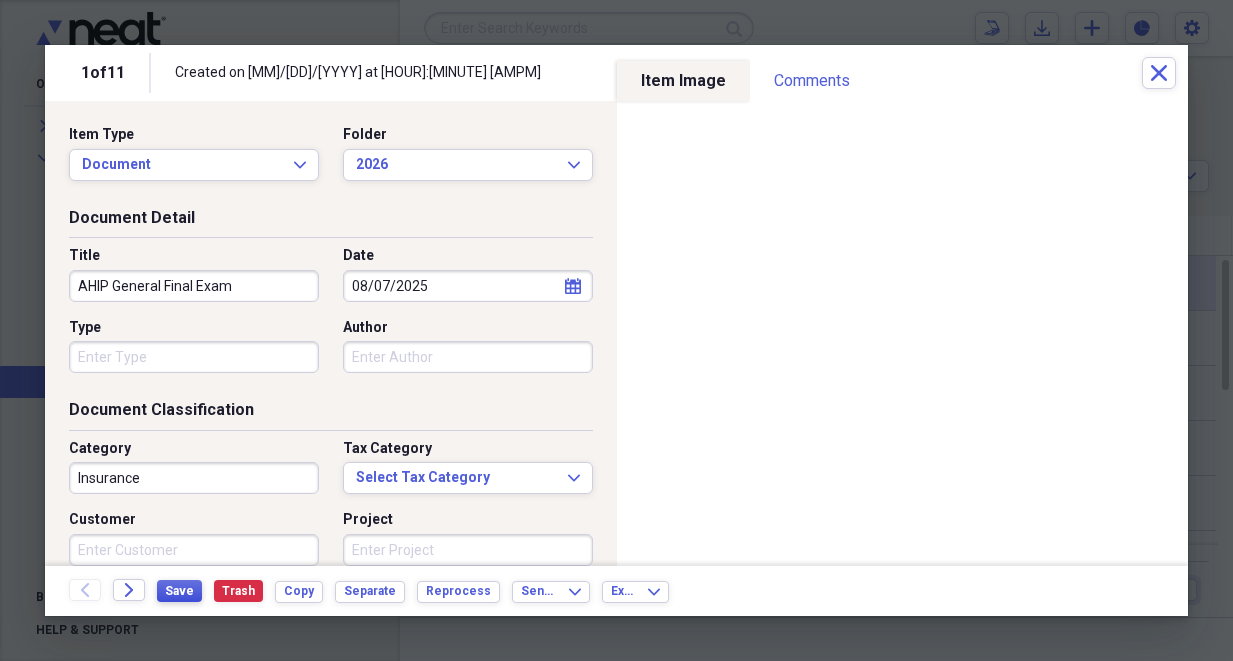 click on "Save" at bounding box center [179, 591] 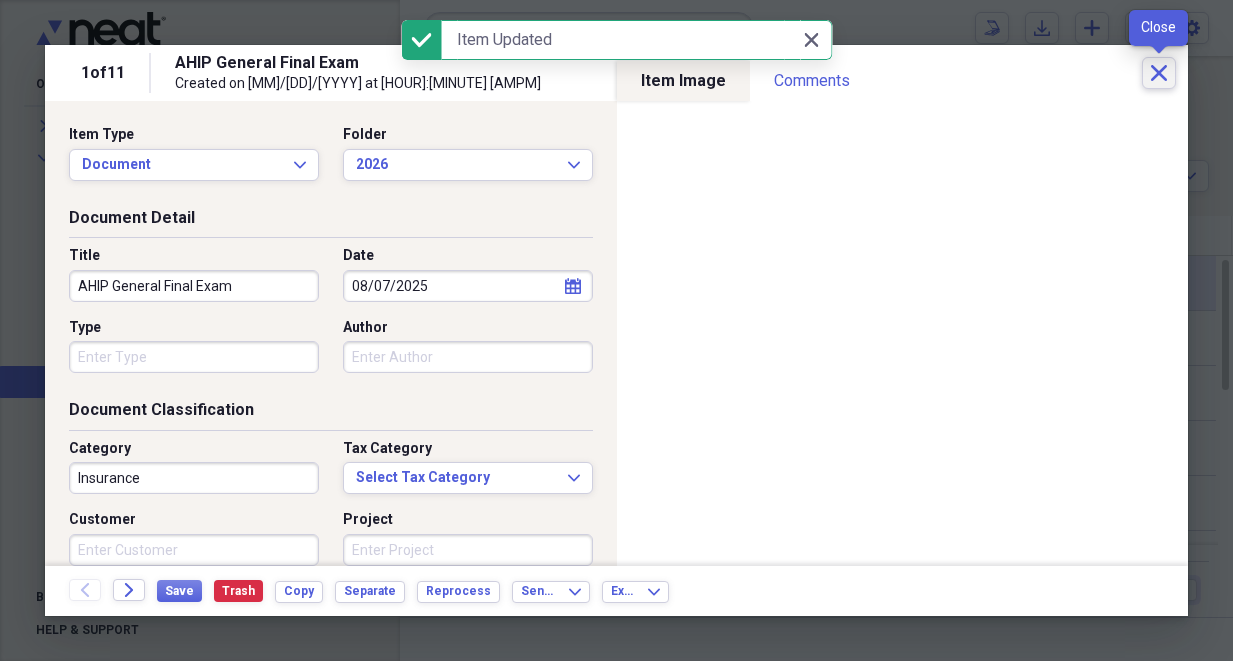 click on "Close" 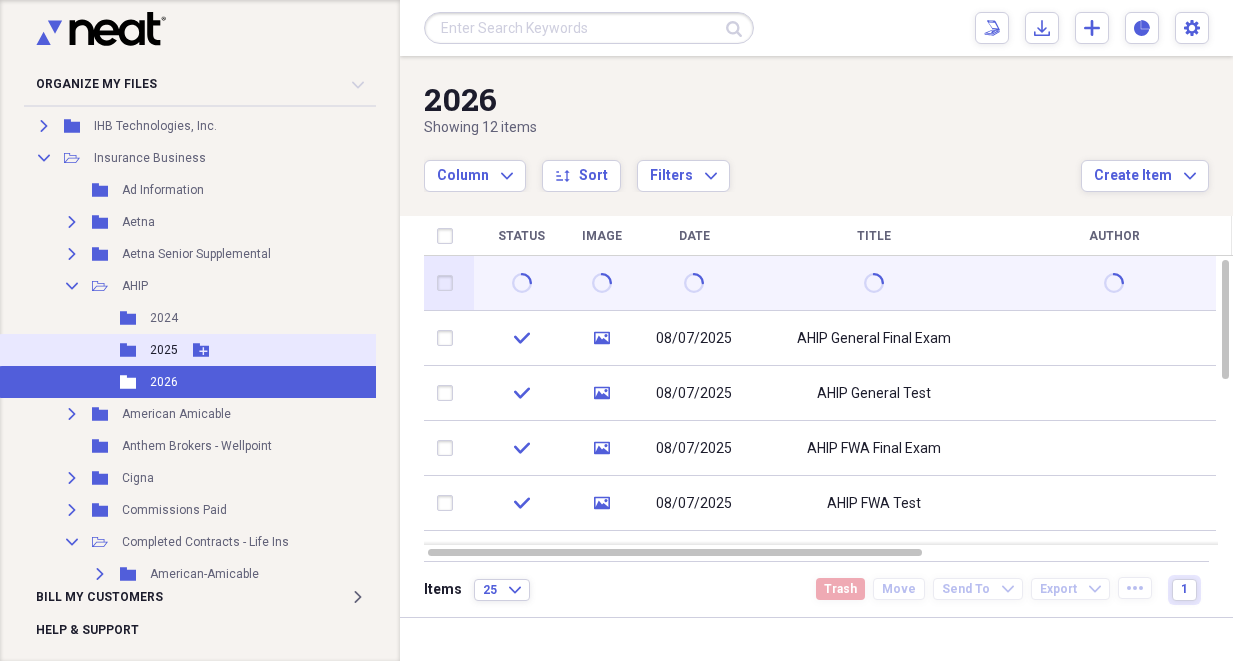 click on "2025" at bounding box center (164, 350) 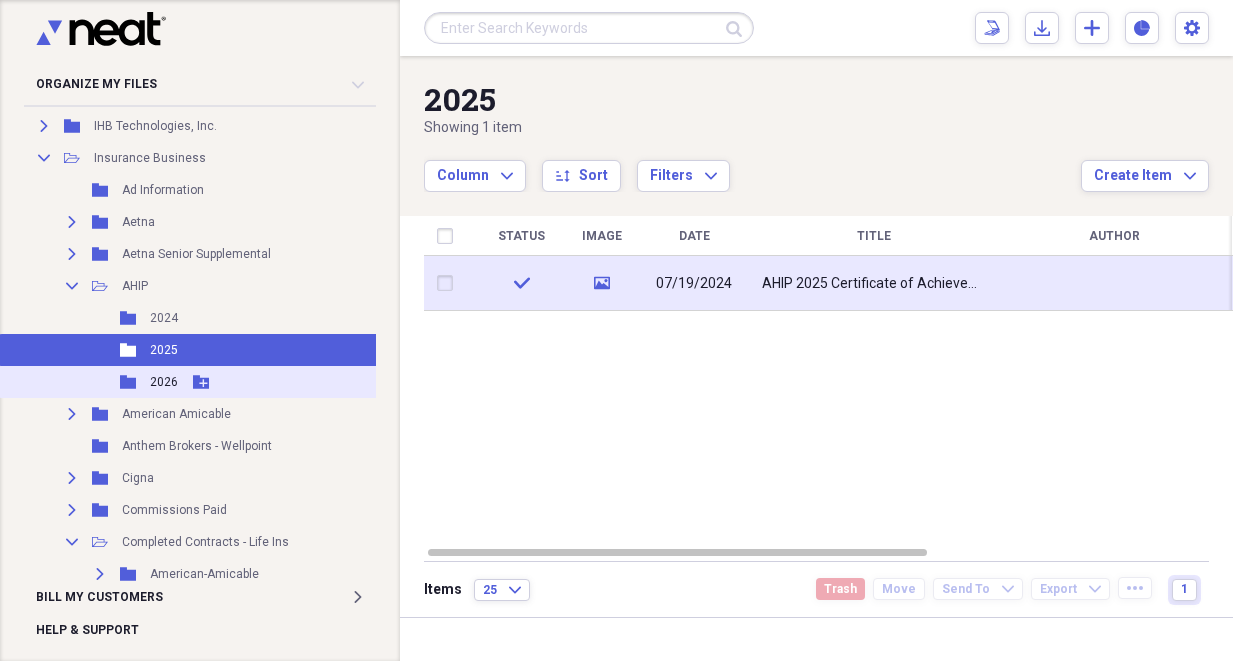 click on "2026" at bounding box center (164, 382) 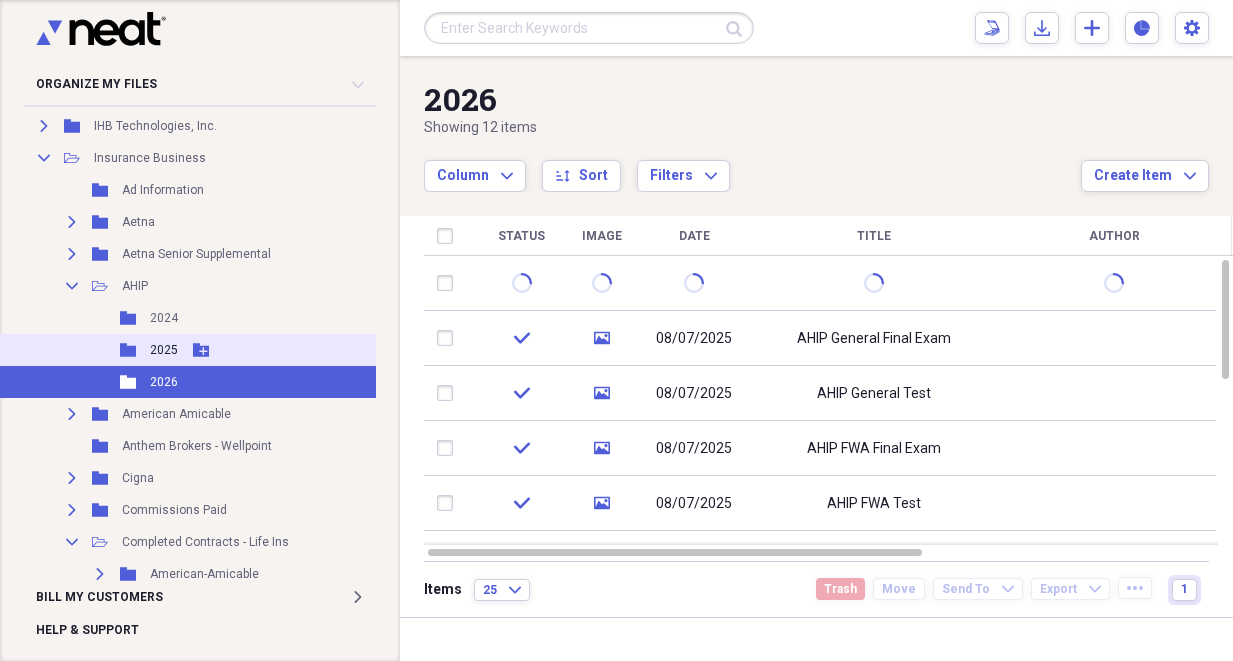 click on "2025" at bounding box center (164, 350) 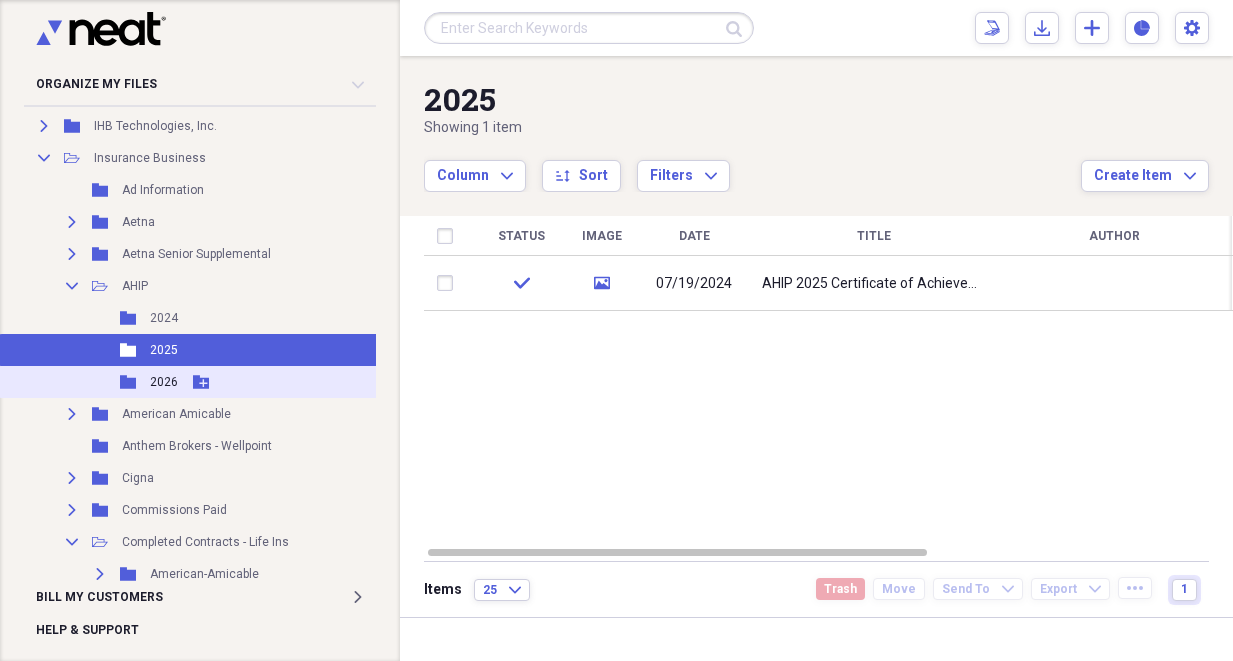 click on "2026" at bounding box center [164, 382] 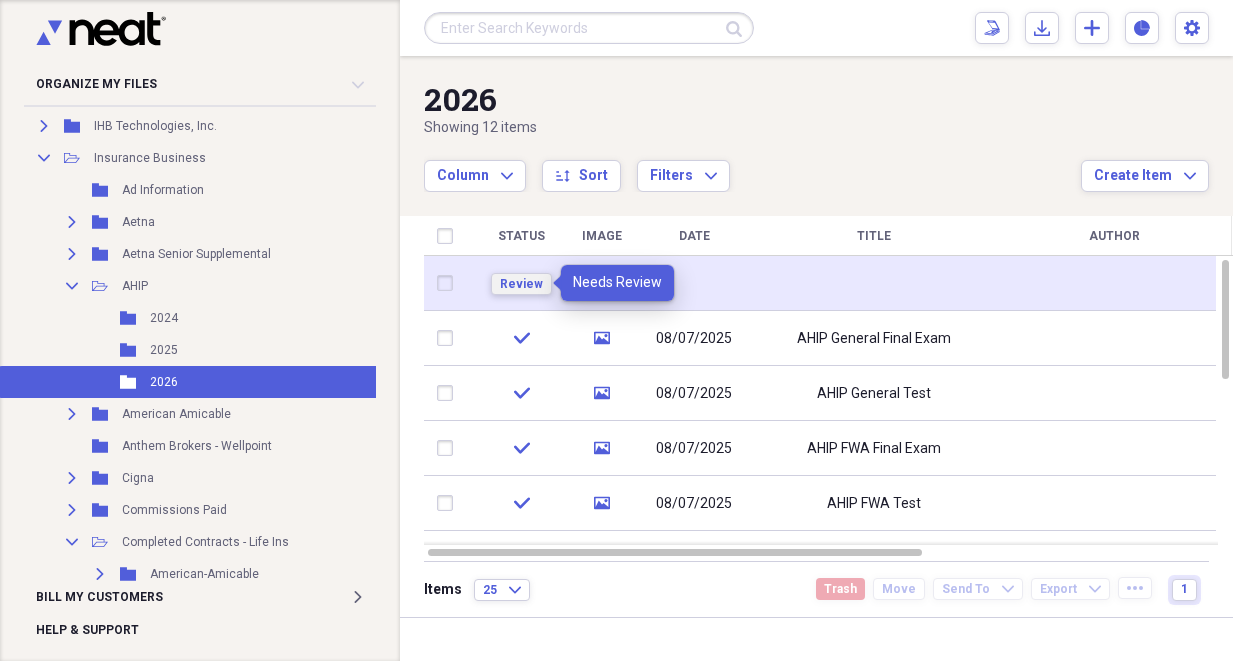 click on "Review" at bounding box center [521, 284] 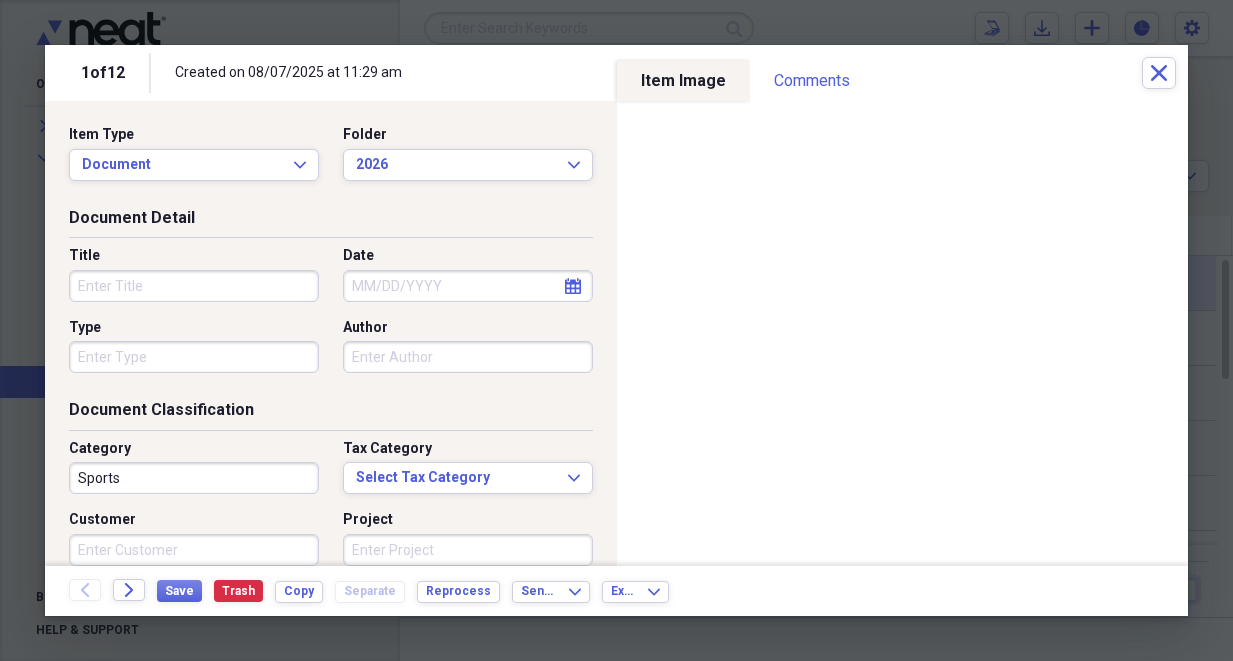 click on "Title" at bounding box center [194, 286] 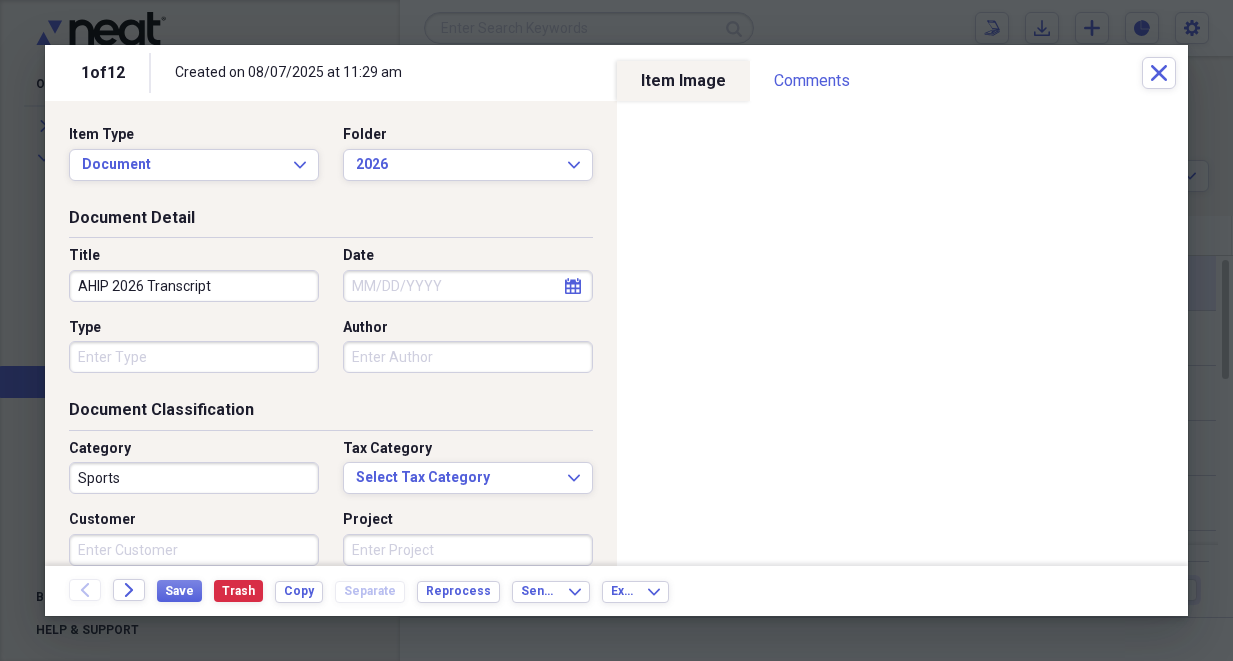 type on "AHIP 2026 Transcript" 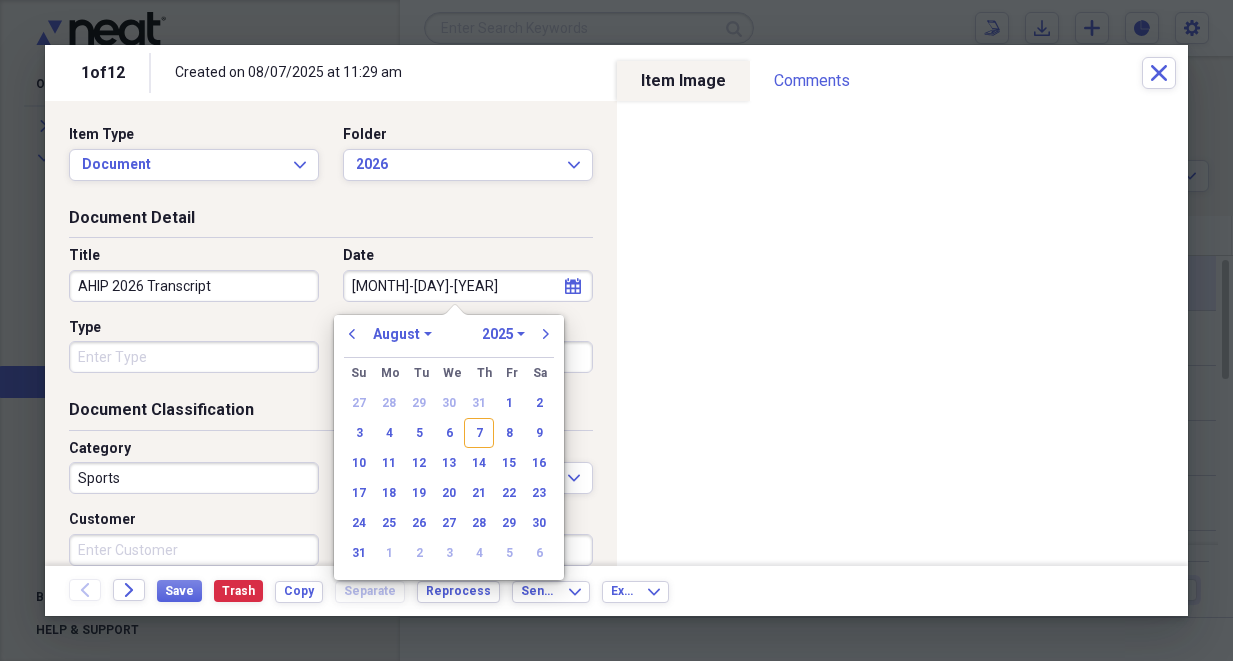 type on "[MM]-[DD]-[YY]" 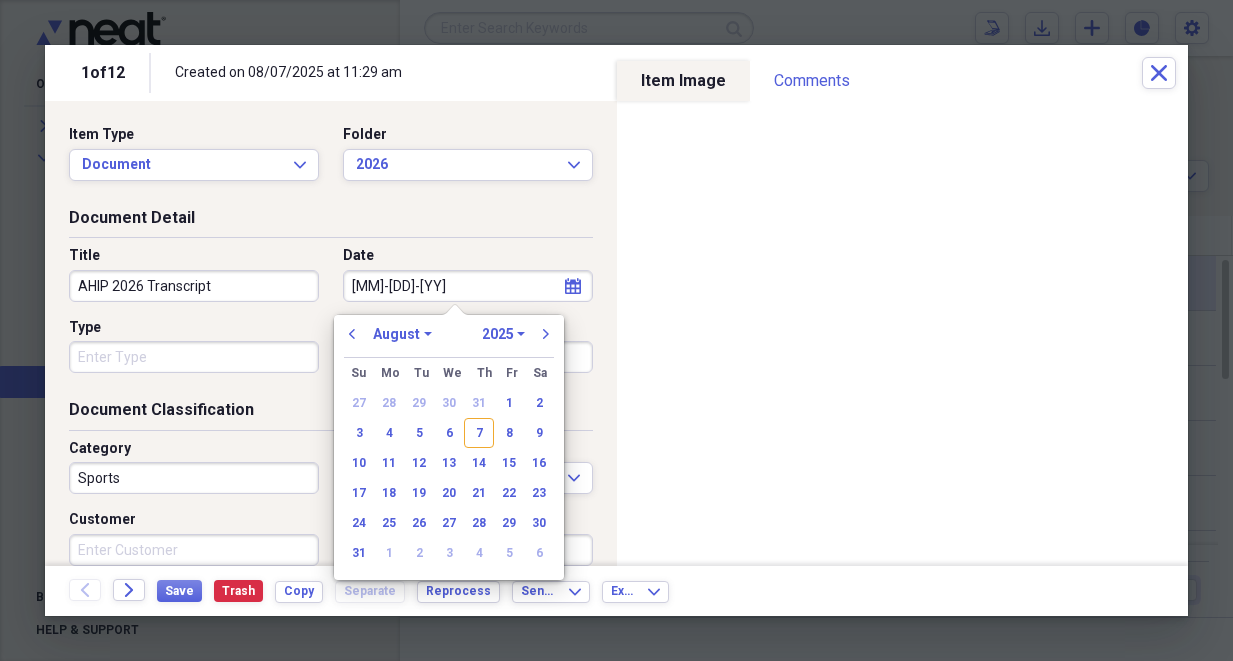 select on "2020" 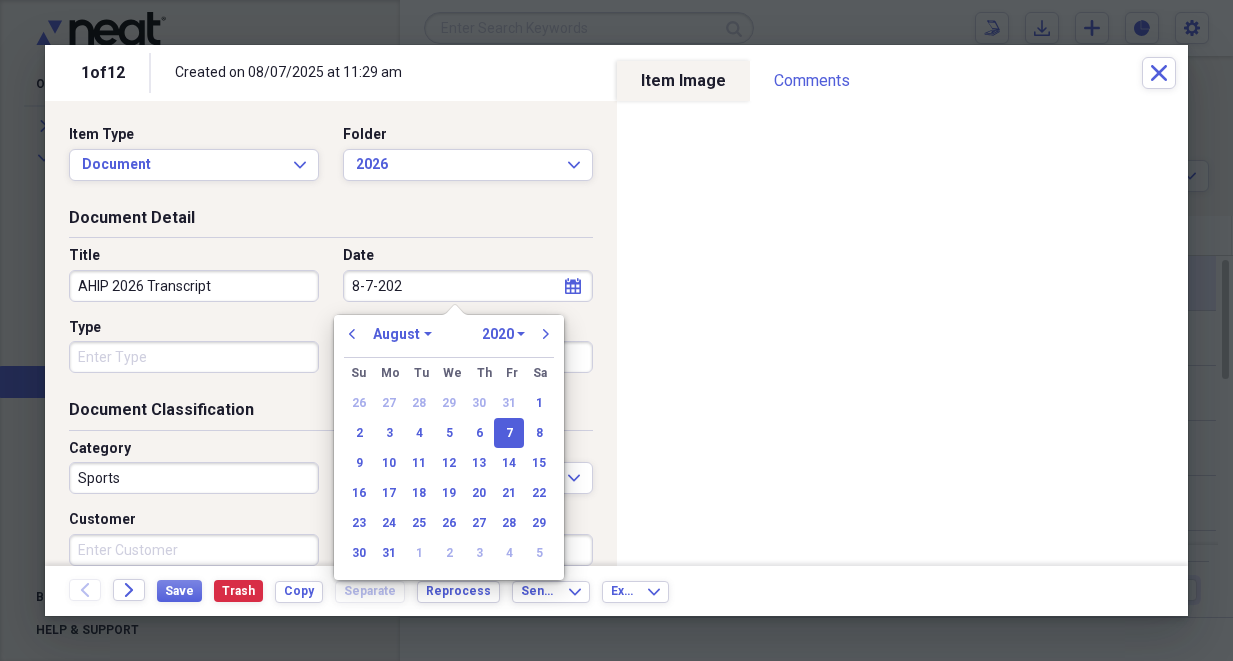 type on "8-7-2025" 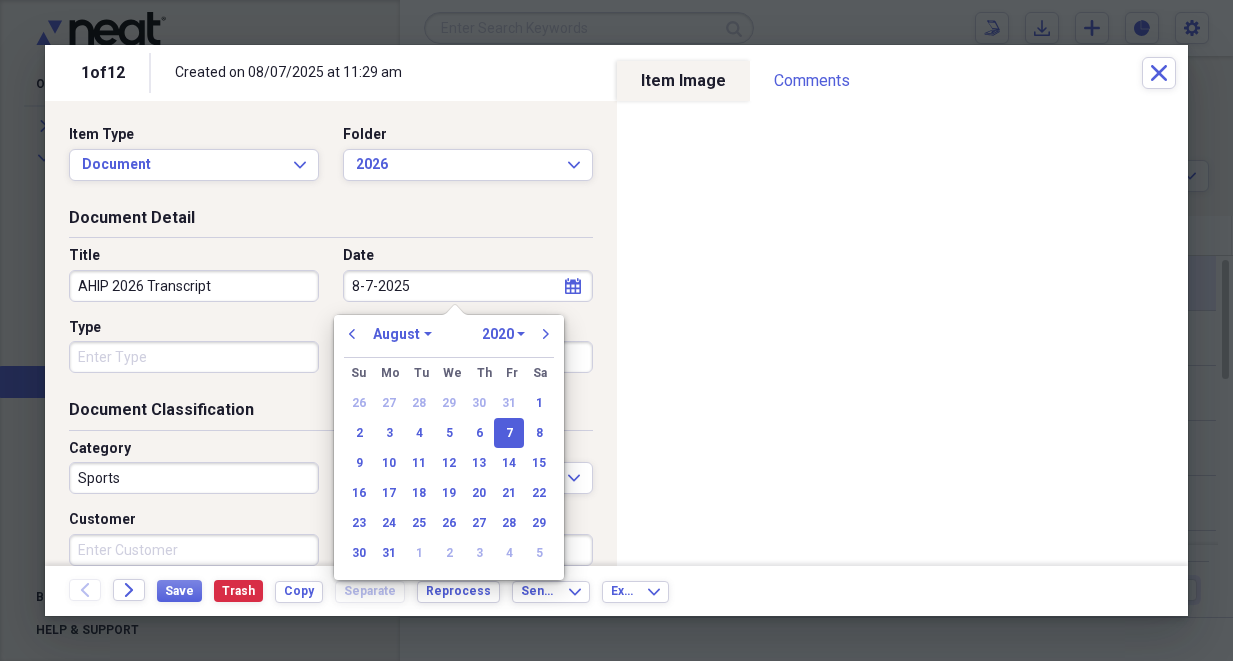 select on "2025" 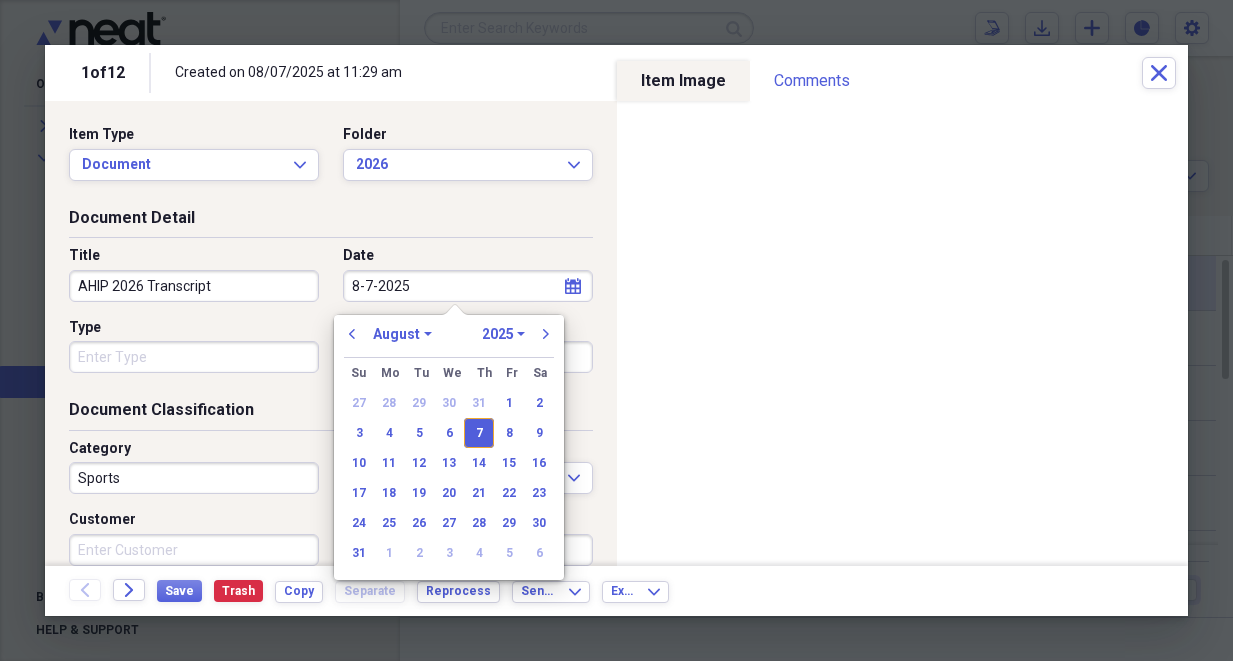 type on "08/07/2025" 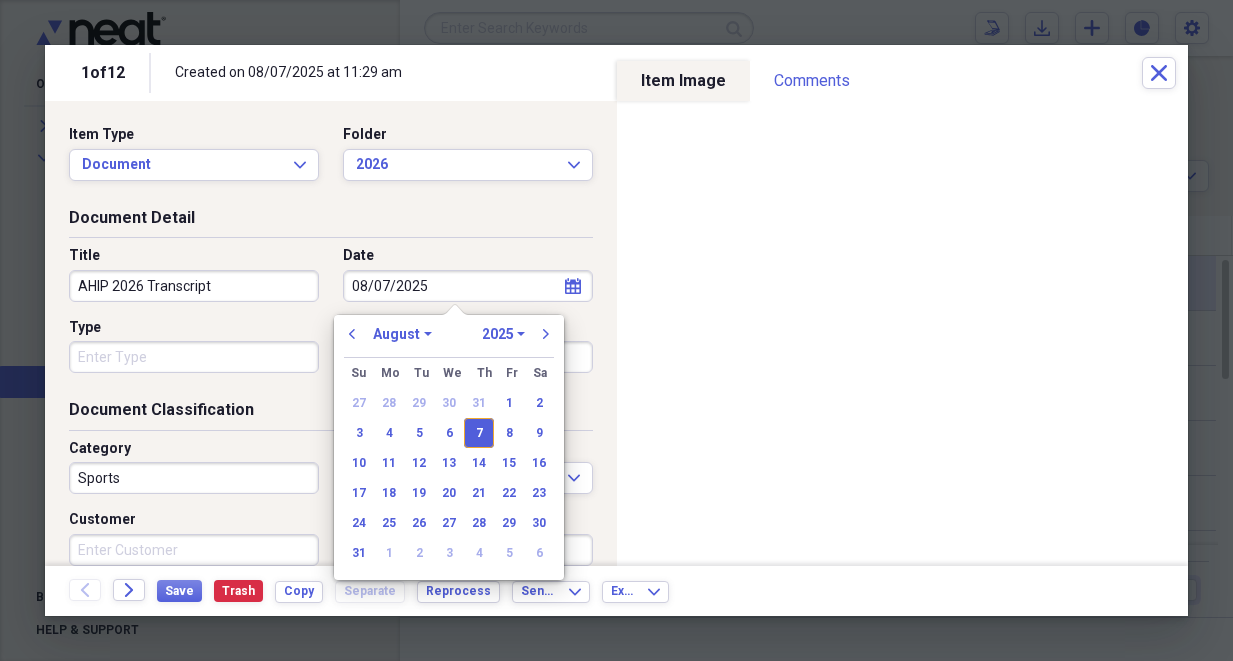 click on "Sports" at bounding box center [194, 478] 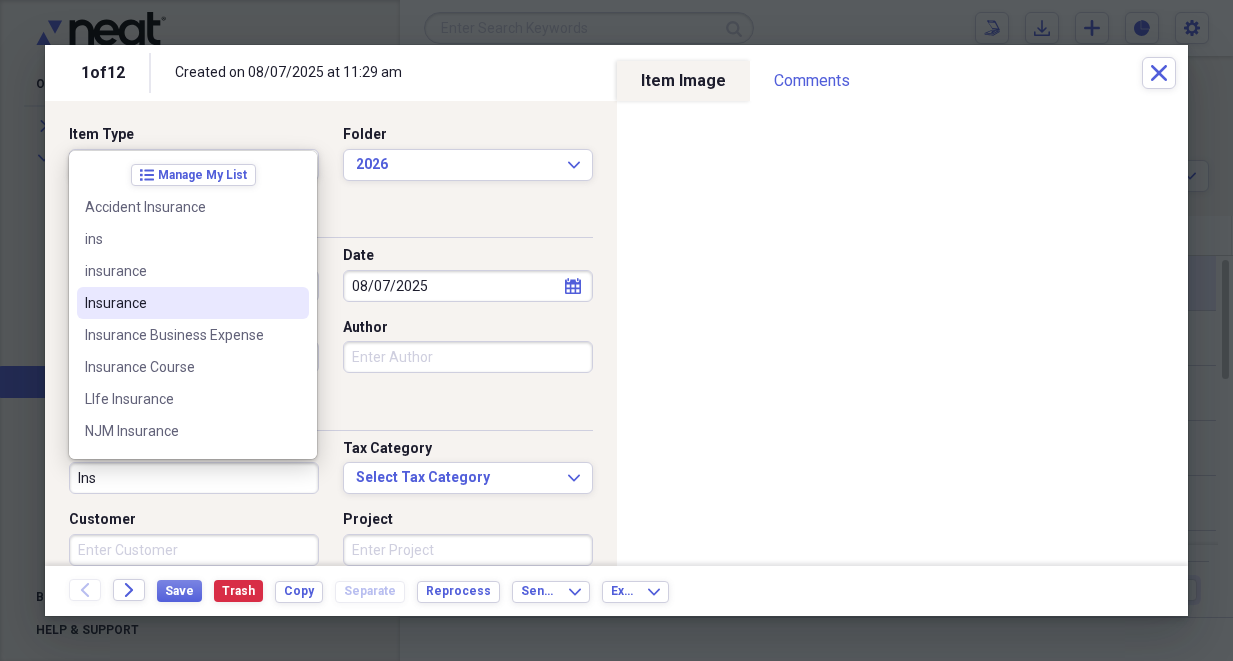 click on "Insurance" at bounding box center [181, 303] 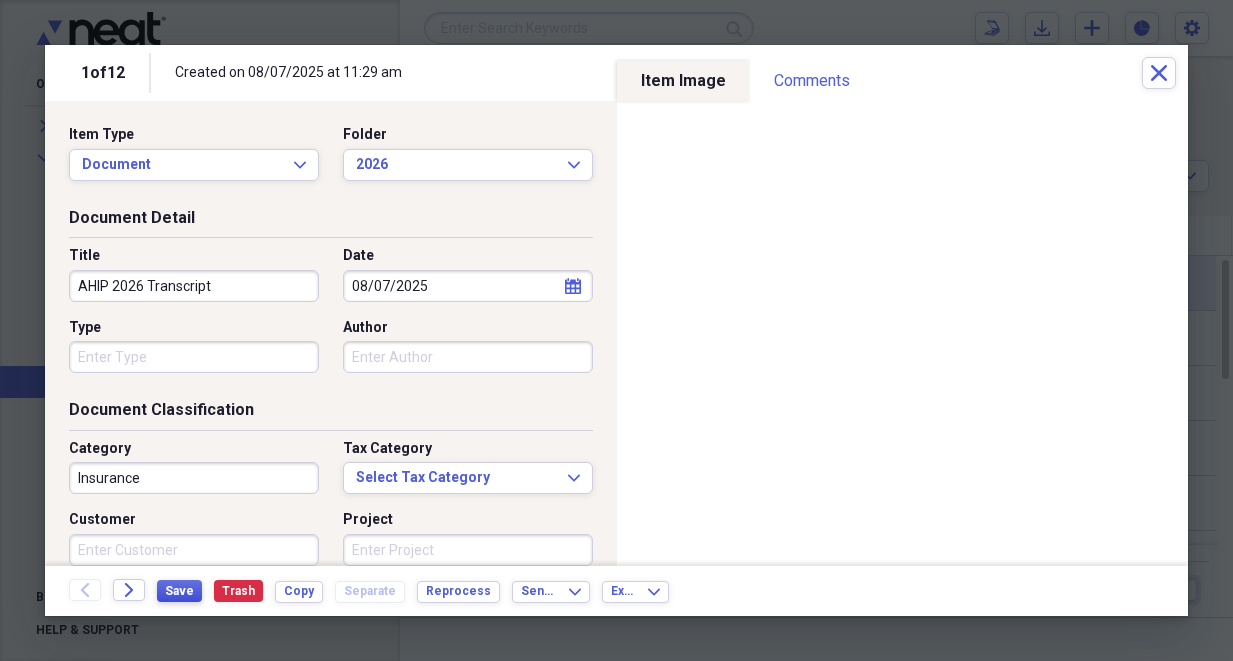 click on "Save" at bounding box center [179, 591] 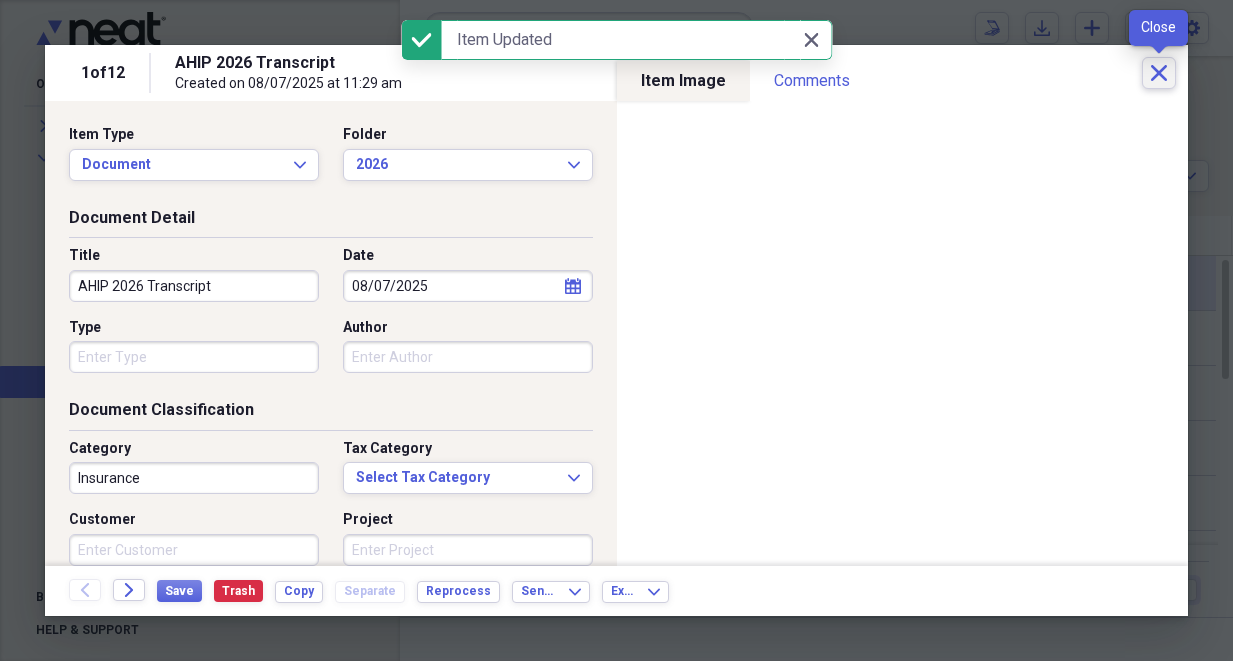 click on "Close" 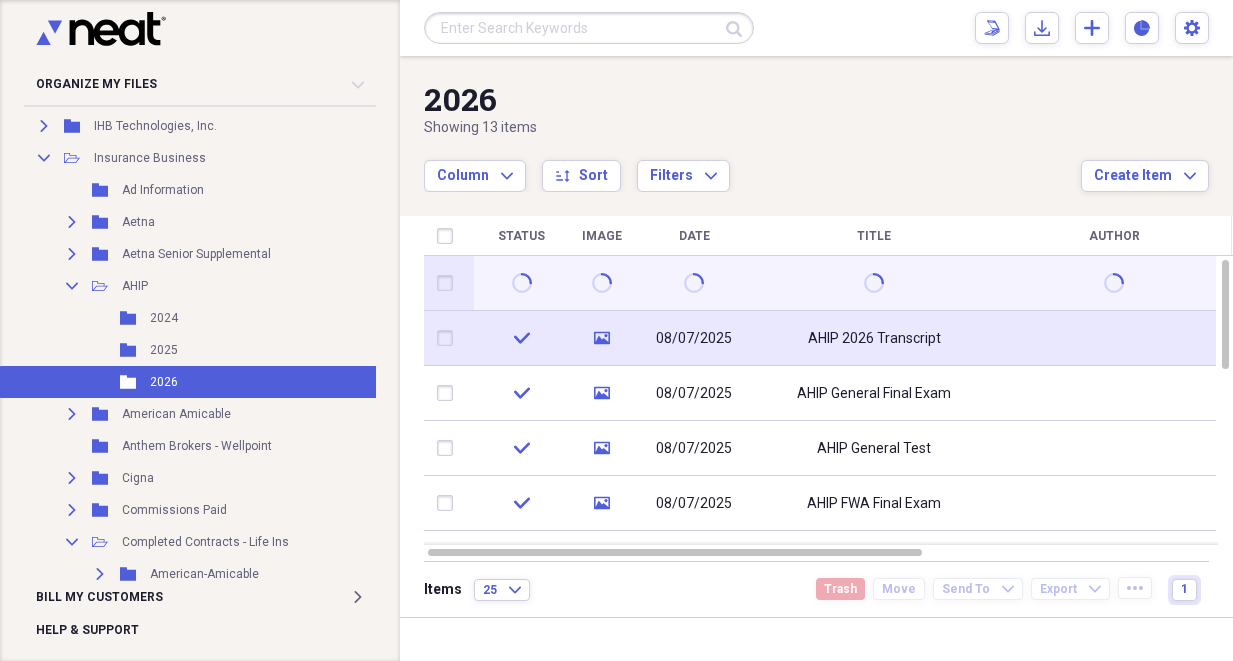 click on "AHIP 2026 Transcript" at bounding box center (874, 339) 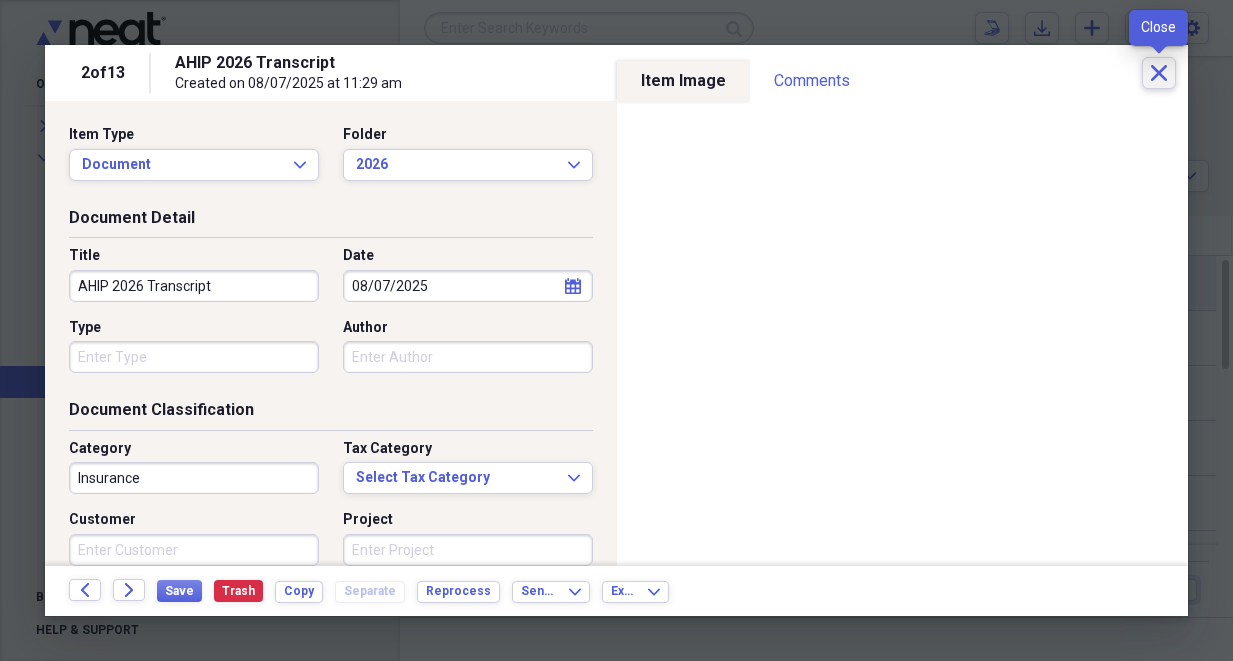 click on "Close" at bounding box center [1159, 73] 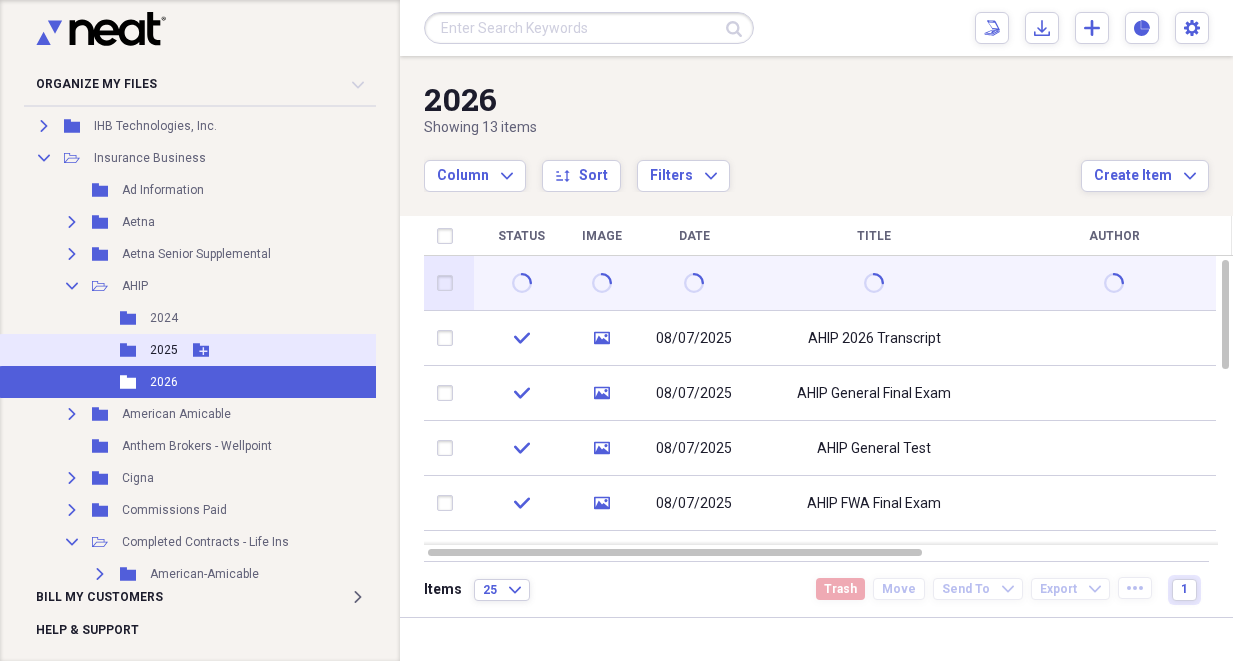 click on "2025" at bounding box center [164, 350] 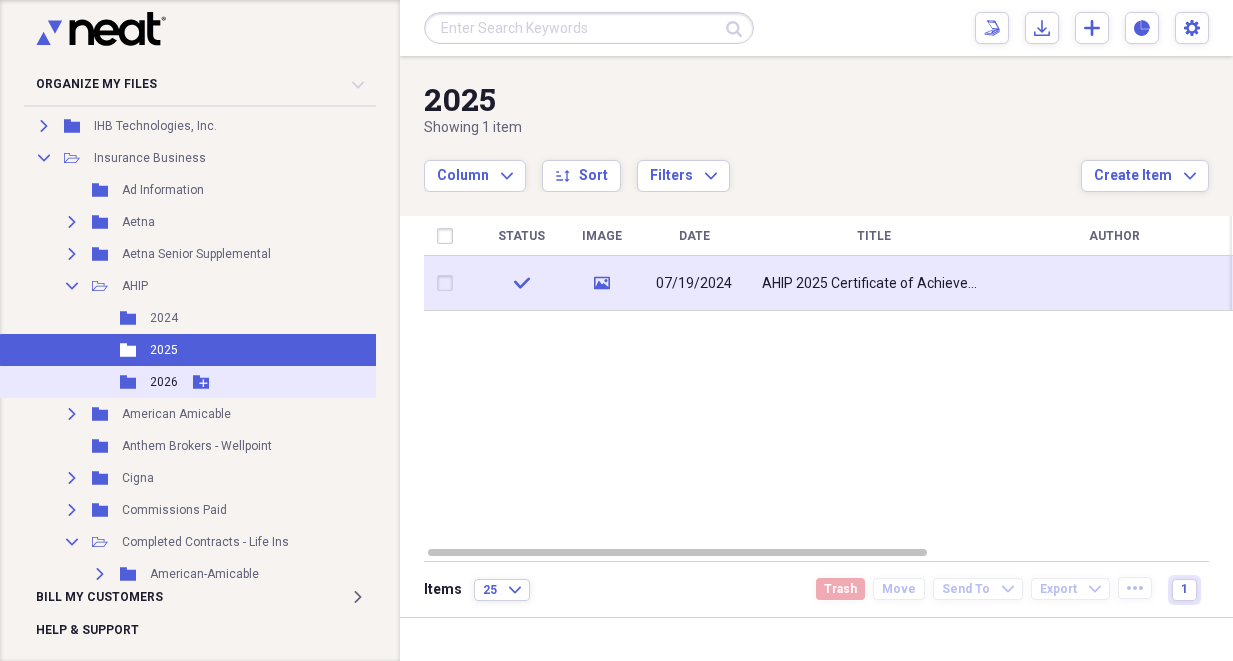 click on "2026" at bounding box center (164, 382) 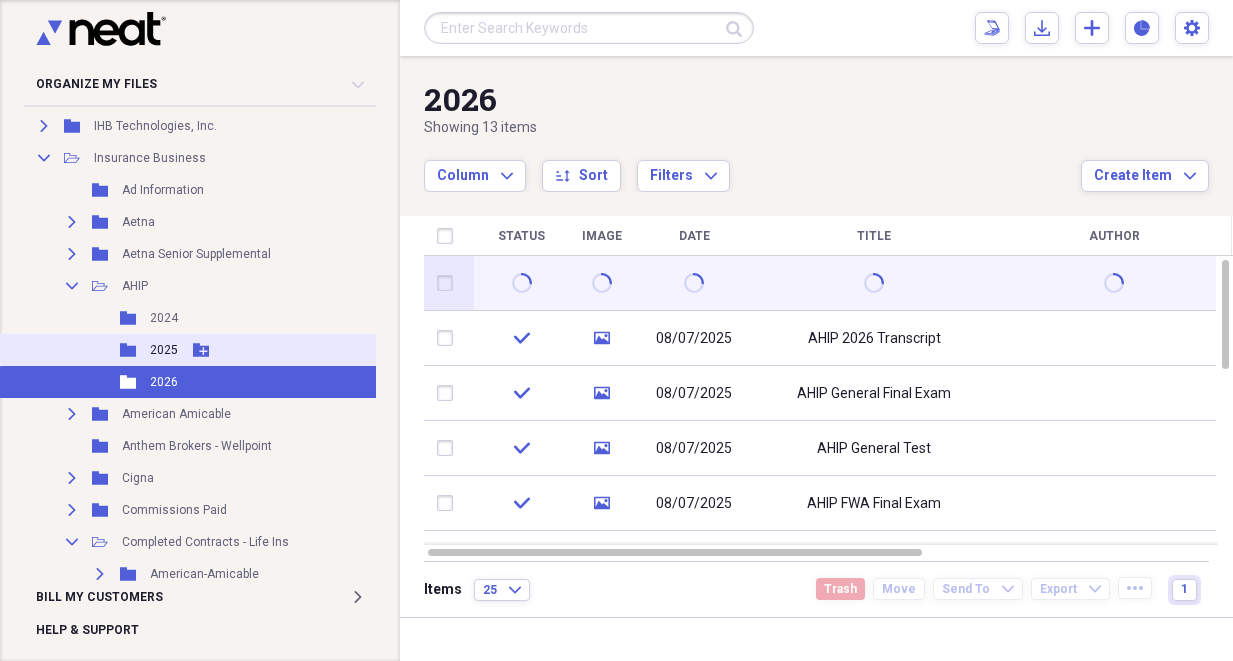 click on "2025" at bounding box center [164, 350] 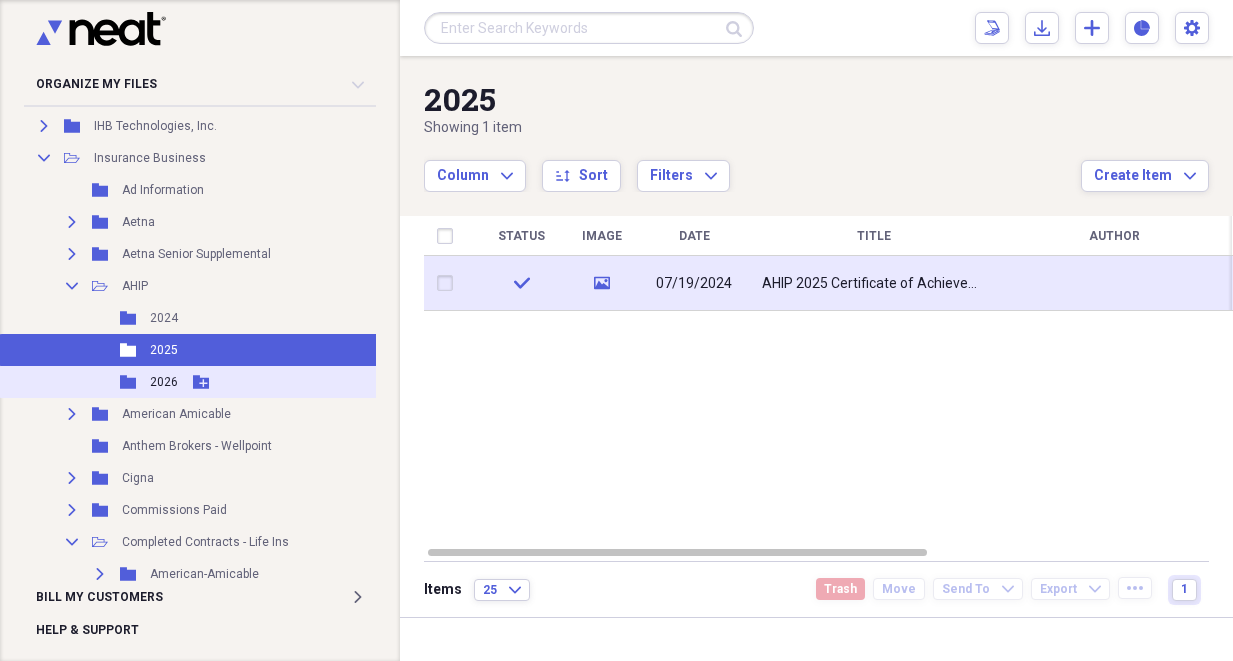 click on "2026" at bounding box center [164, 382] 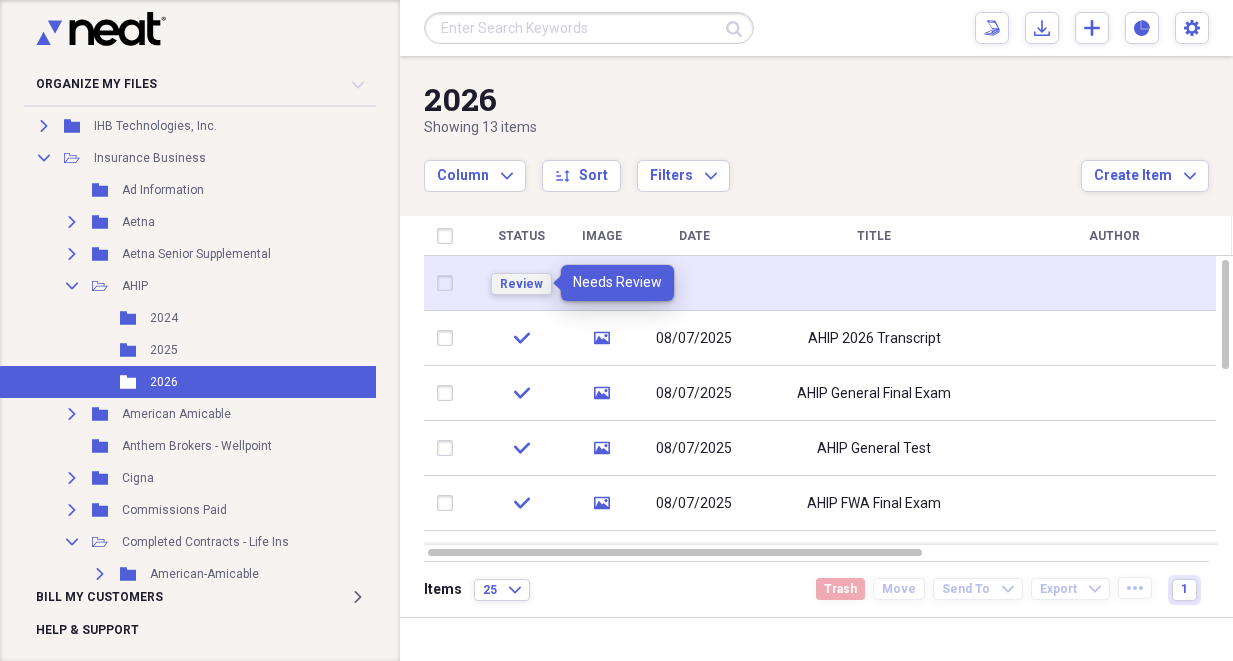 click on "Review" at bounding box center [521, 284] 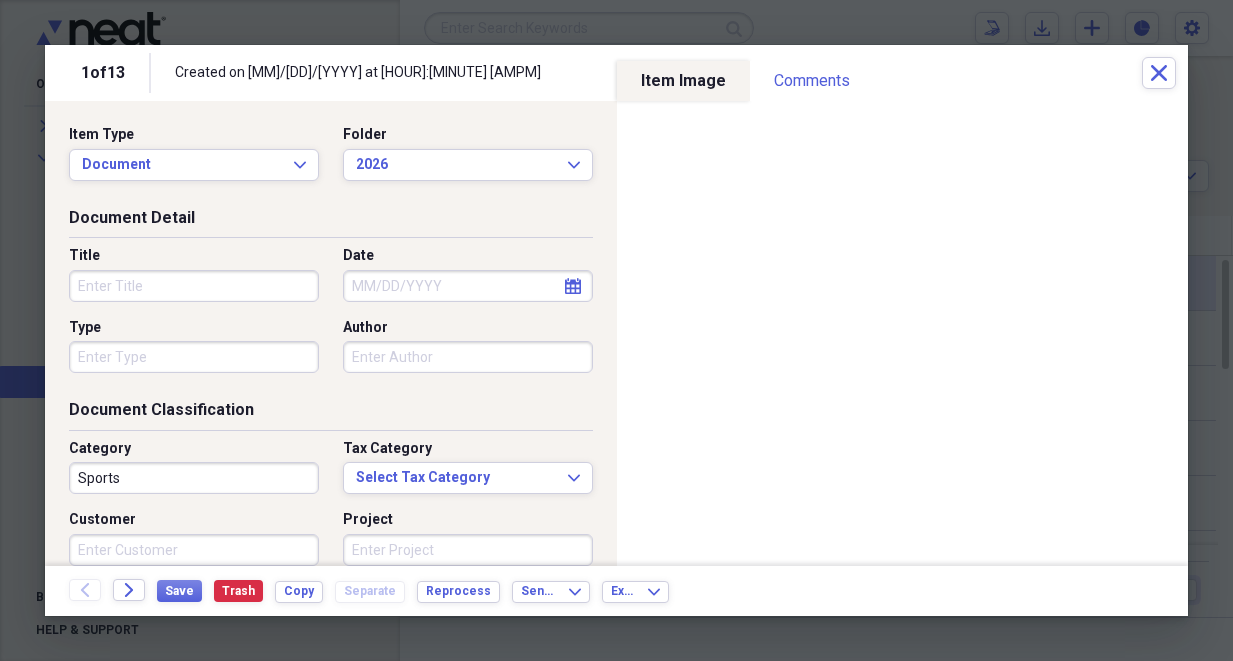 click on "Title" at bounding box center [194, 286] 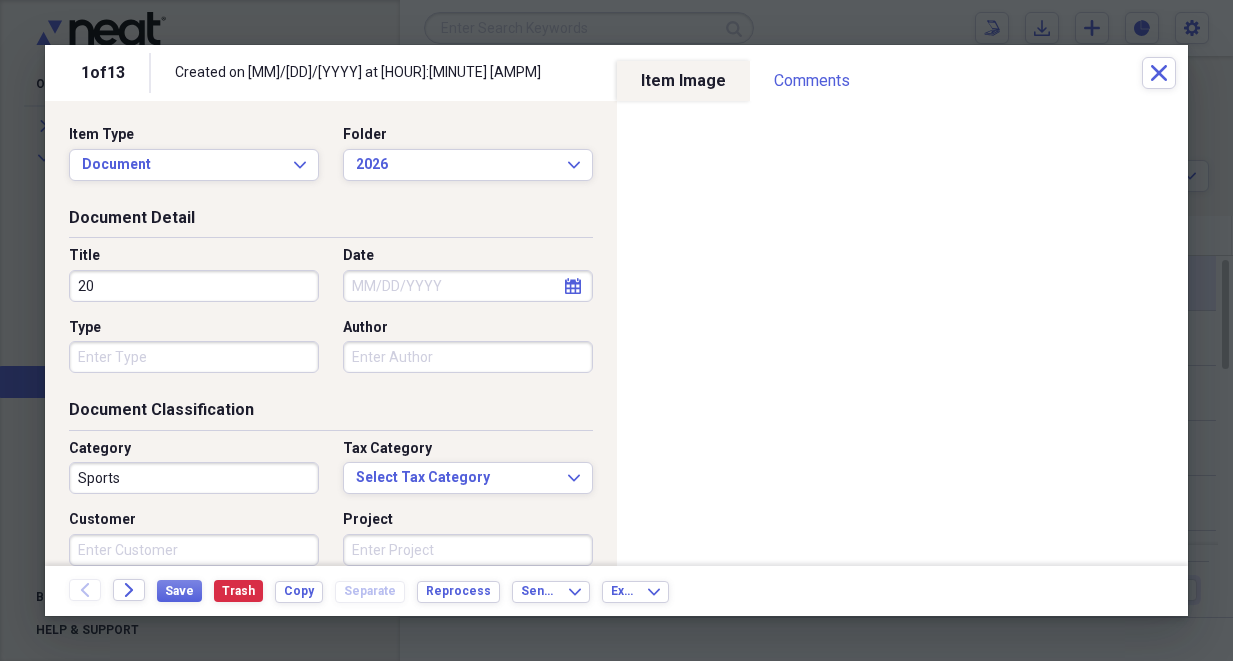type on "2" 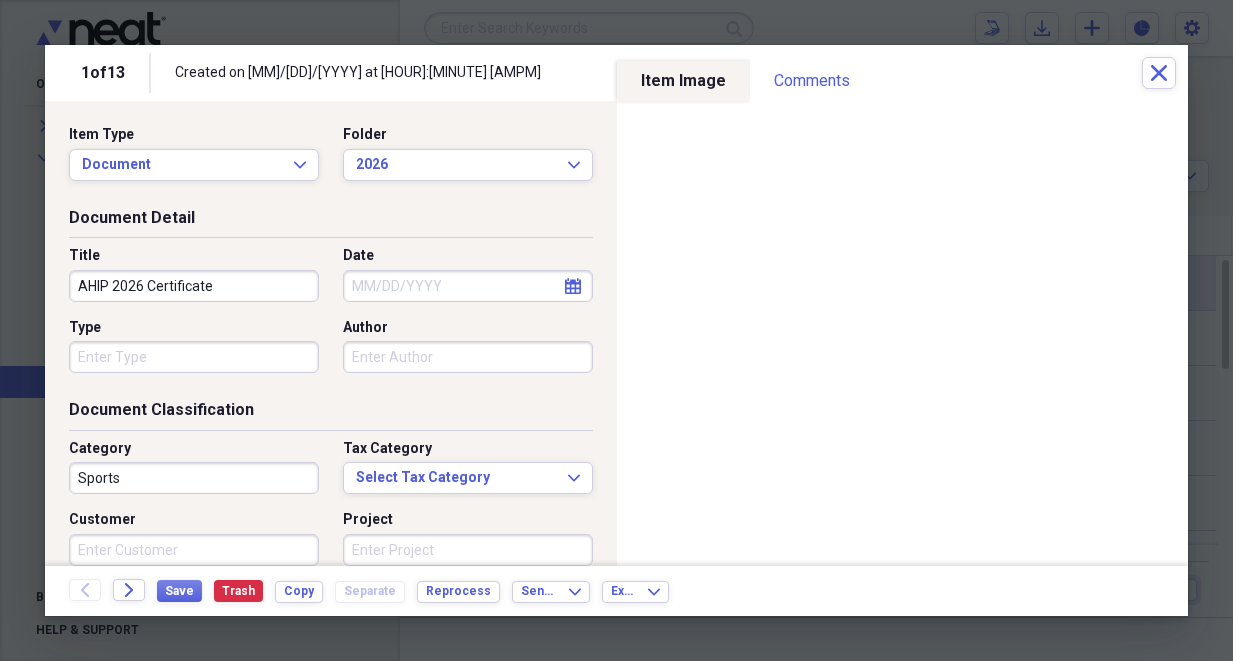 type on "AHIP 2026 Certificate" 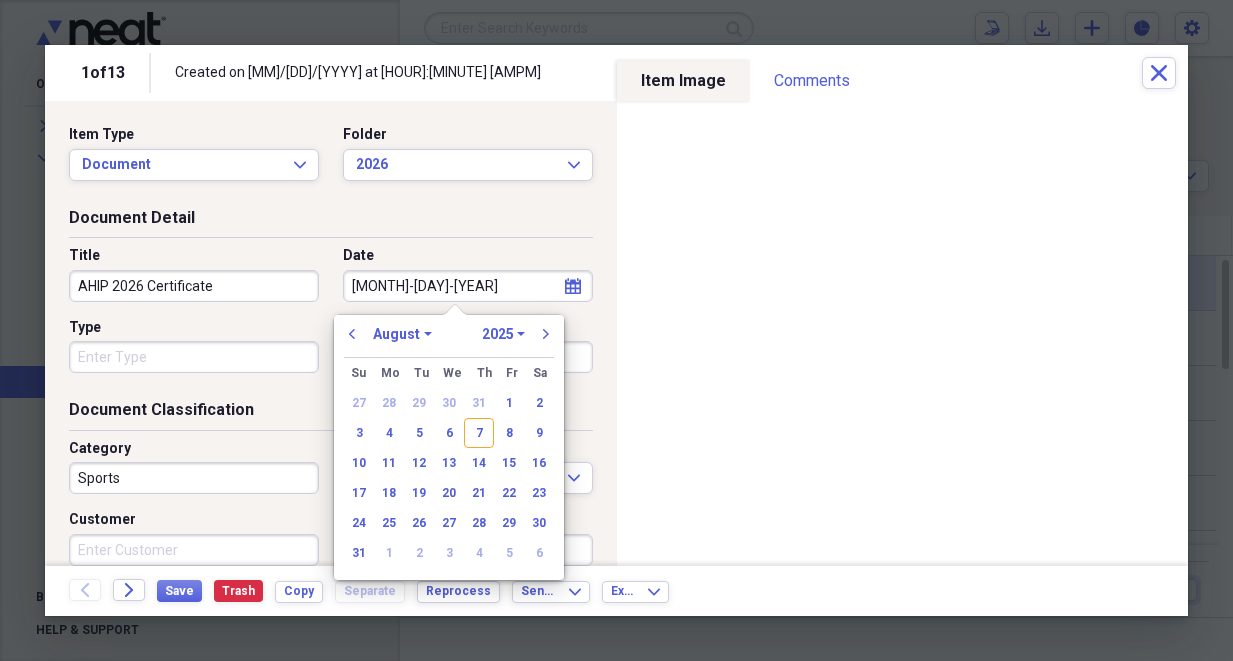 type on "[MM]-[DD]-[YY]" 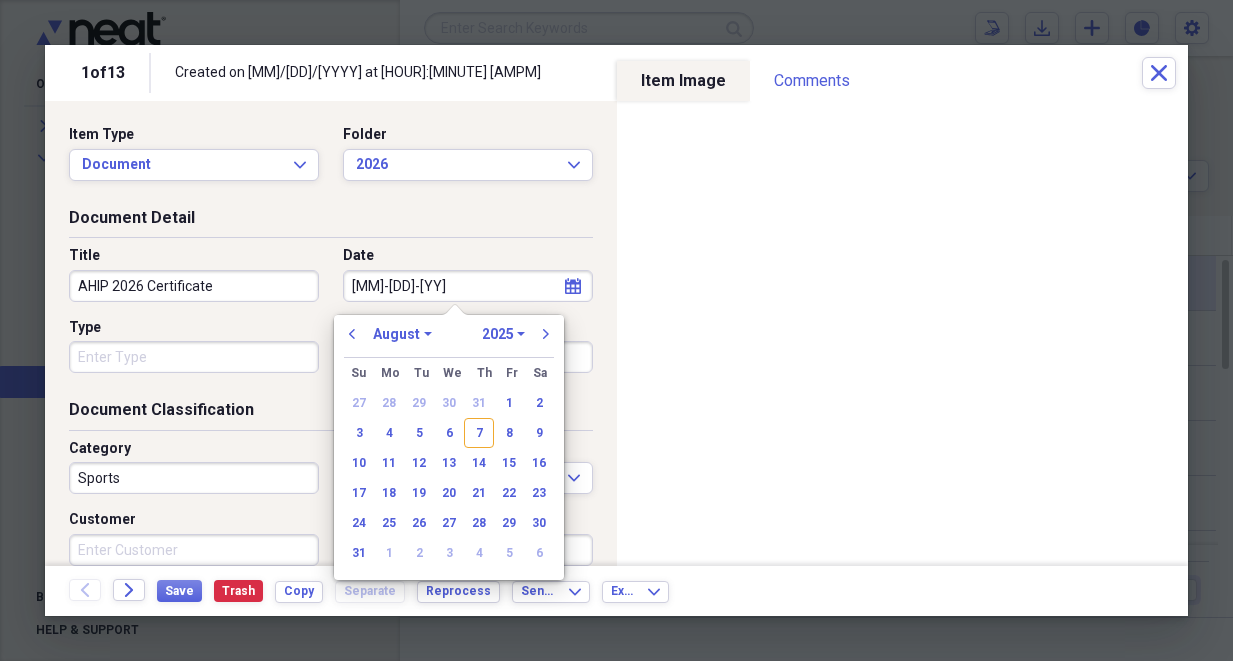 select on "2020" 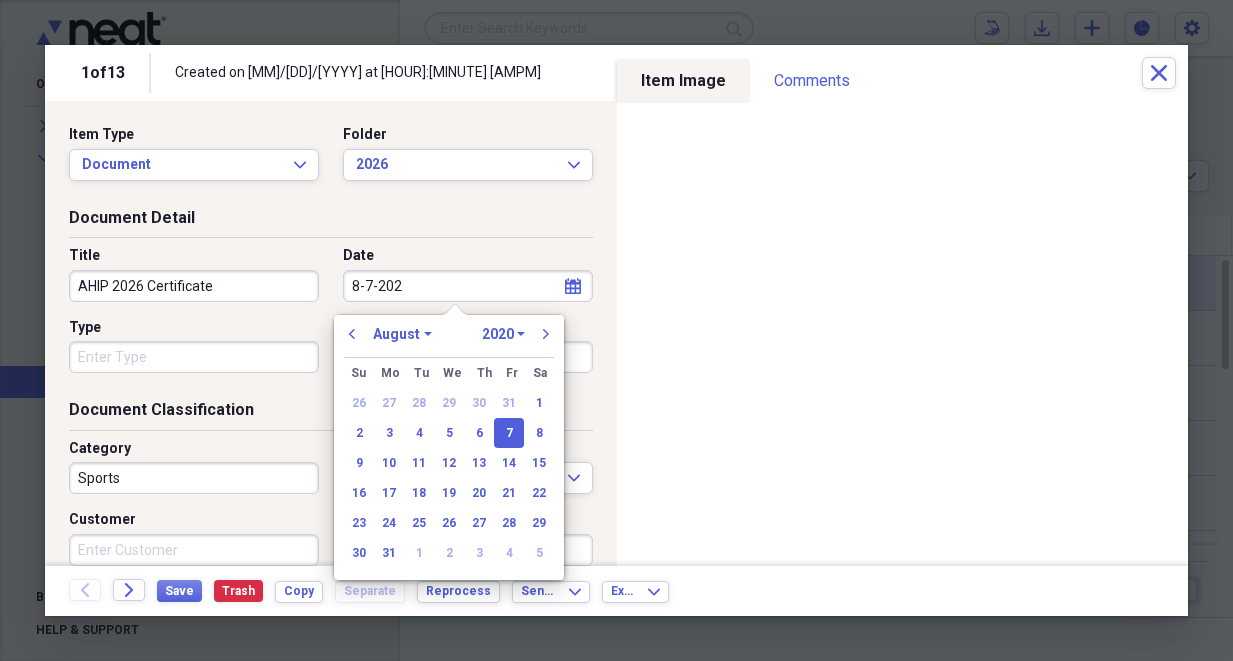 type on "8-7-2025" 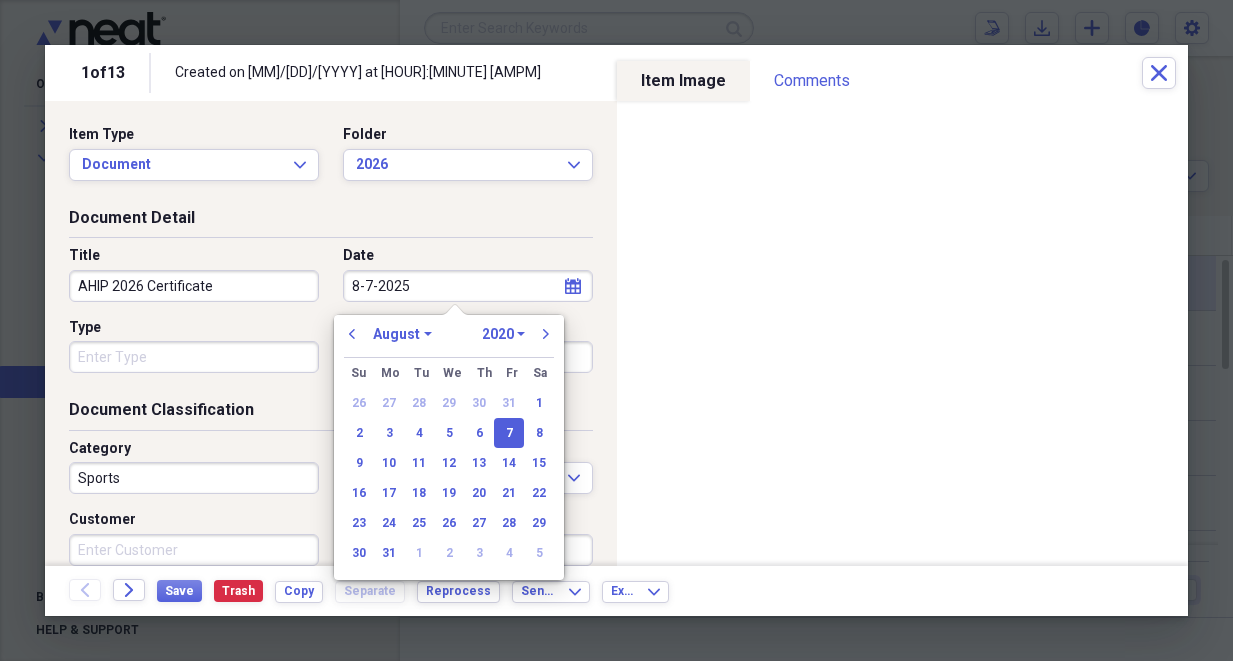 select on "2025" 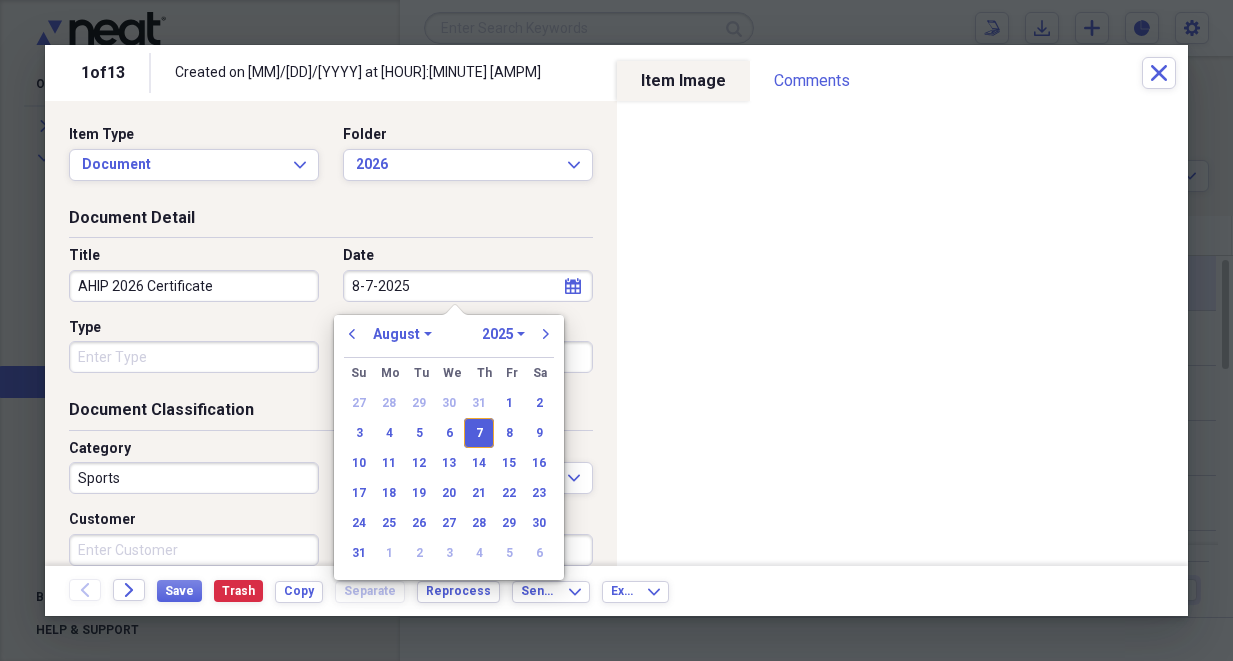 type on "08/07/2025" 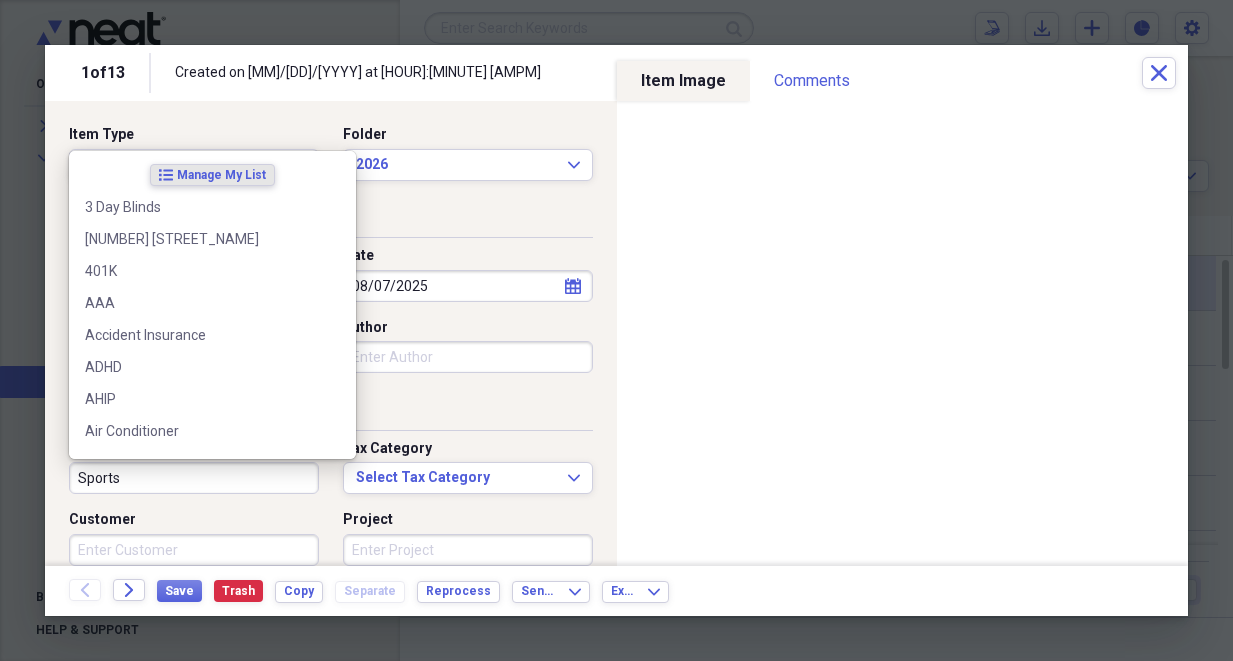 click on "Sports" at bounding box center [194, 478] 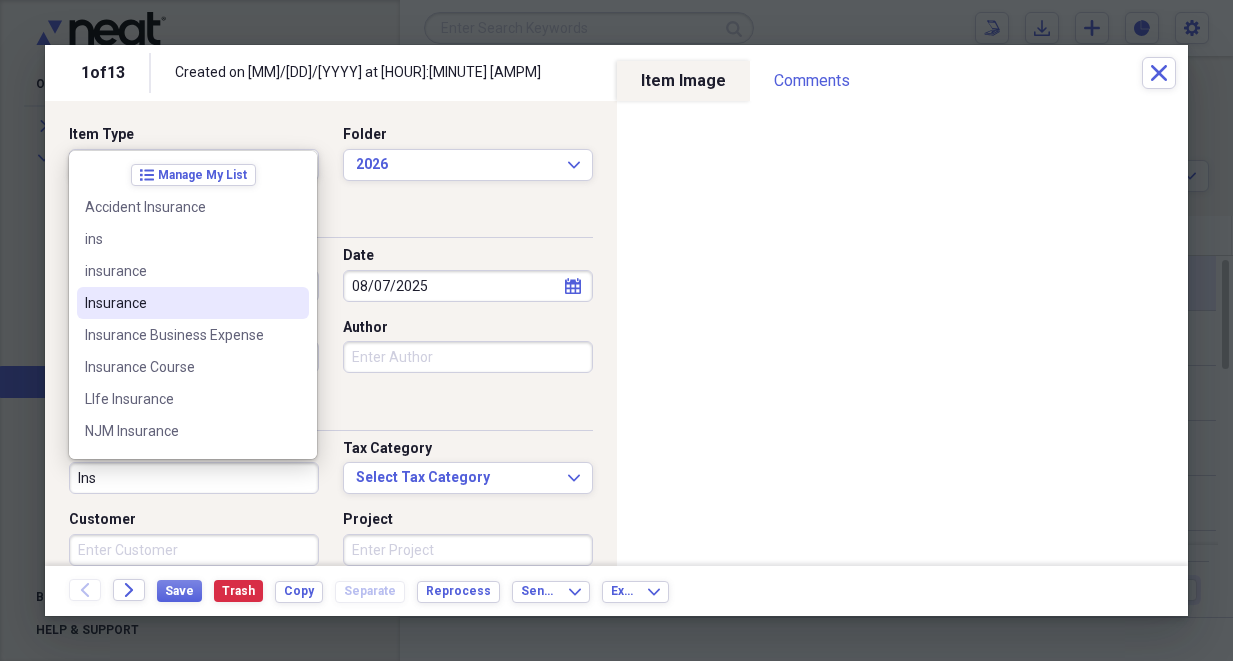click on "Insurance" at bounding box center [181, 303] 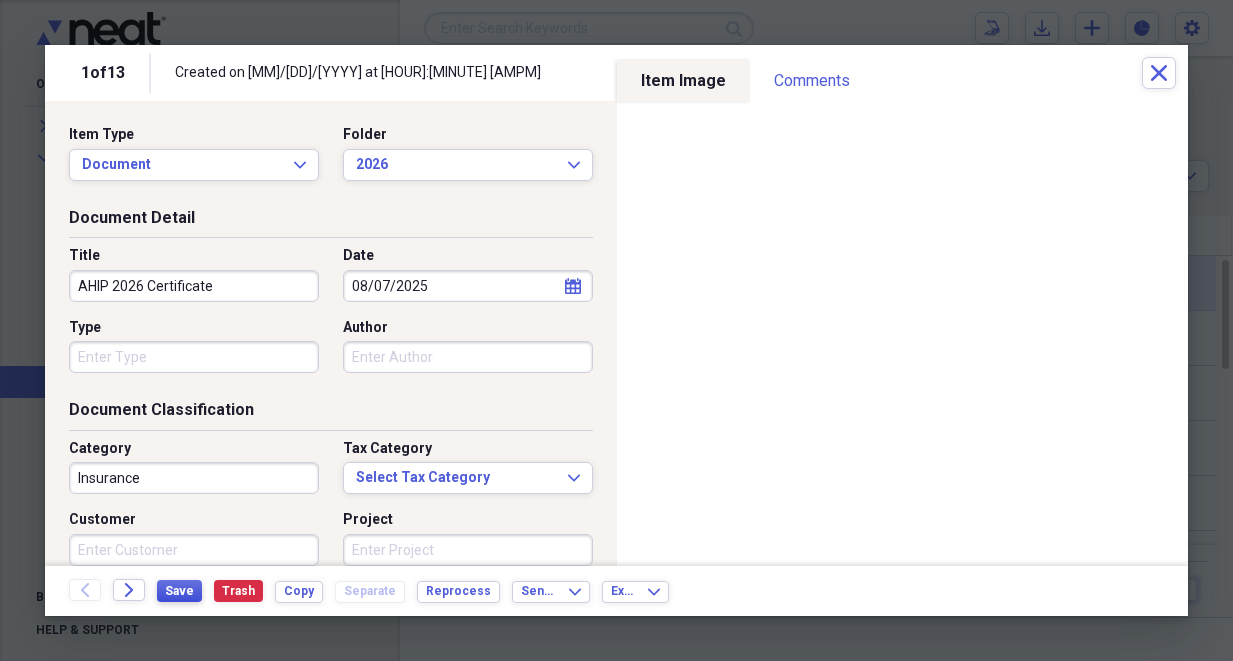 click on "Save" at bounding box center (179, 591) 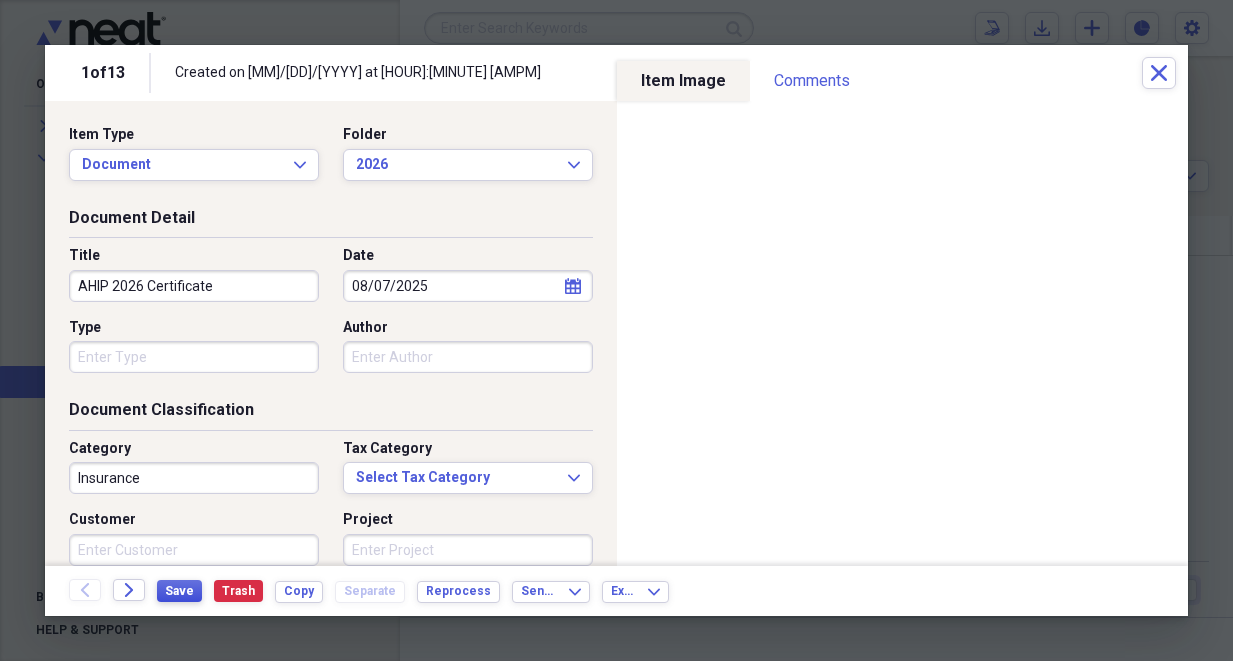 click on "Save" at bounding box center [179, 591] 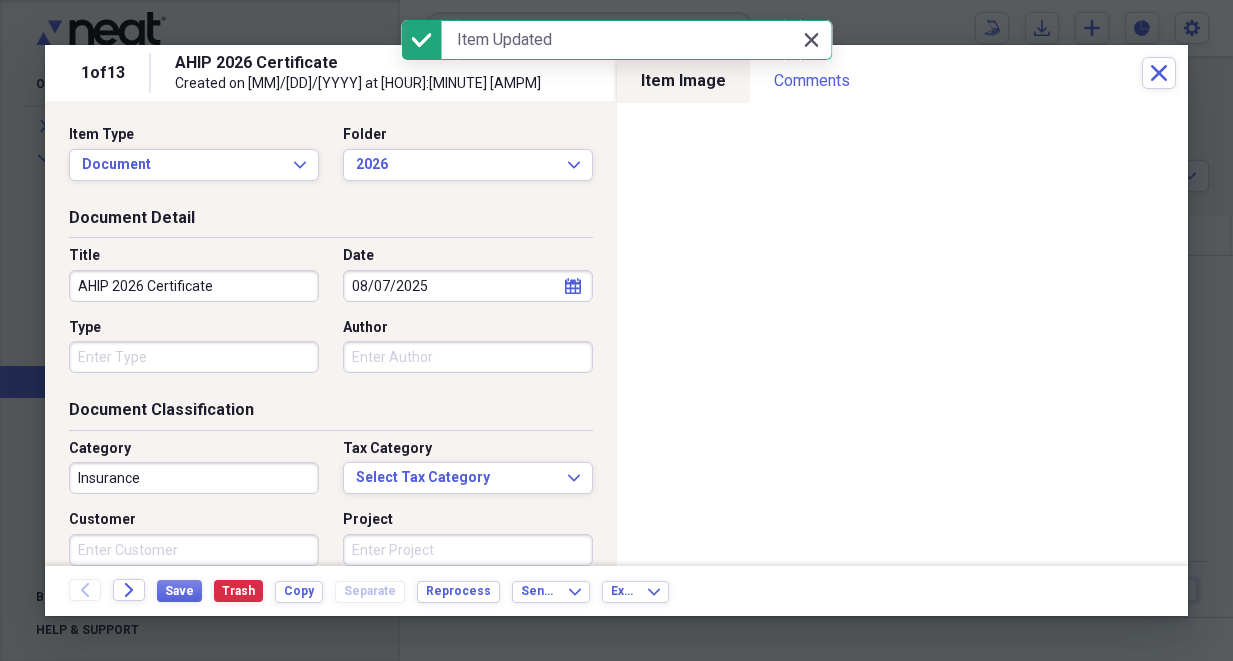 click 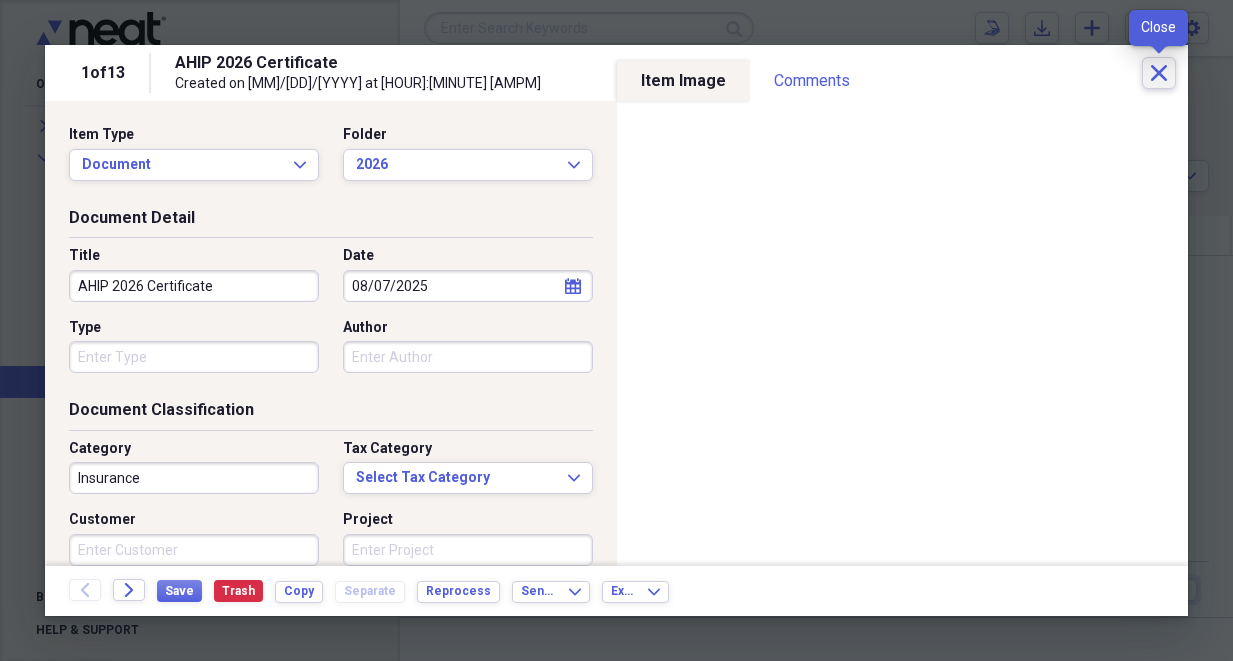 click 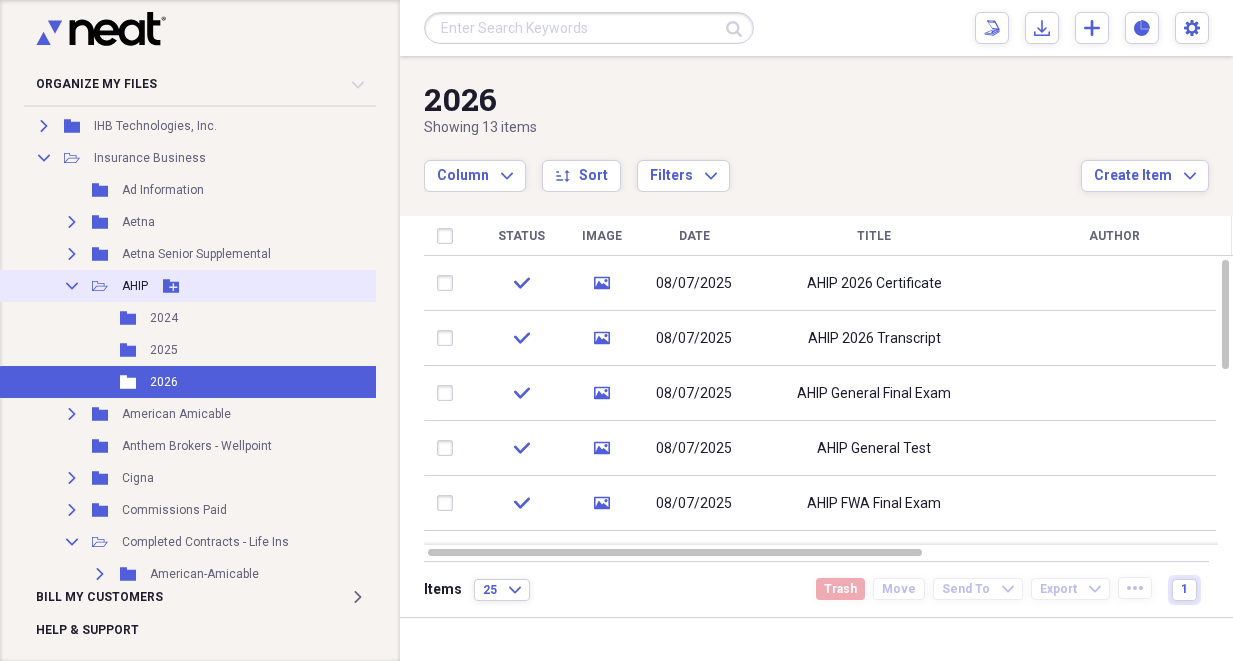 click 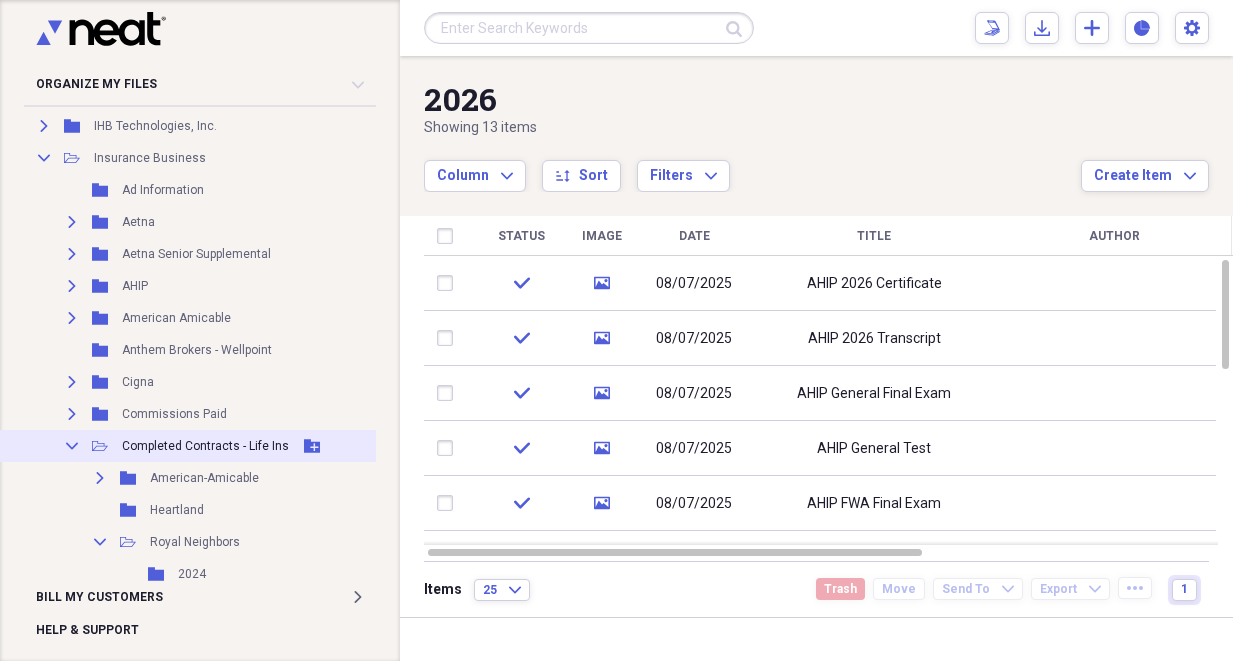 click on "Collapse" 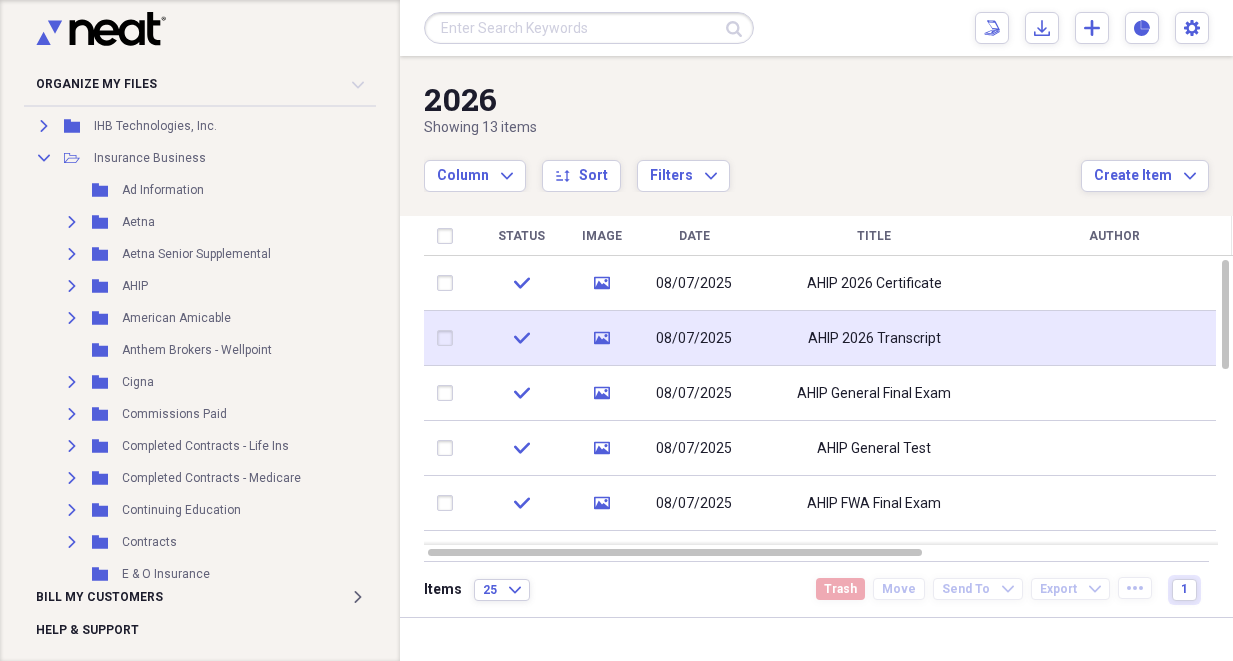 click on "AHIP 2026 Transcript" at bounding box center [874, 339] 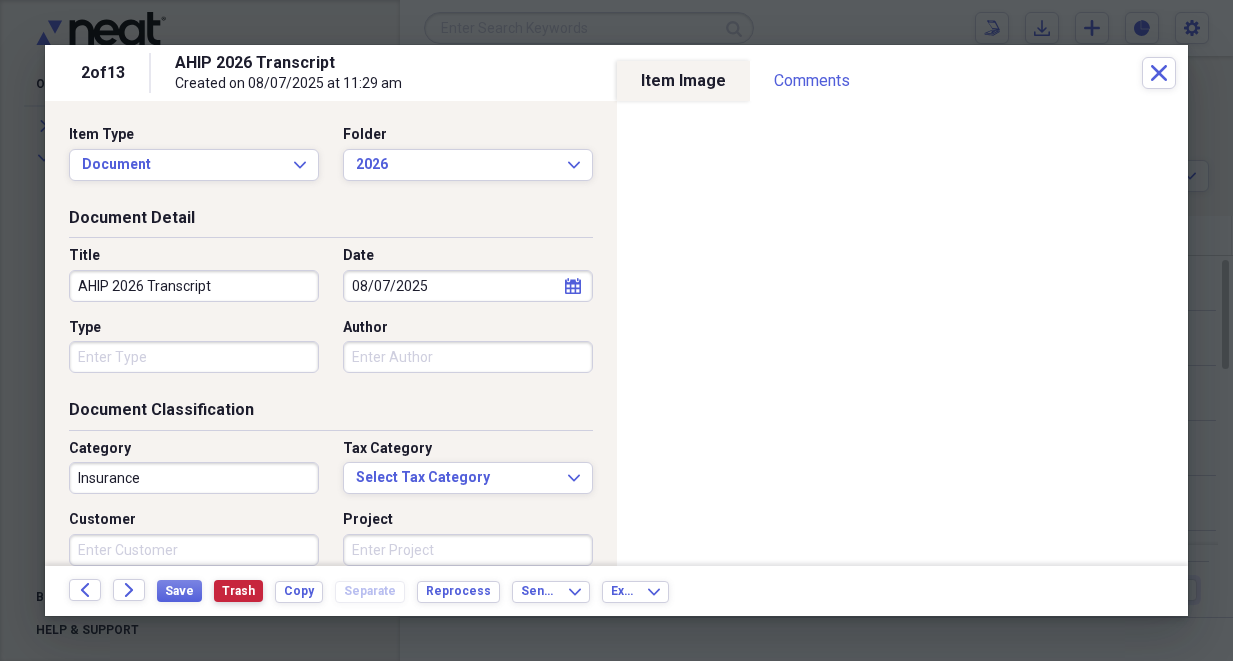 click on "Trash" at bounding box center (238, 591) 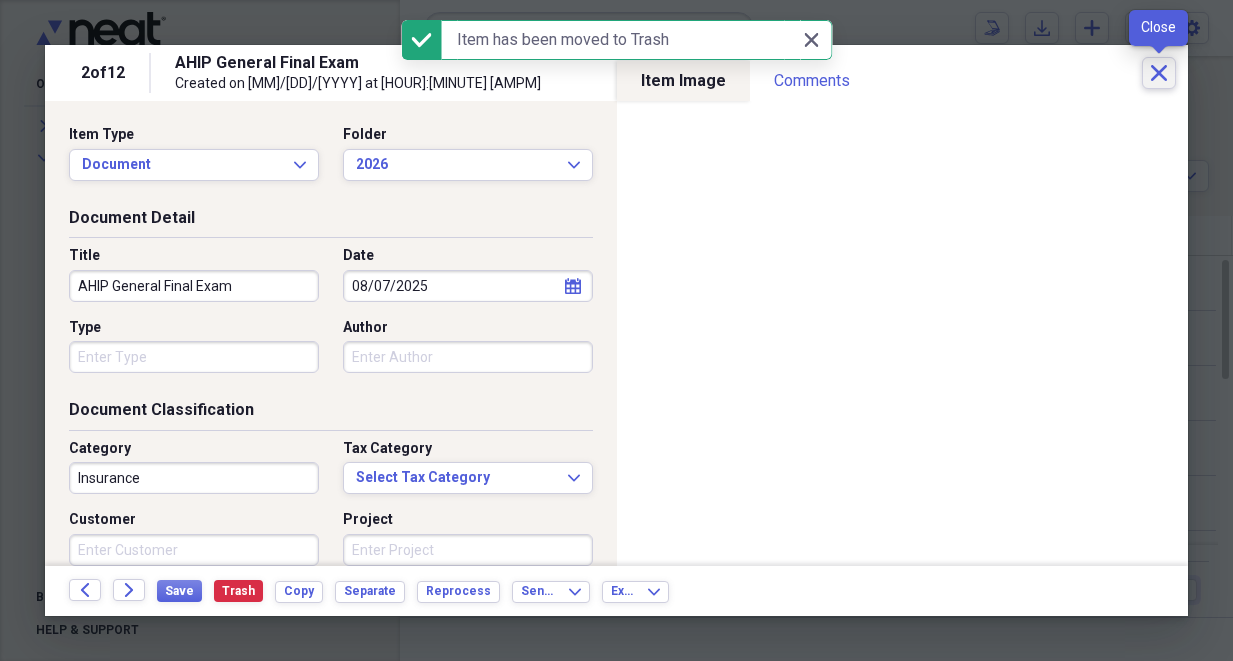 click on "Close" 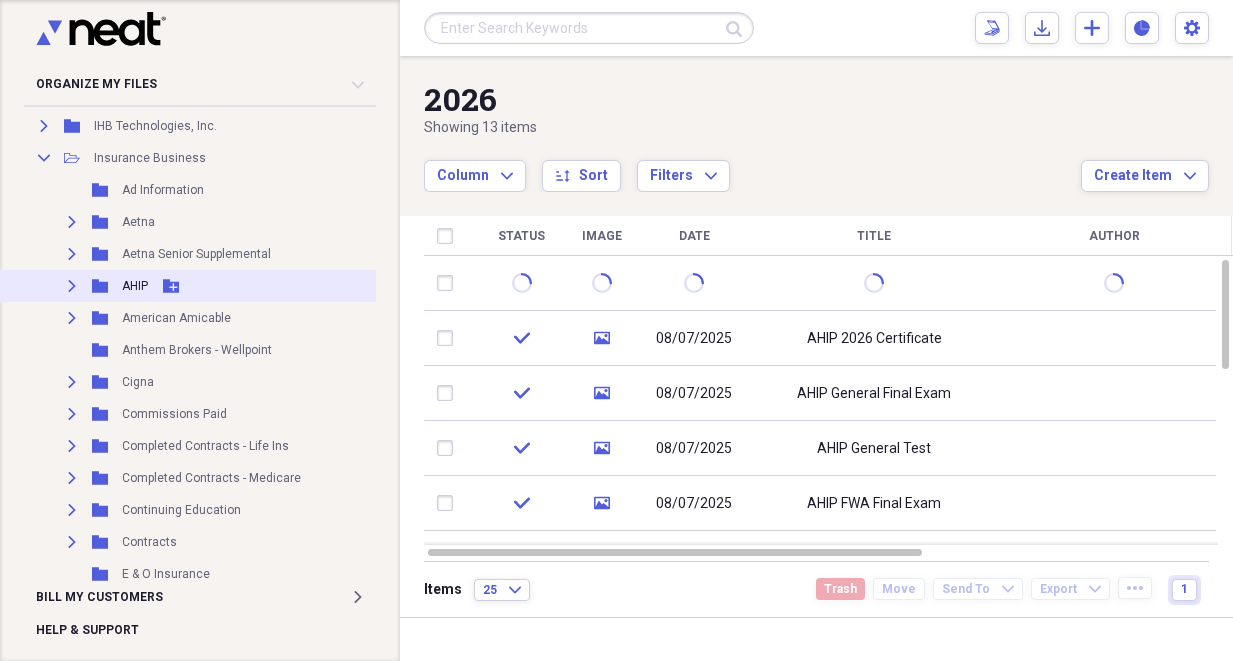 click on "AHIP" at bounding box center (135, 286) 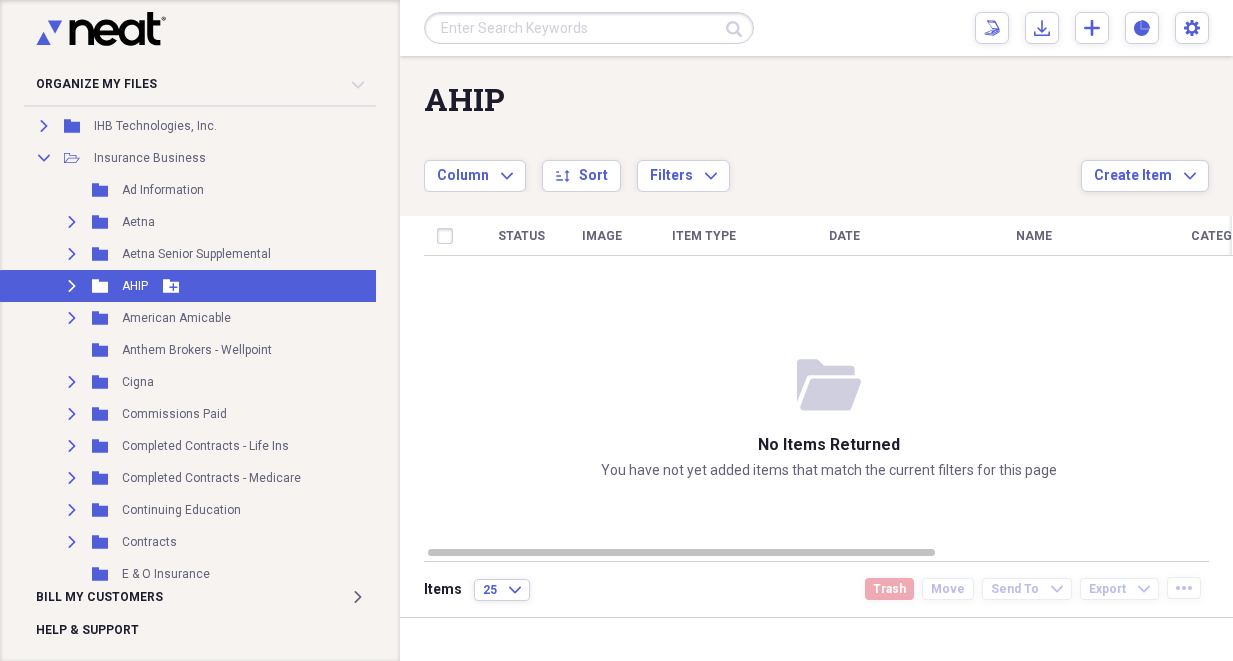 click on "Expand" 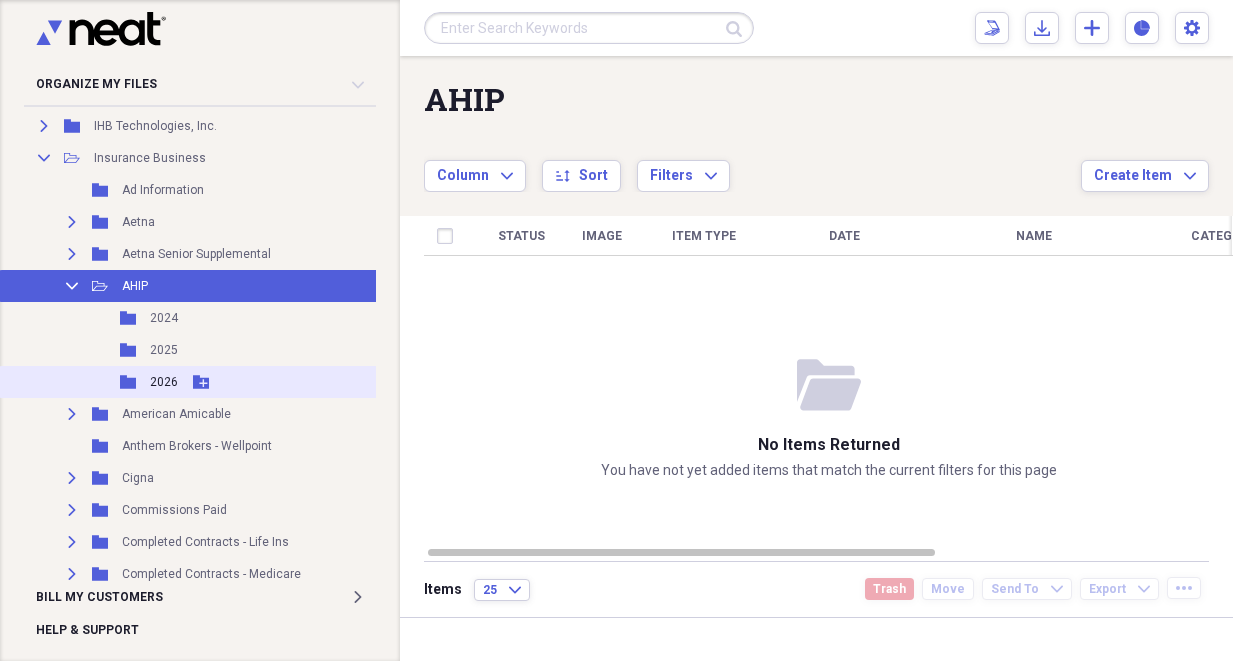 click on "2026" at bounding box center [164, 382] 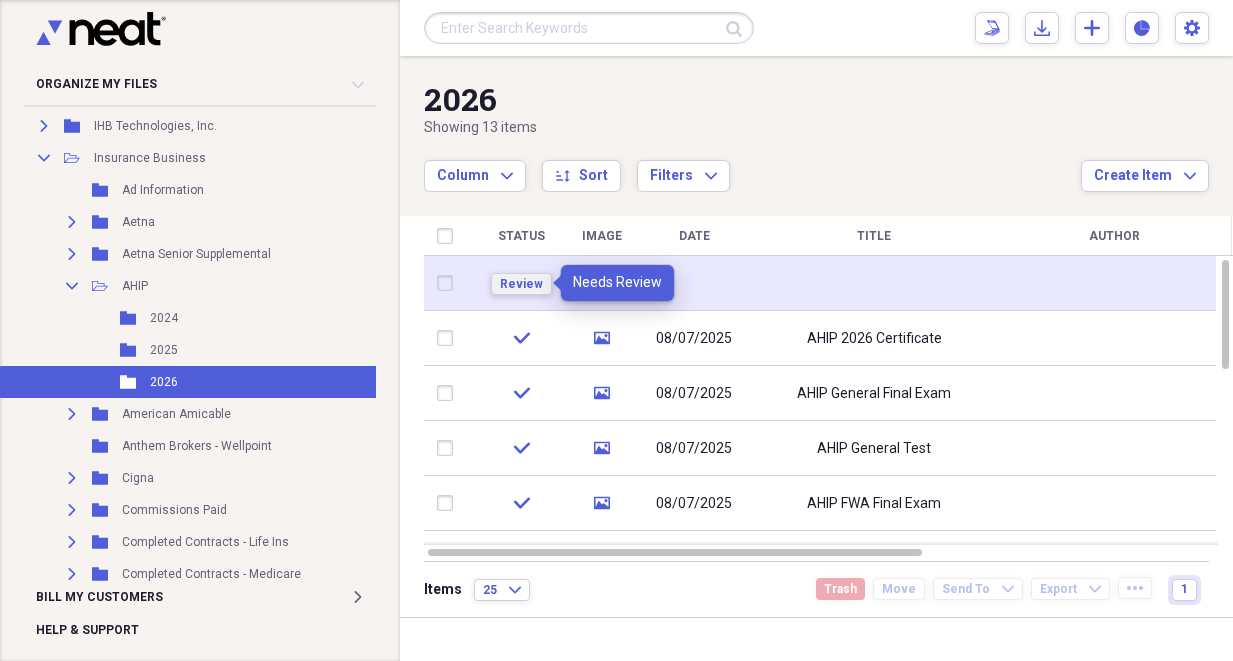 click on "Review" at bounding box center [521, 284] 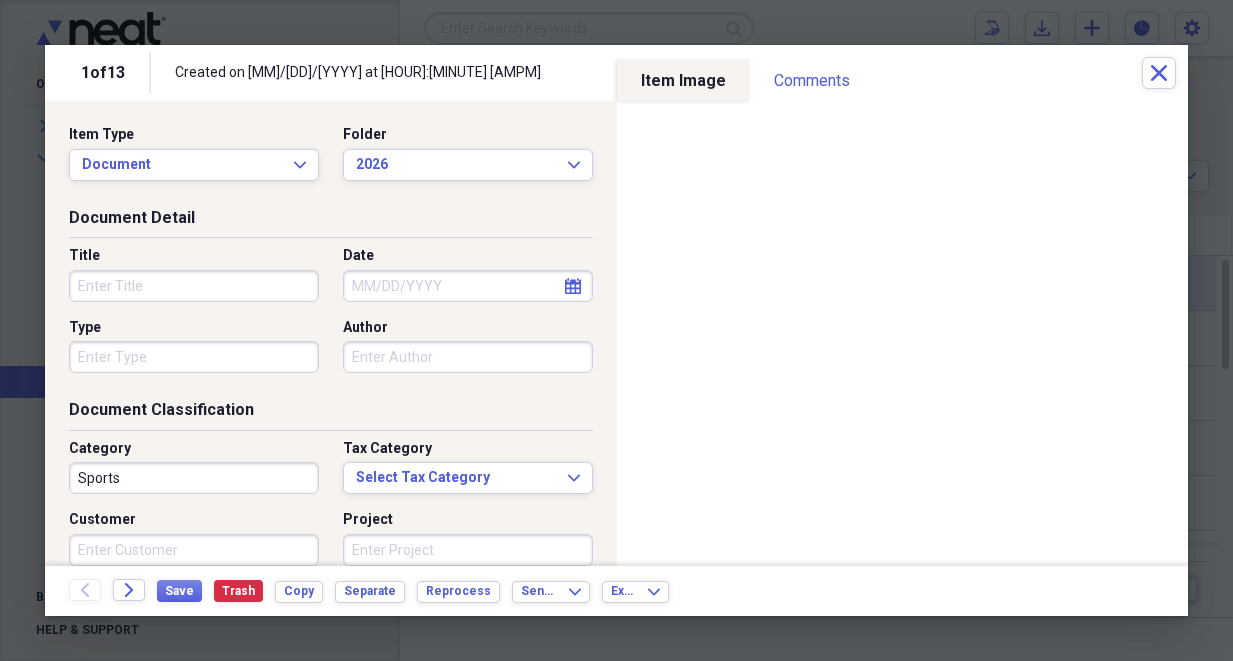 click on "Title" at bounding box center [194, 286] 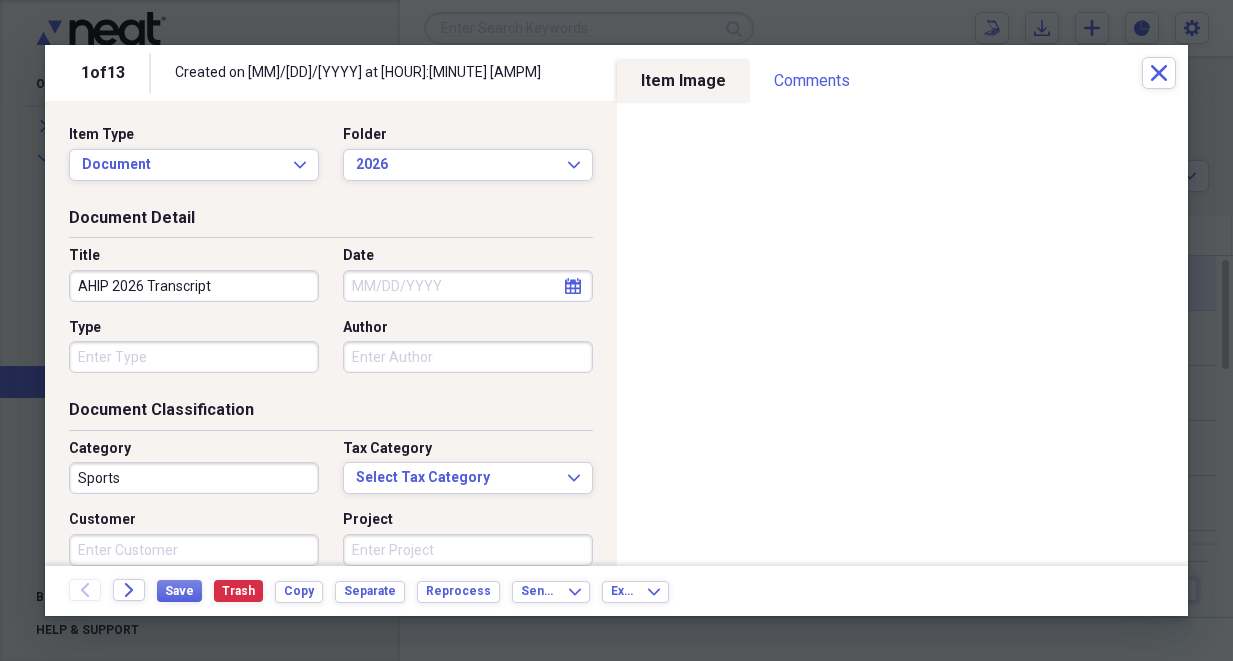 type on "AHIP 2026 Transcript" 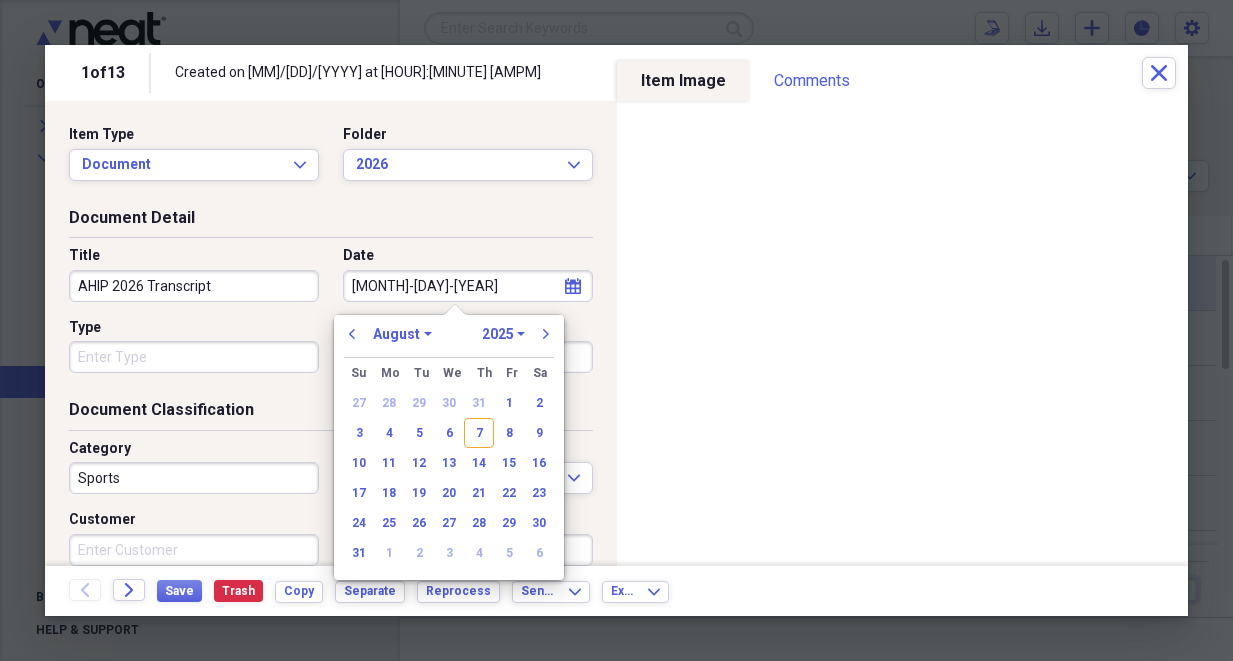 type on "[MM]-[DD]-[YY]" 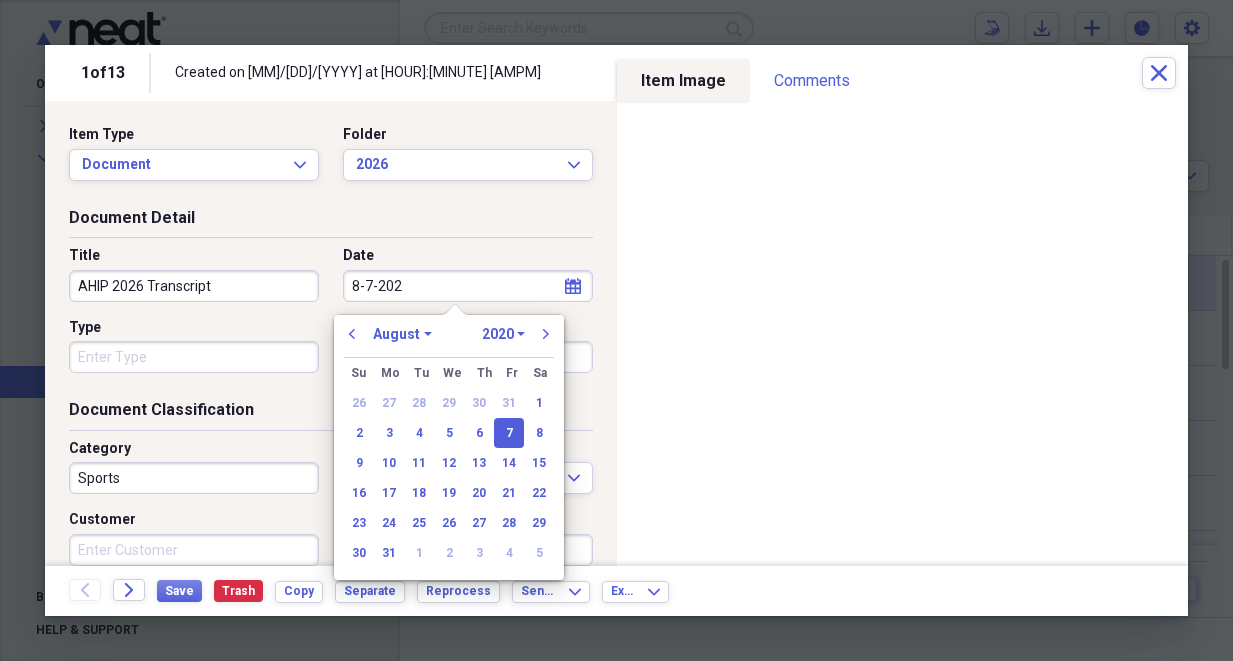 type on "8-7-2025" 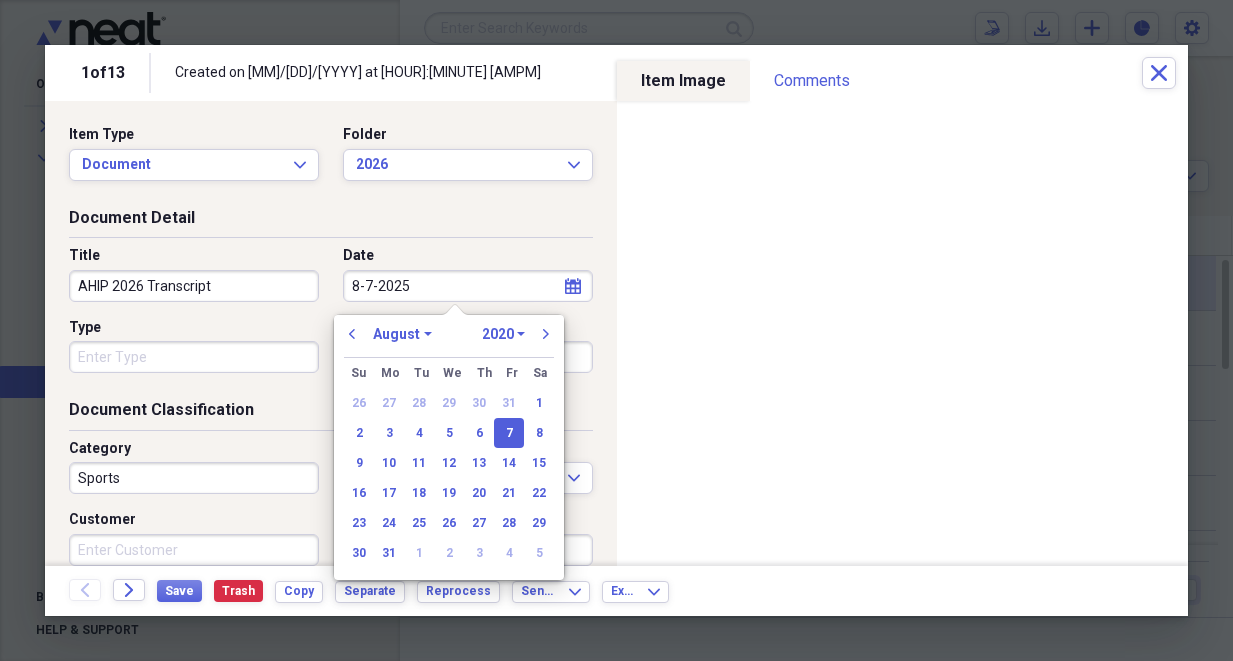 select on "2025" 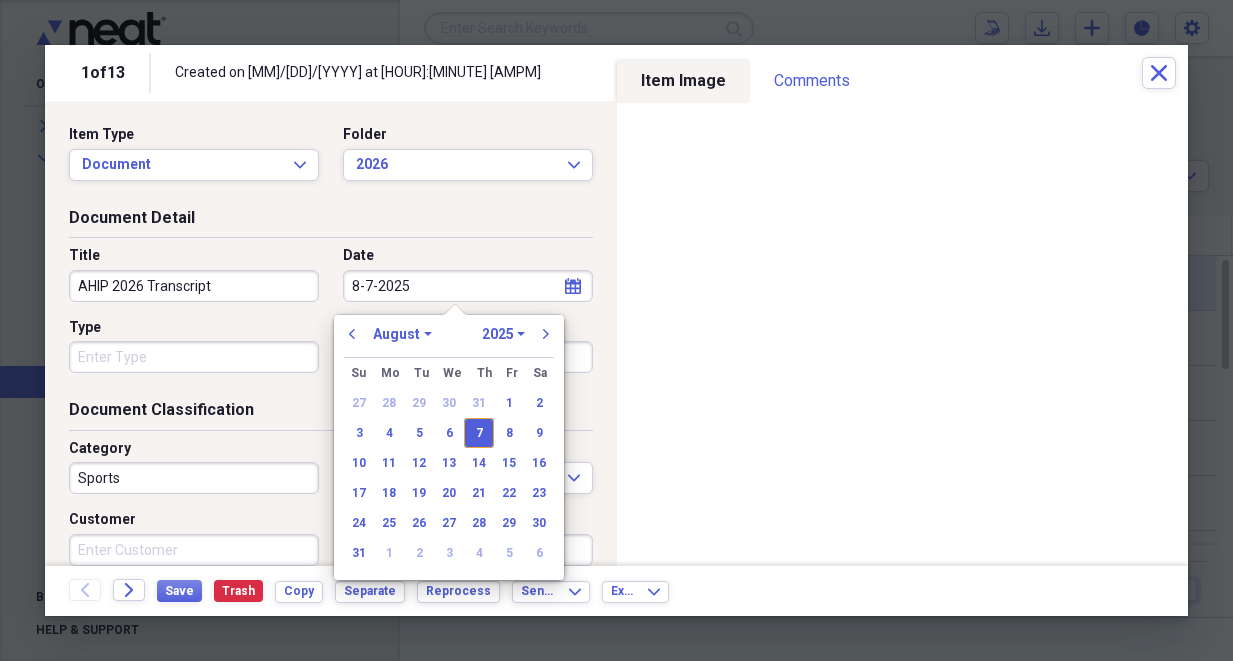 type on "08/07/2025" 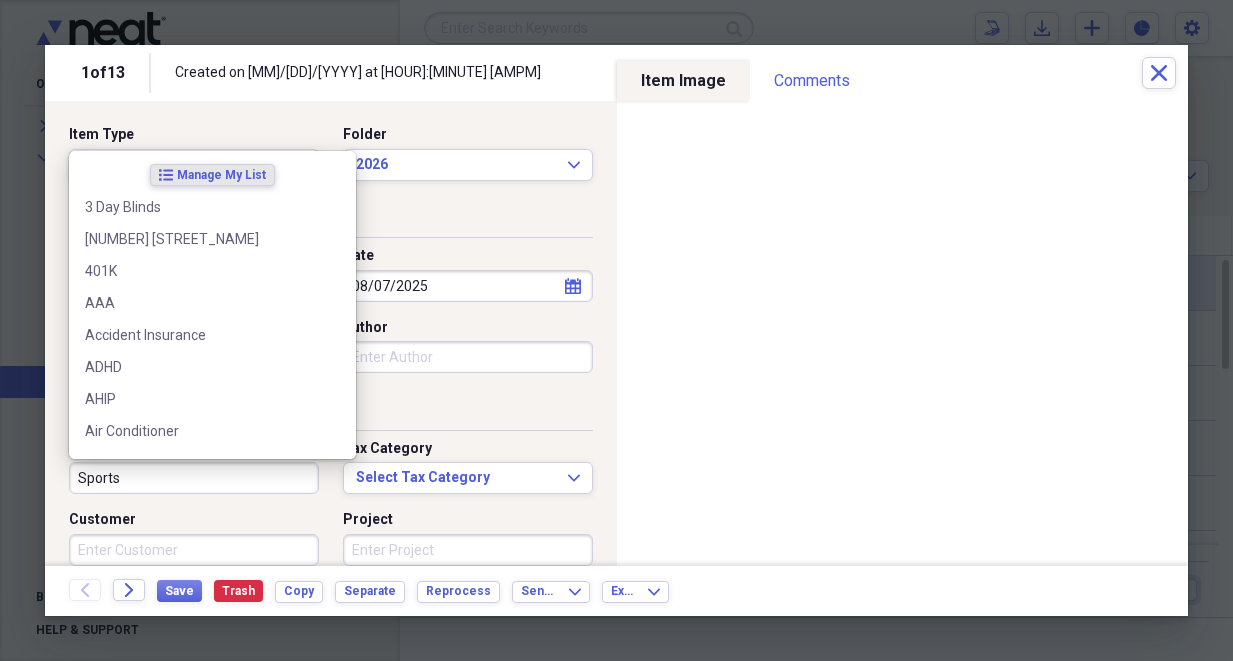 click on "Sports" at bounding box center (194, 478) 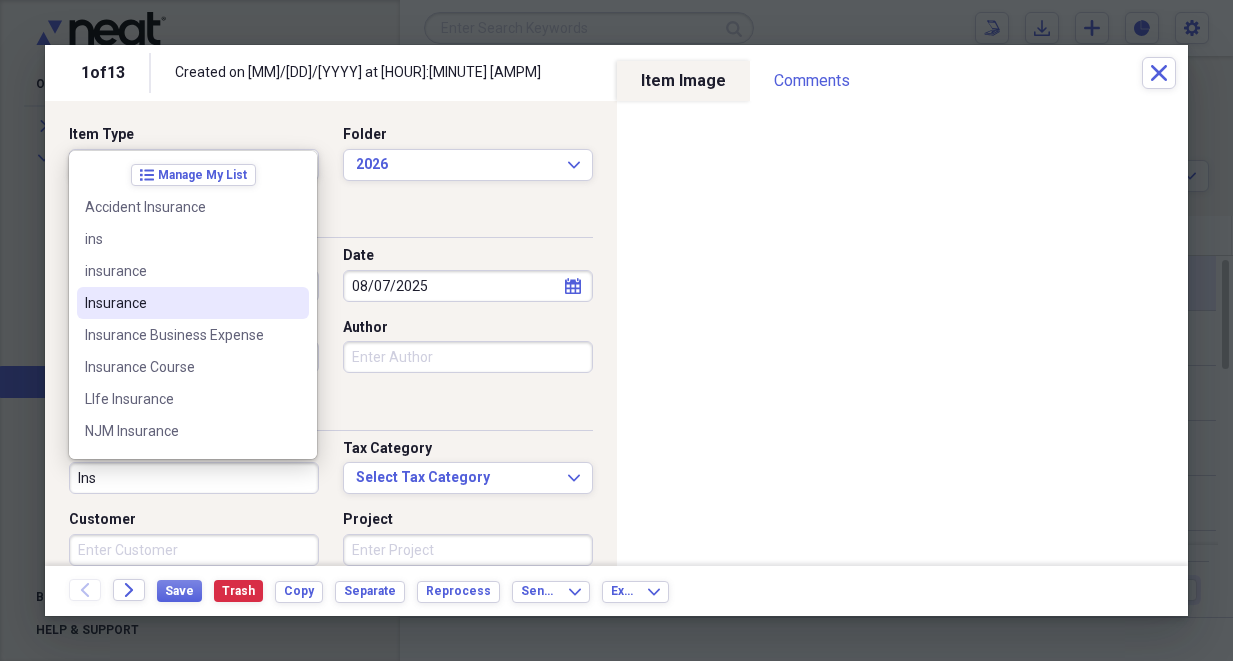 click on "Insurance" at bounding box center [181, 303] 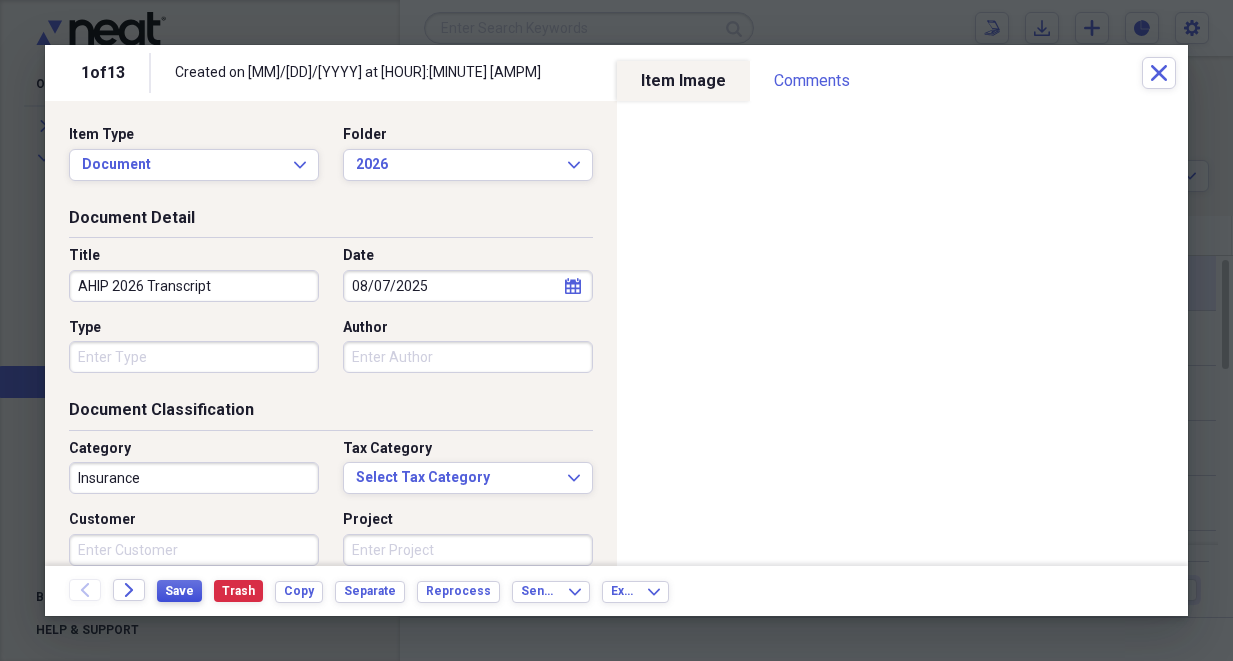click on "Save" at bounding box center (179, 591) 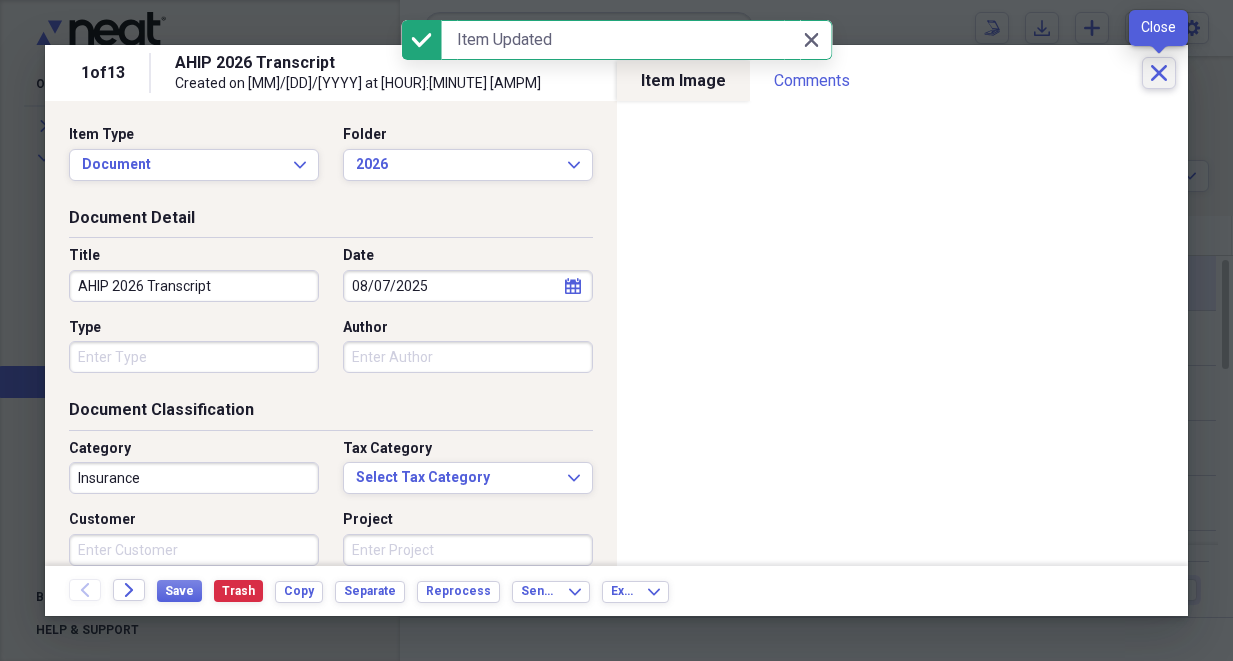 click on "Close" 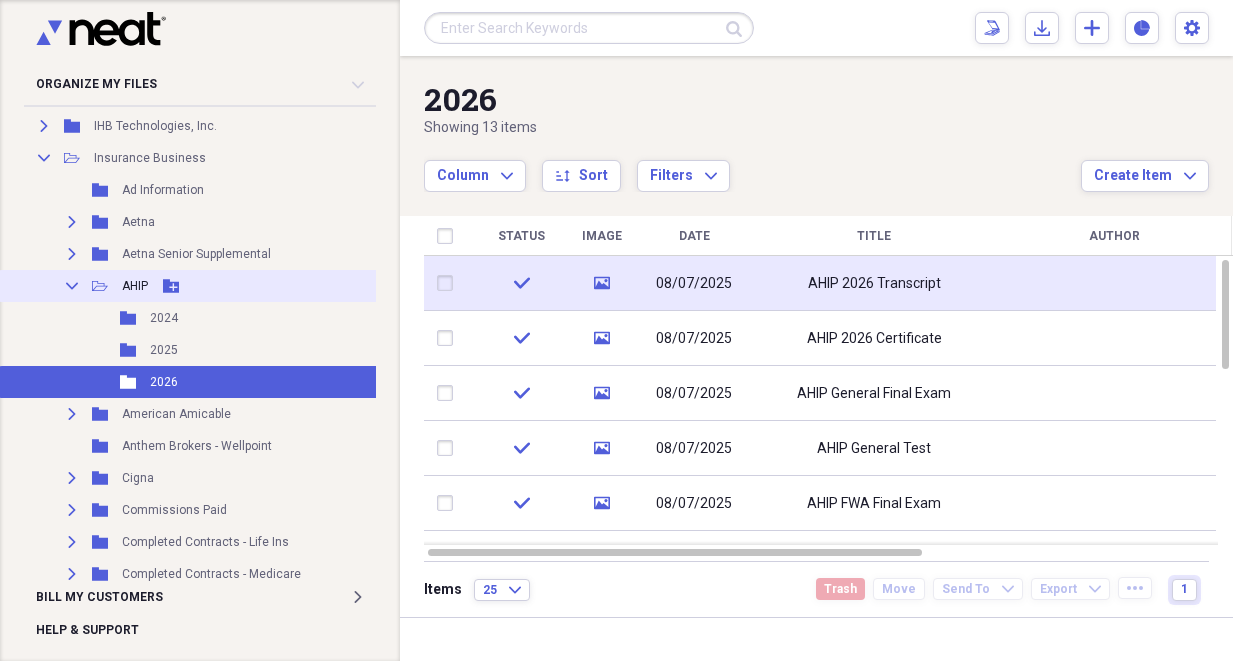 click on "Collapse" 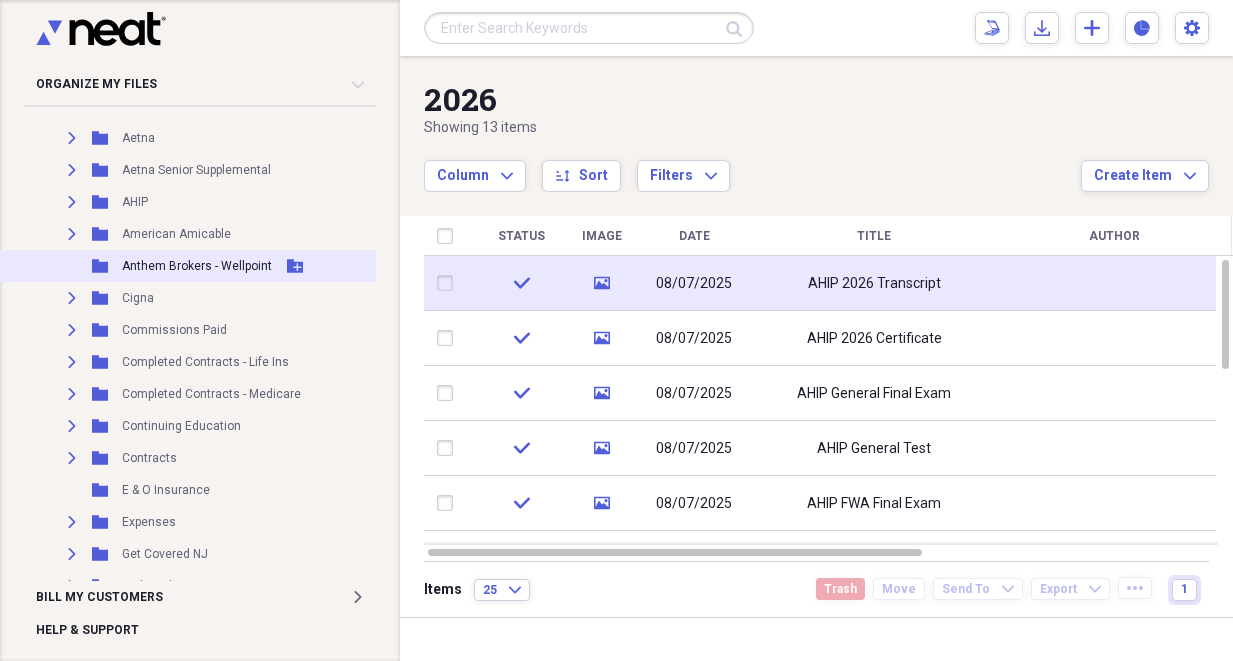 scroll, scrollTop: 427, scrollLeft: 0, axis: vertical 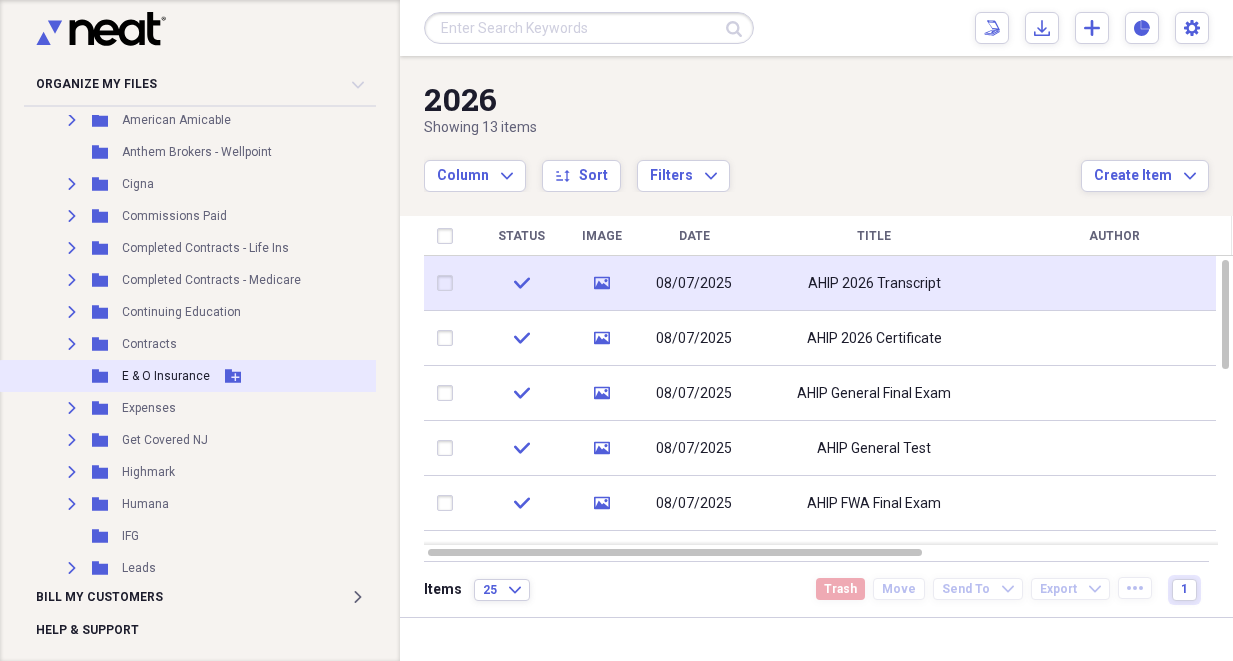 click on "E & O Insurance" at bounding box center [166, 376] 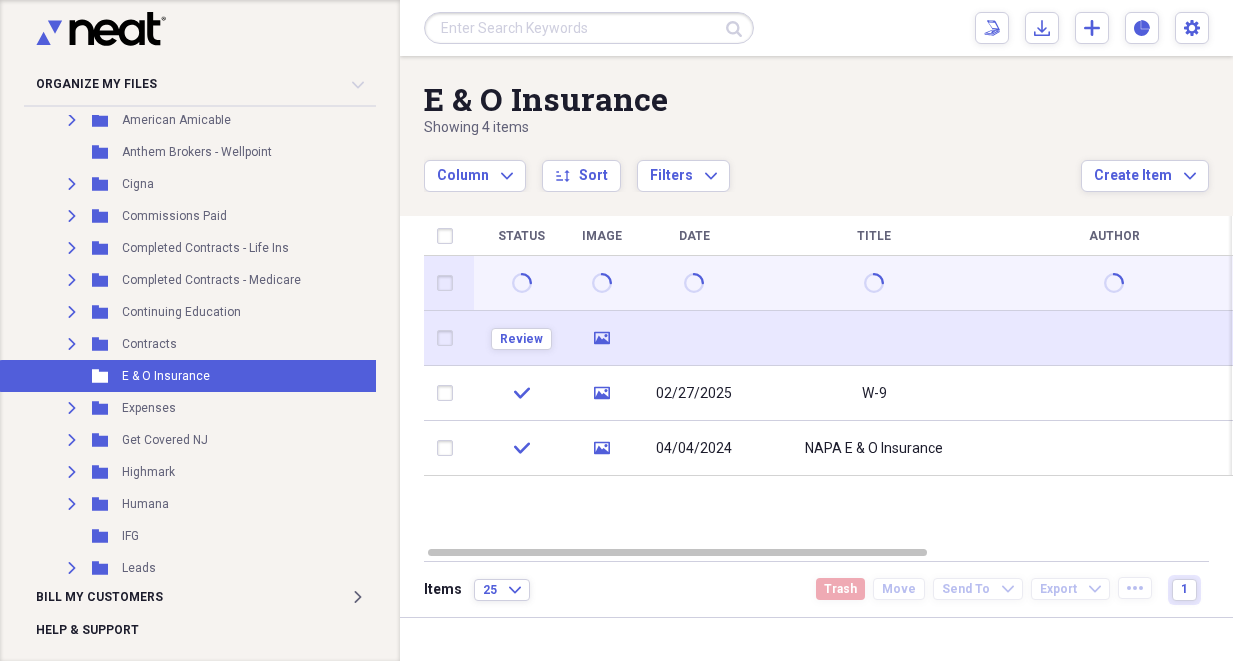 click at bounding box center [694, 338] 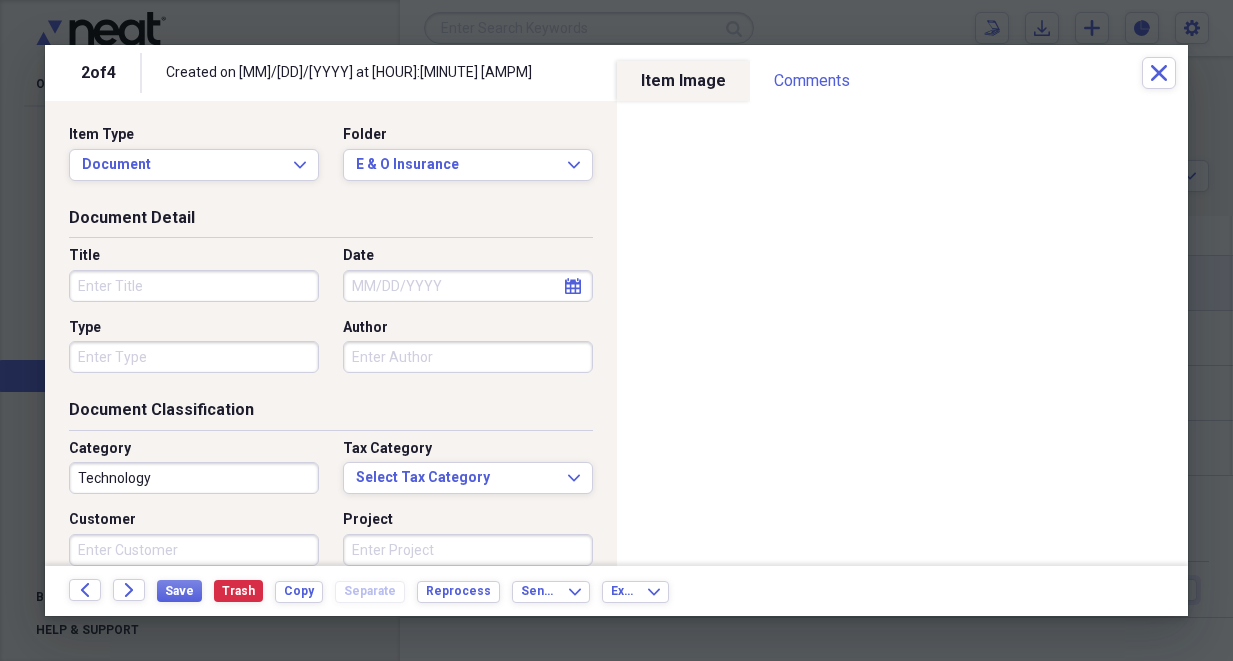click on "Title" at bounding box center [194, 286] 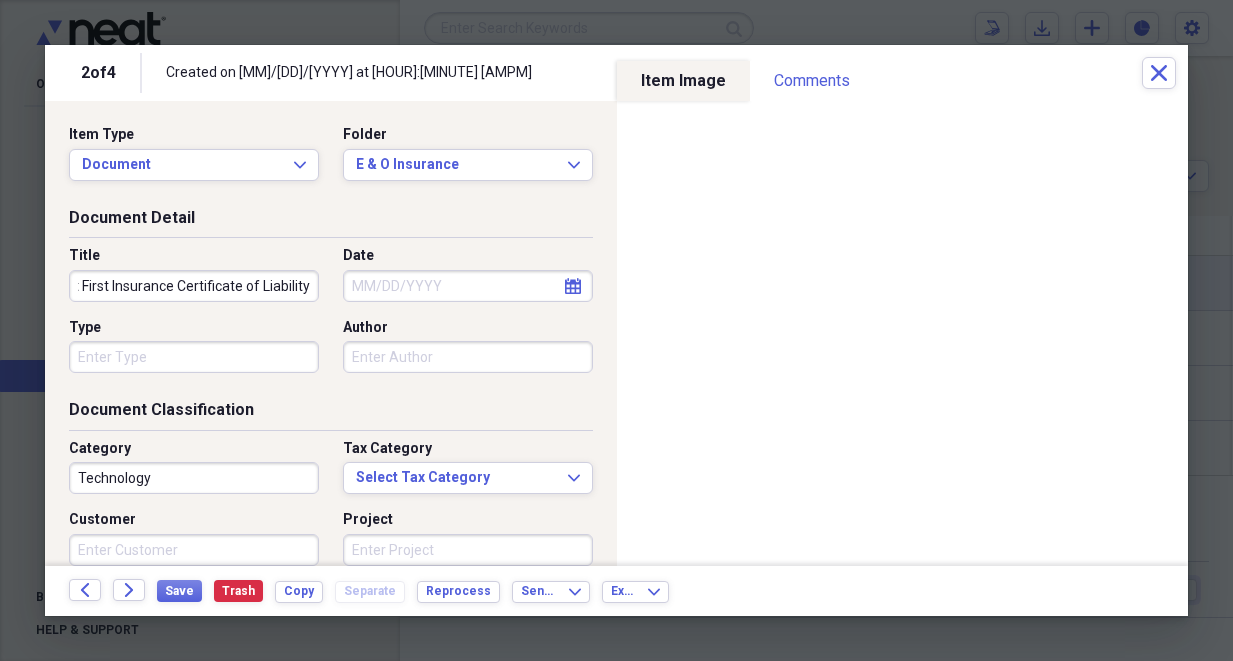 scroll, scrollTop: 0, scrollLeft: 67, axis: horizontal 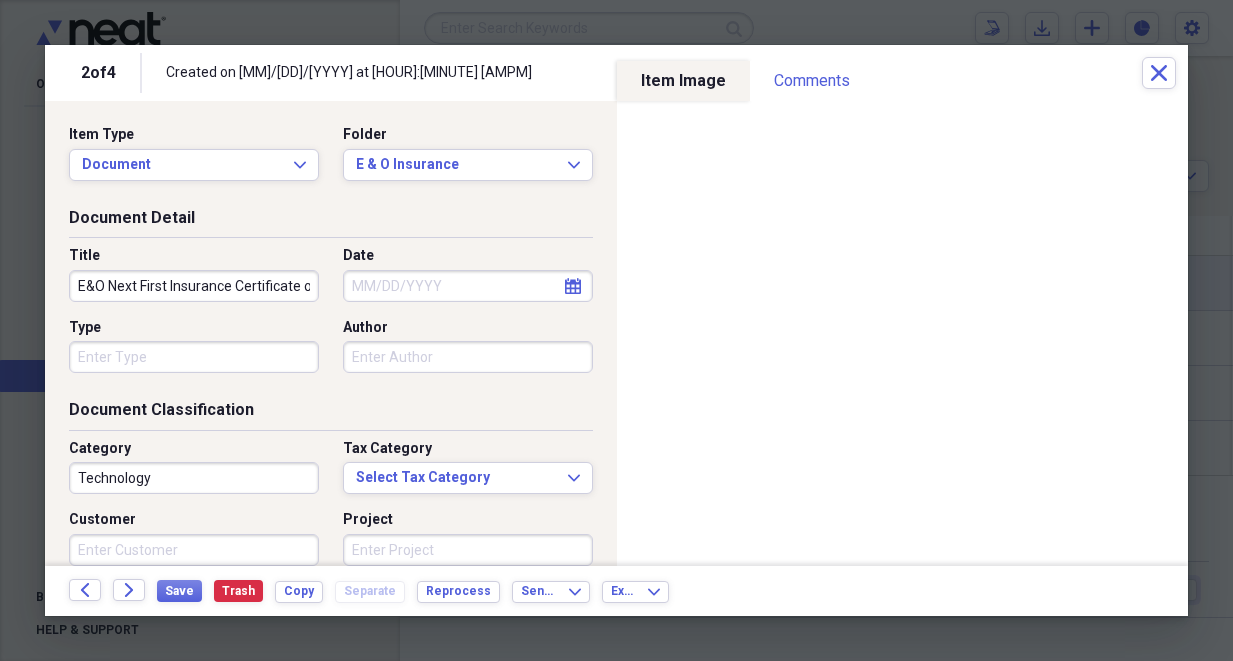 select on "7" 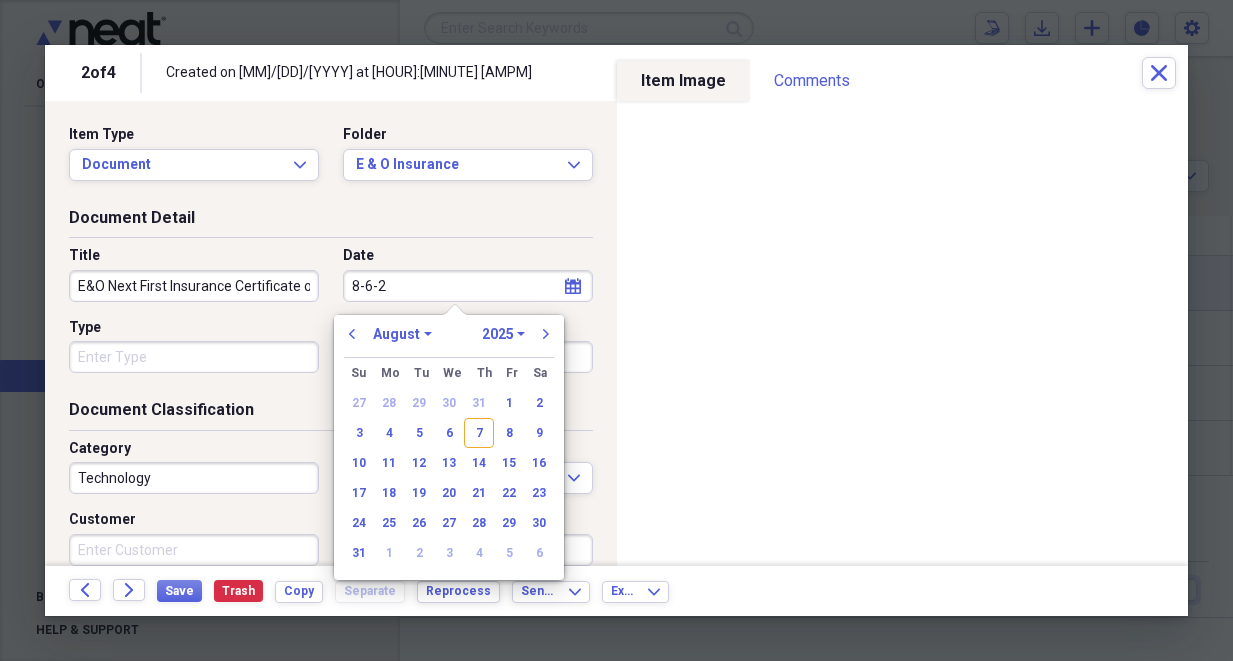type on "[MONTH]-[DAY]-[YEAR]" 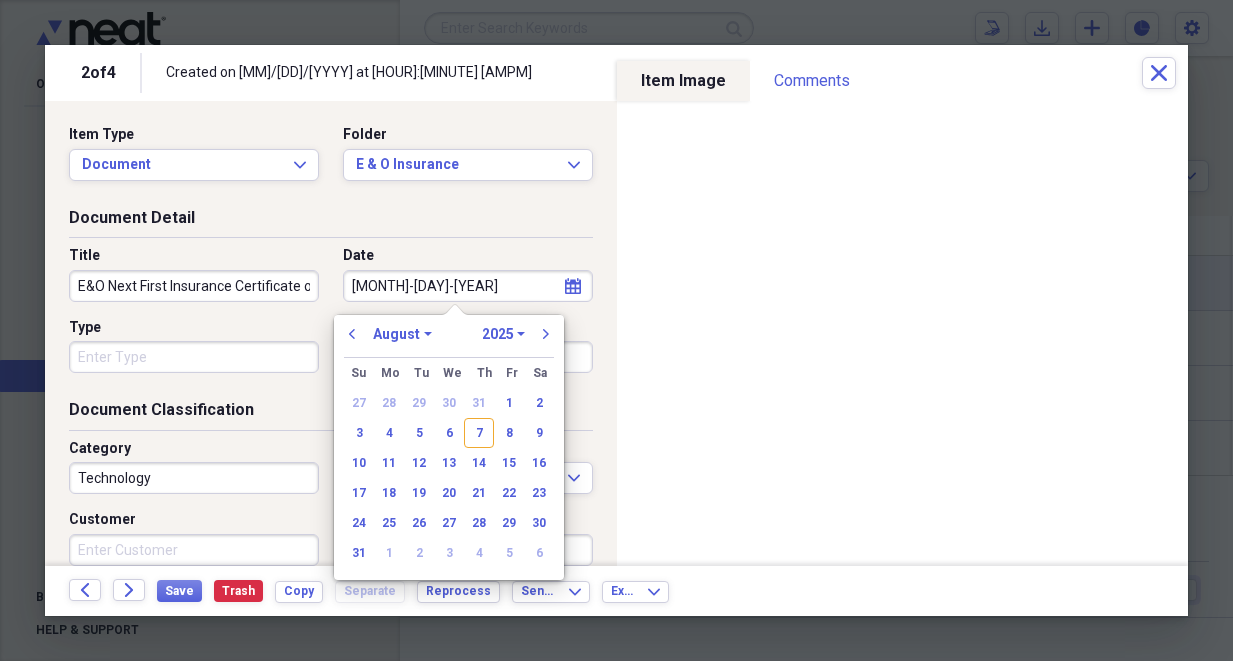select on "2020" 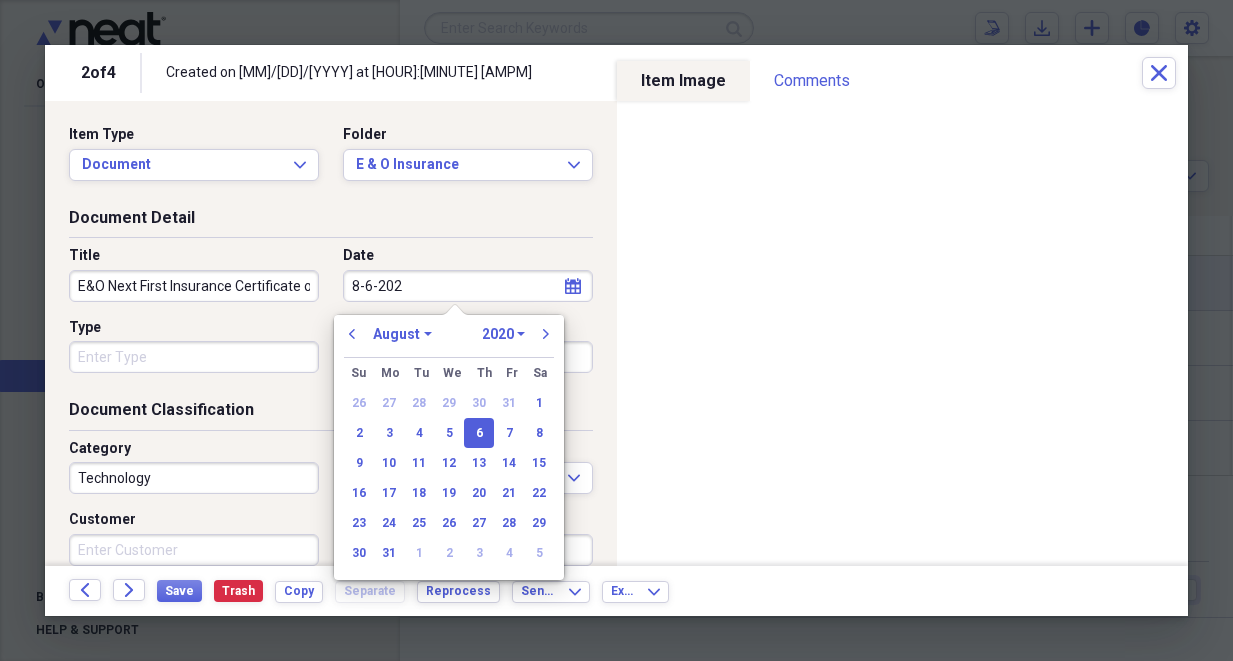 type on "[MONTH]-[DAY]-[YEAR]" 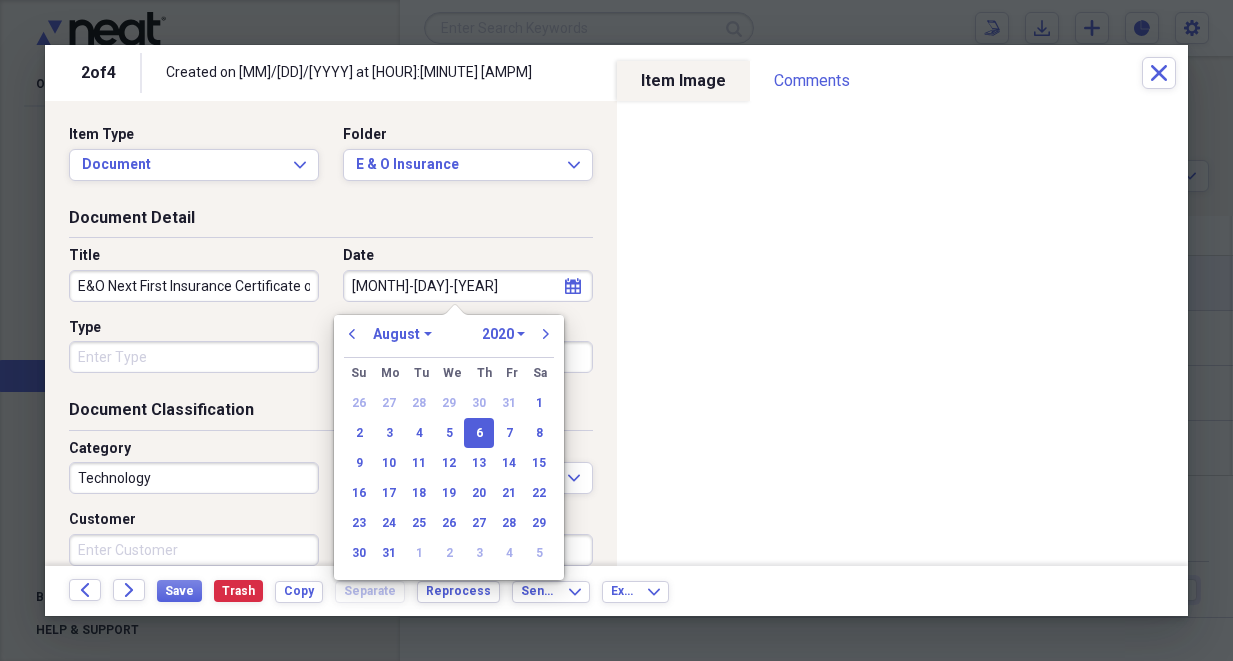 select on "2025" 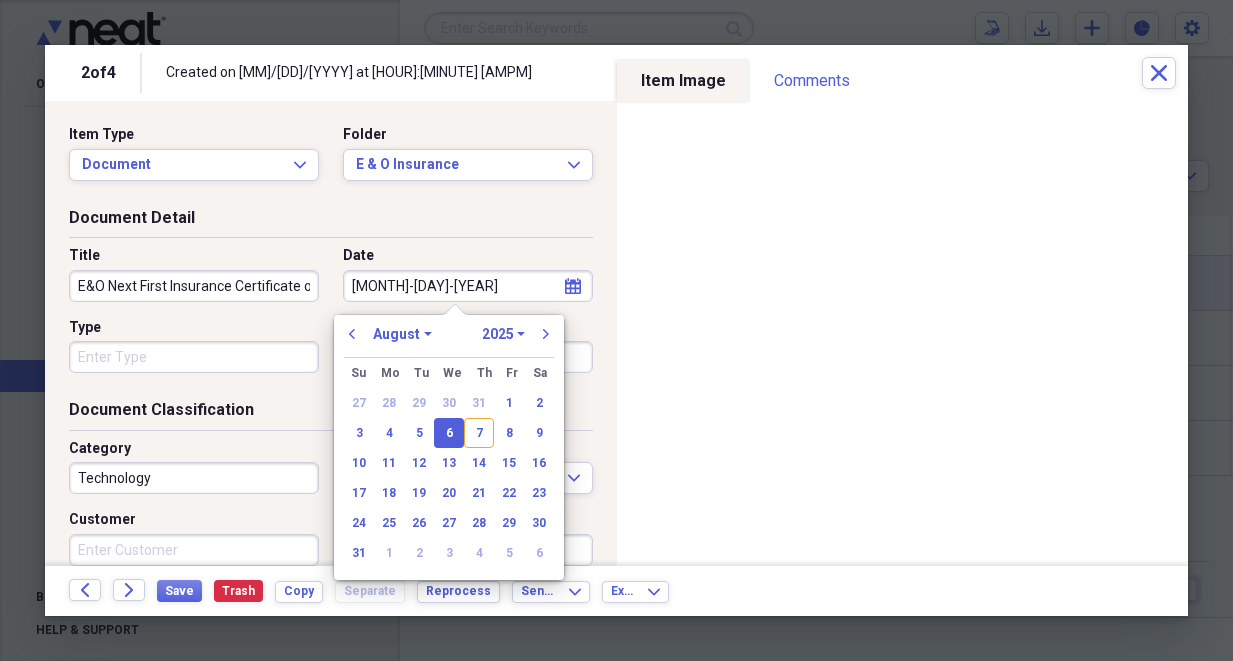 type on "08/06/2025" 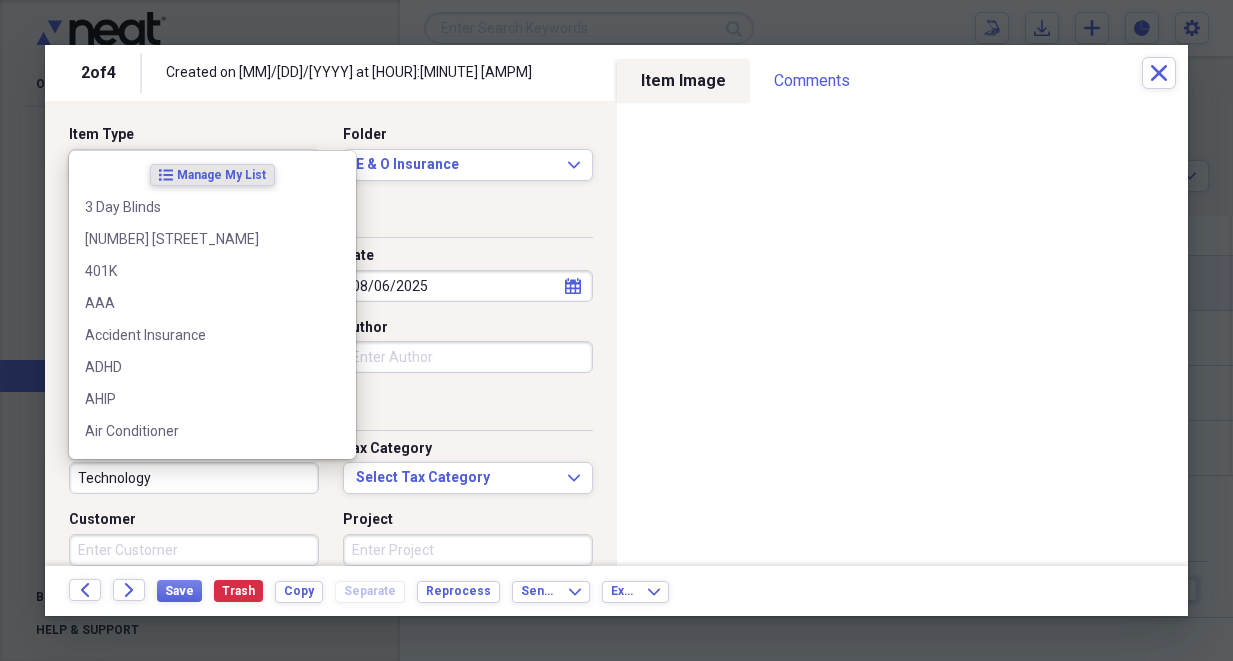 click on "Technology" at bounding box center [194, 478] 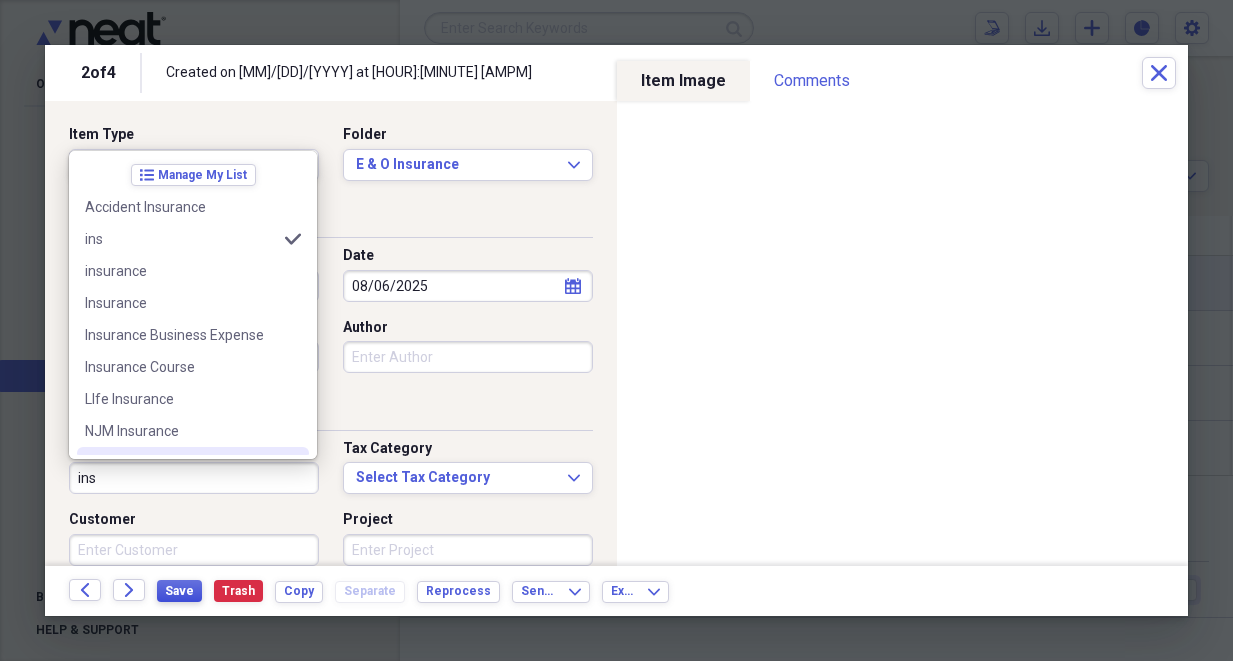 type on "ins" 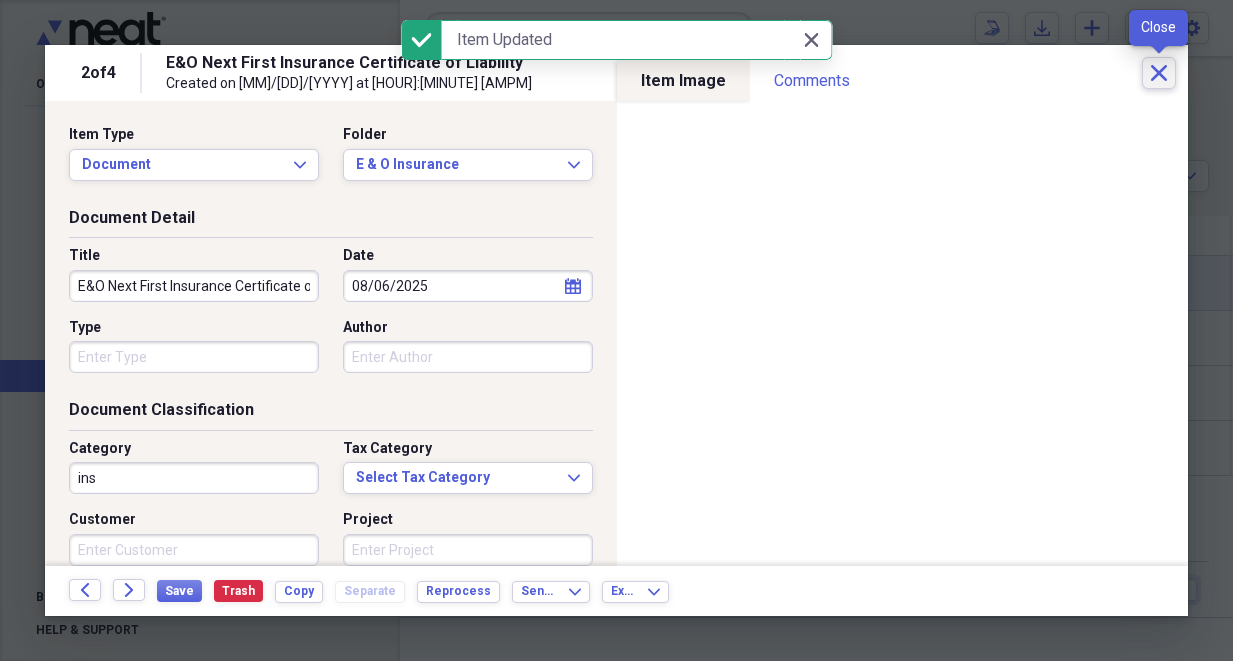click 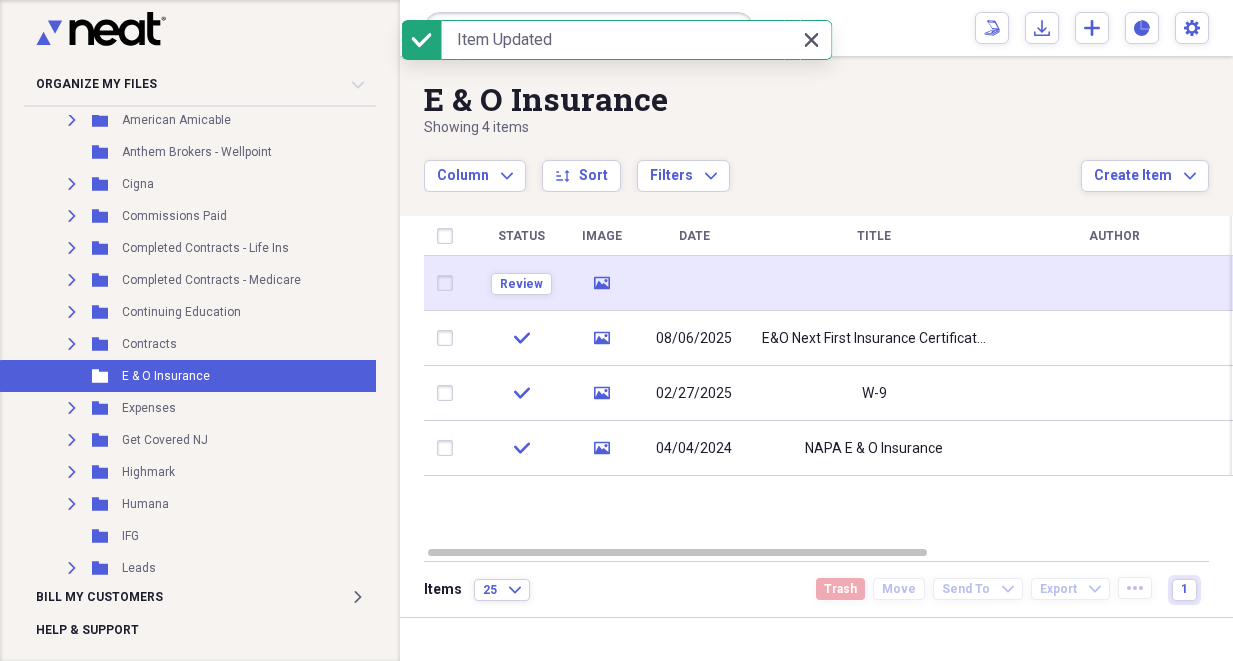 click 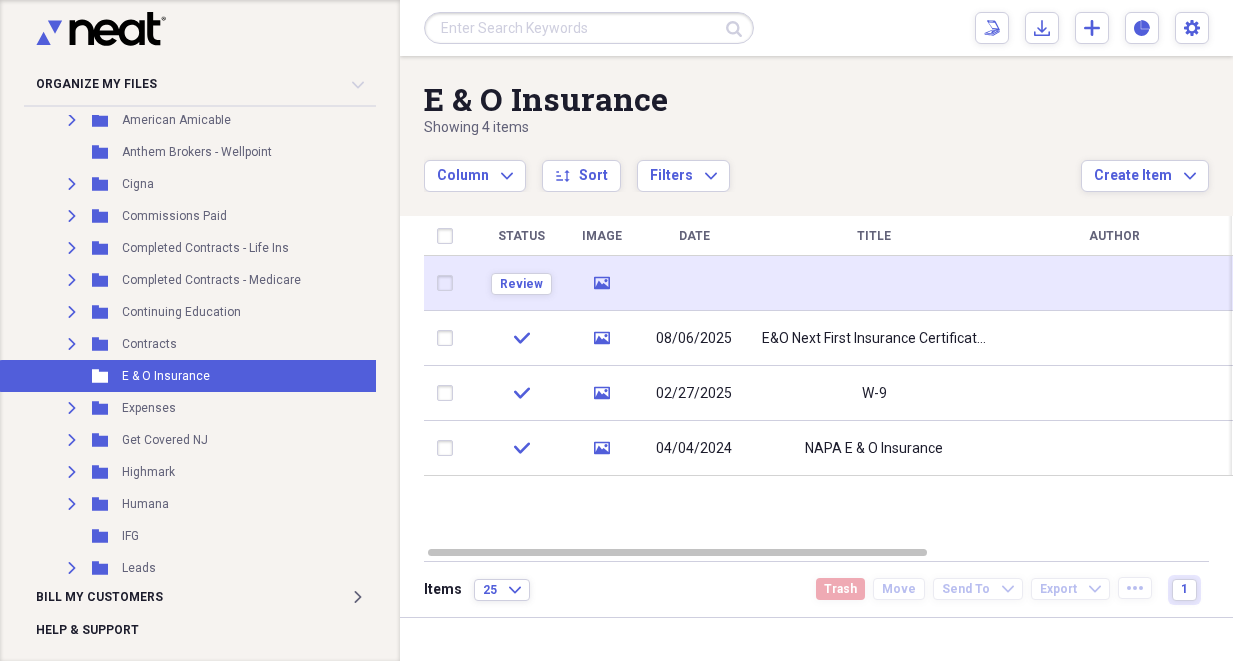 click at bounding box center [694, 283] 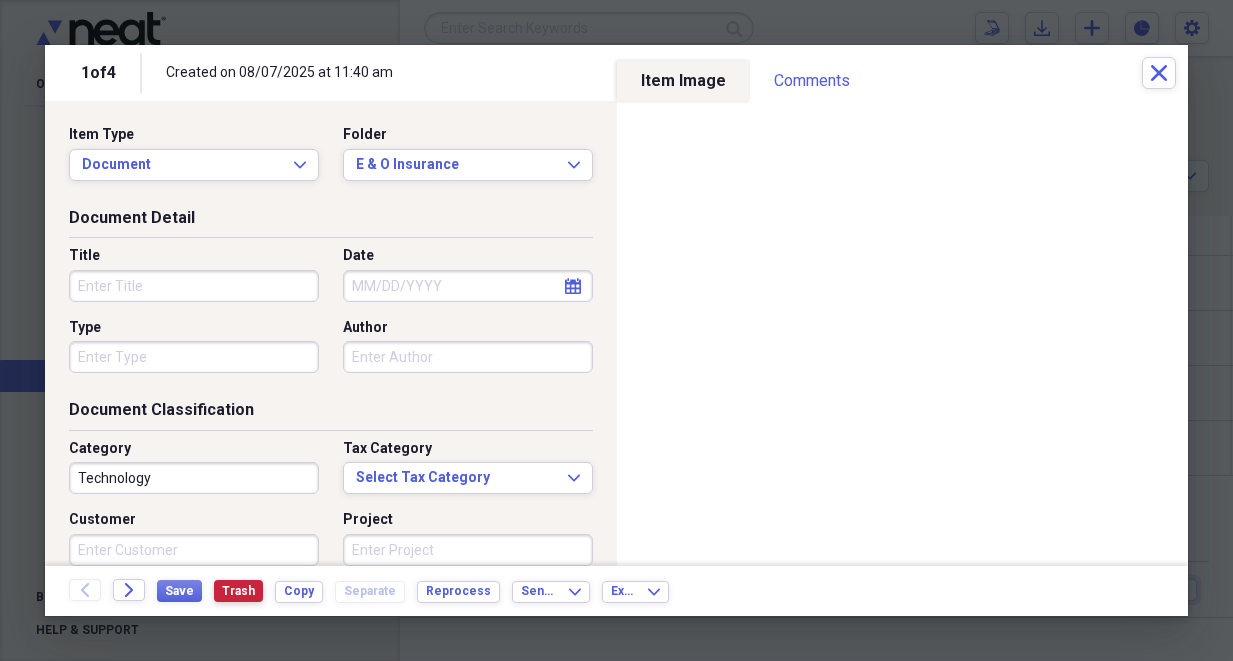 click on "Trash" at bounding box center (238, 591) 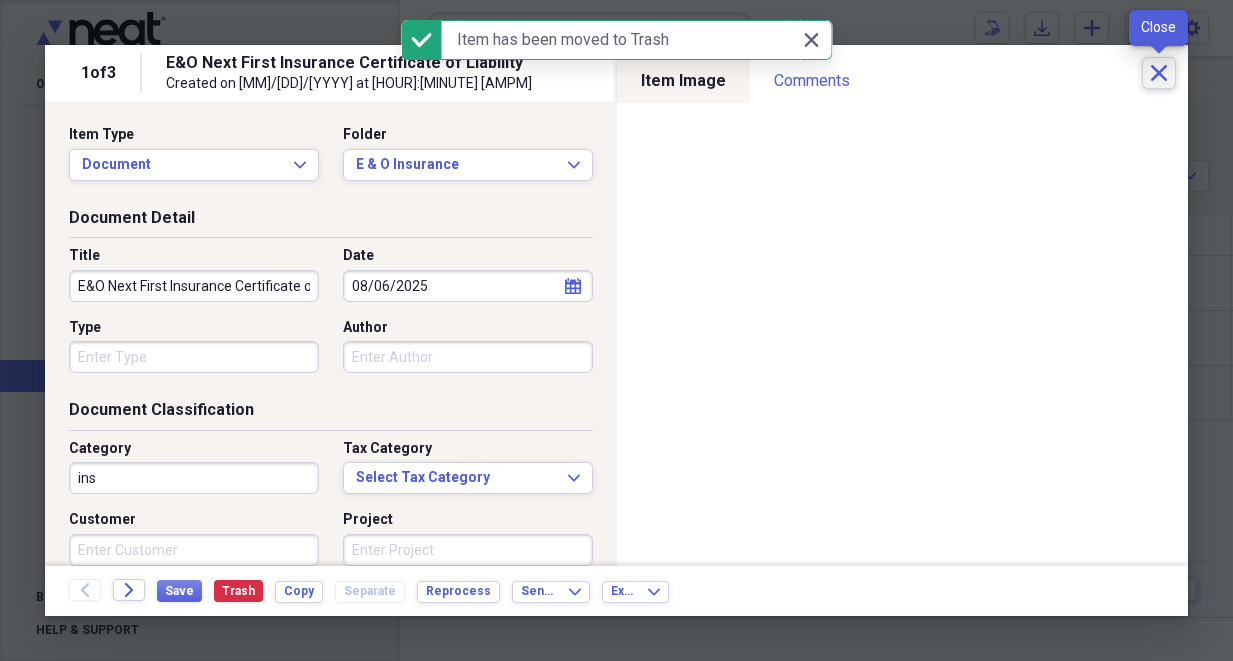 click on "Close" at bounding box center [1159, 73] 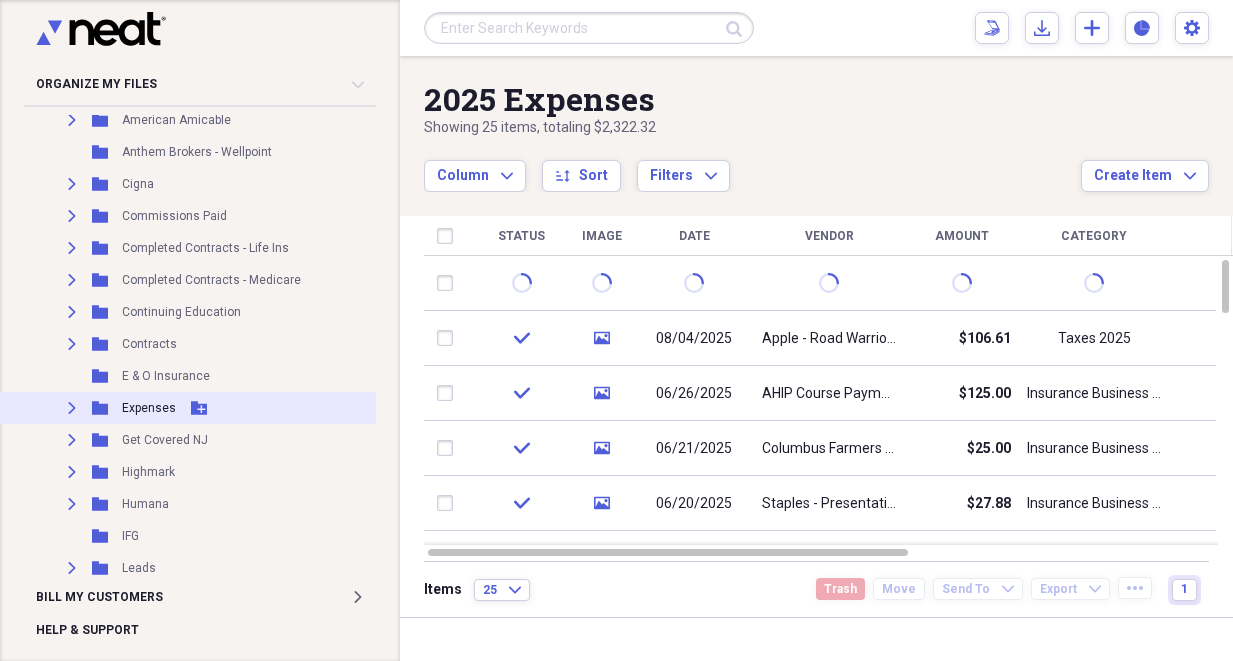 click on "Expand" 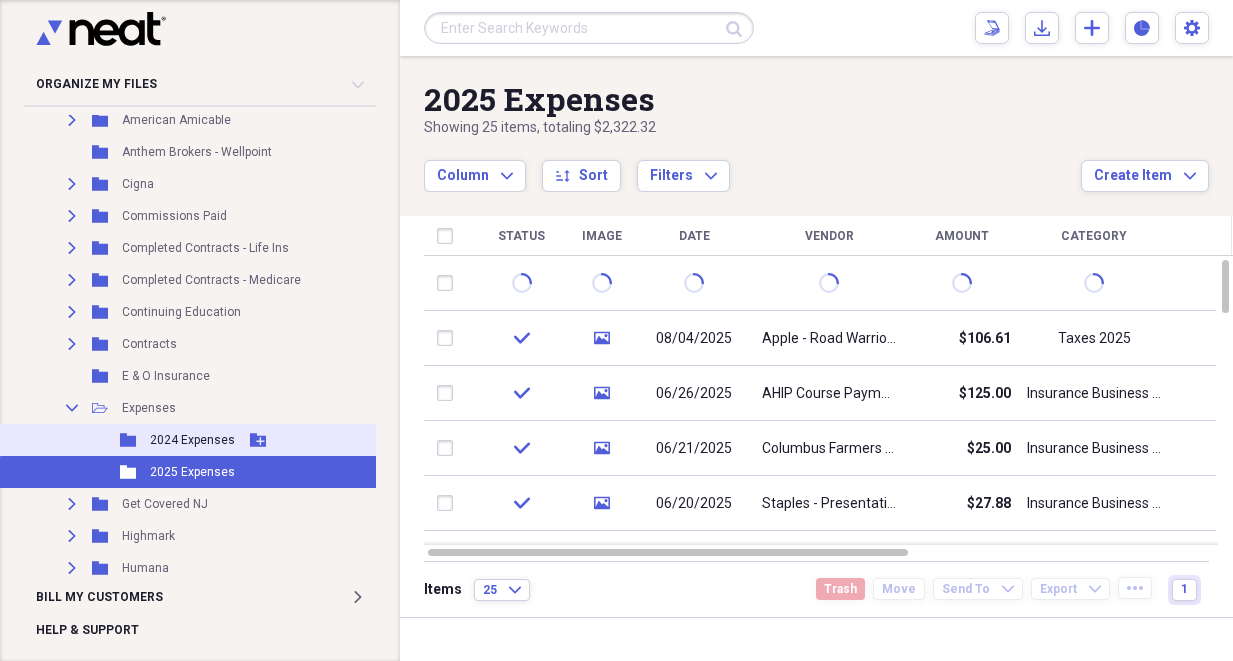 click on "2024 Expenses" at bounding box center (192, 440) 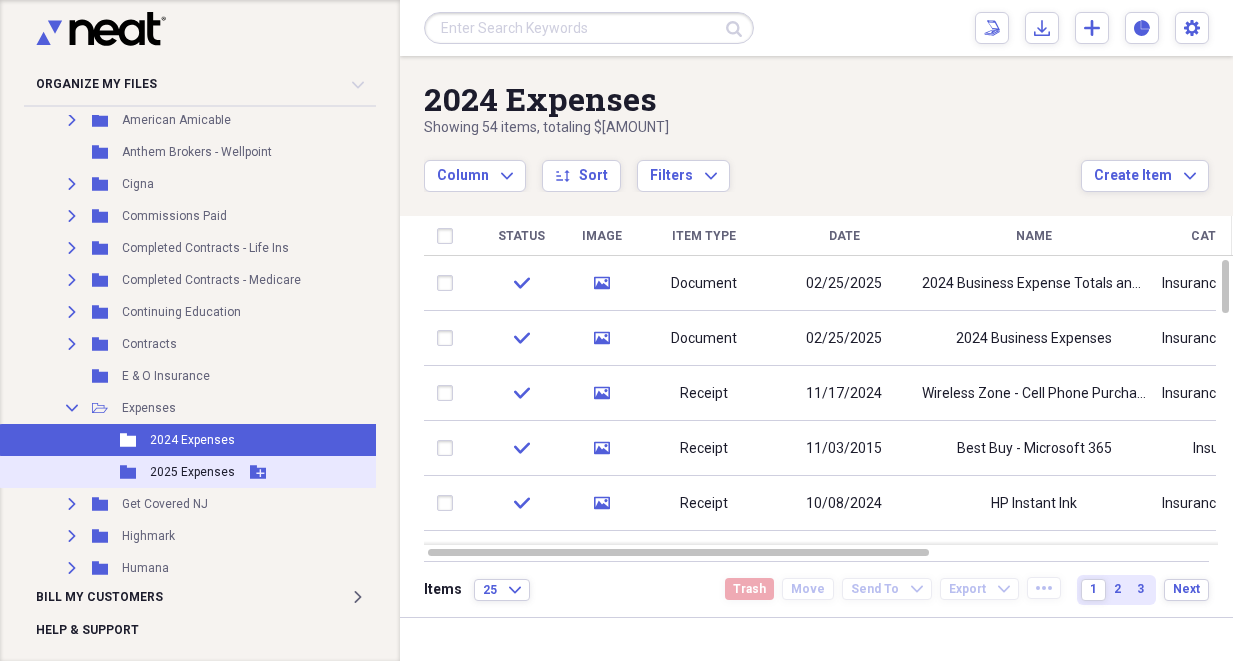 click on "2025 Expenses" at bounding box center (192, 472) 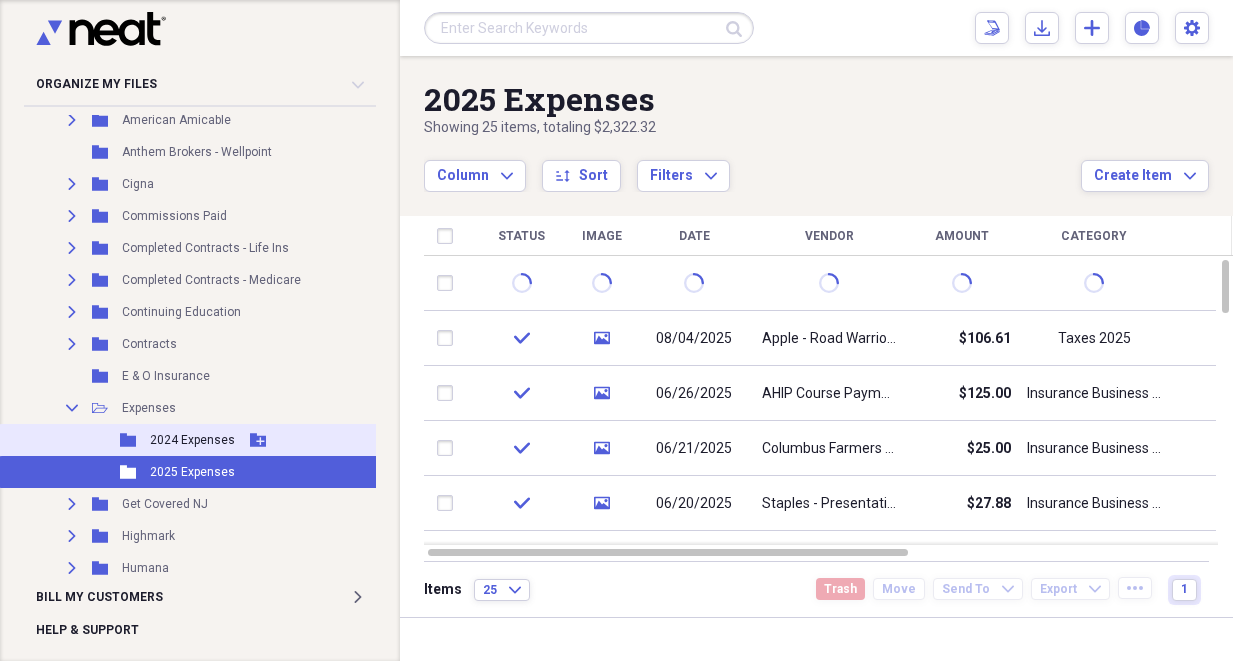 click on "Folder 2024 Expenses Add Folder" at bounding box center [219, 440] 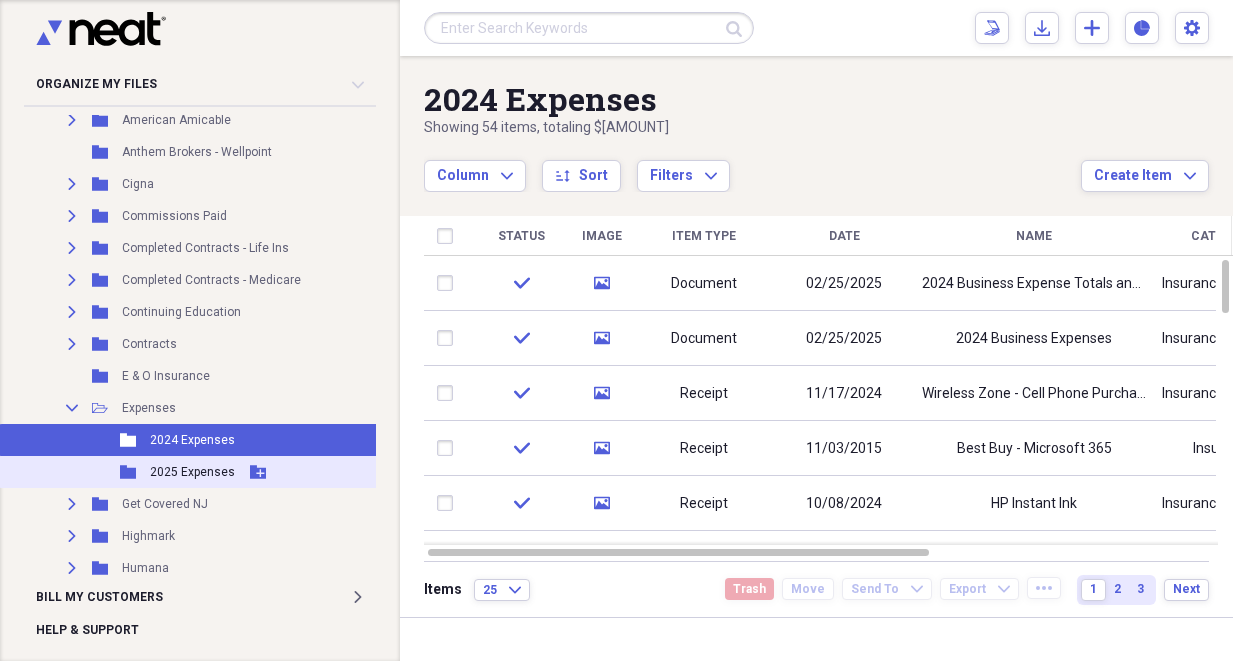 click on "Folder 2025 Expenses Add Folder" at bounding box center [219, 472] 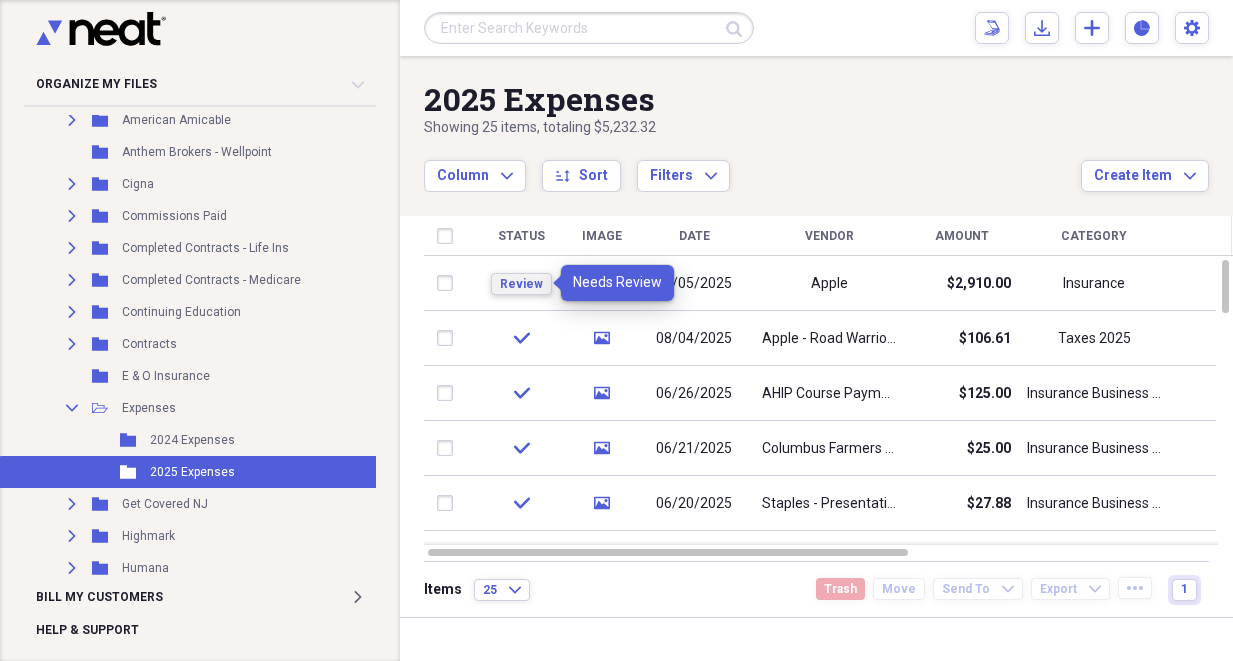 click on "Review" at bounding box center [521, 284] 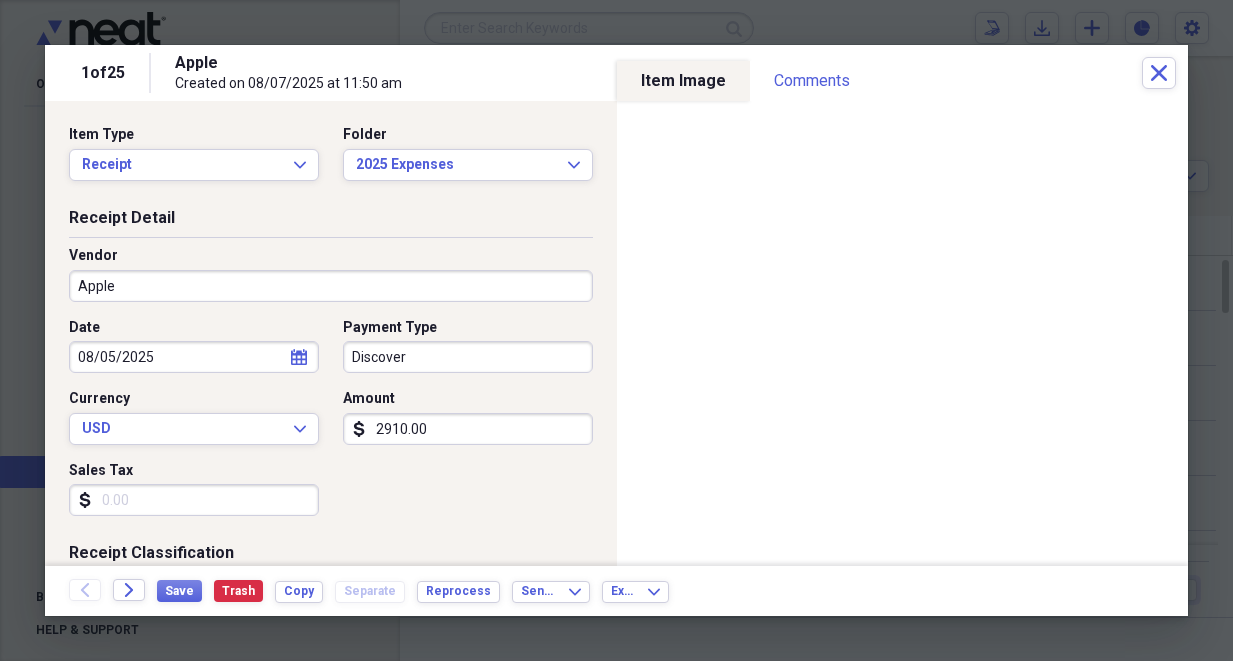 click on "Apple" at bounding box center [331, 286] 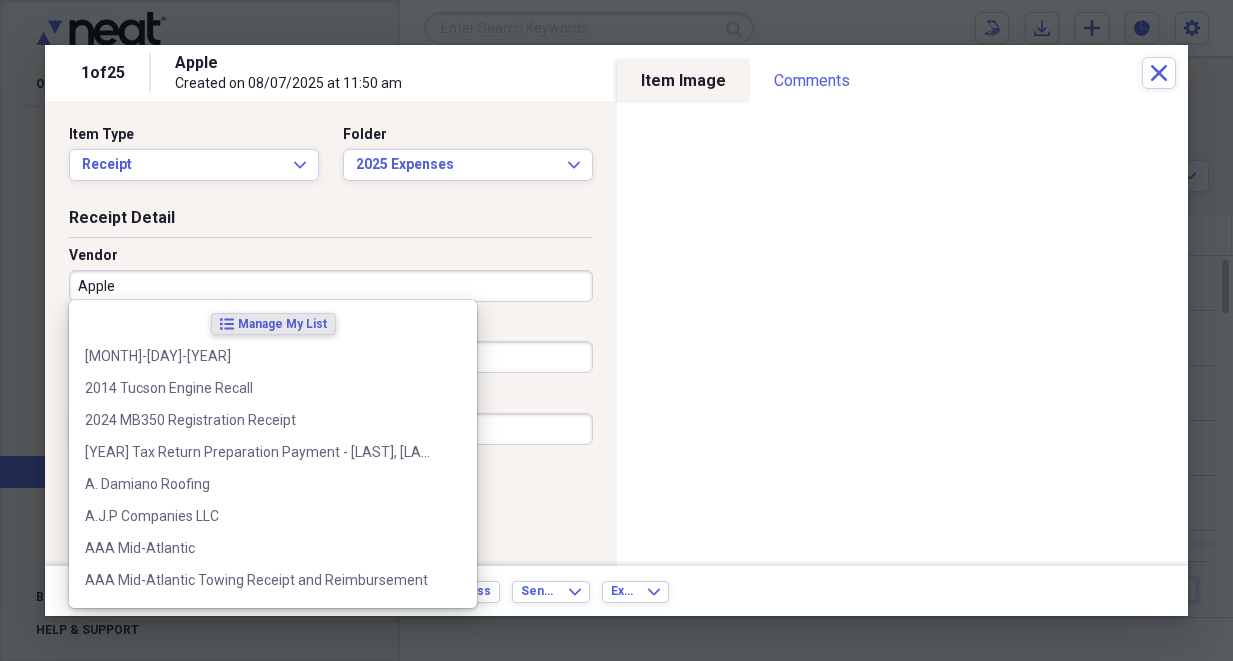 click on "Apple" at bounding box center [331, 286] 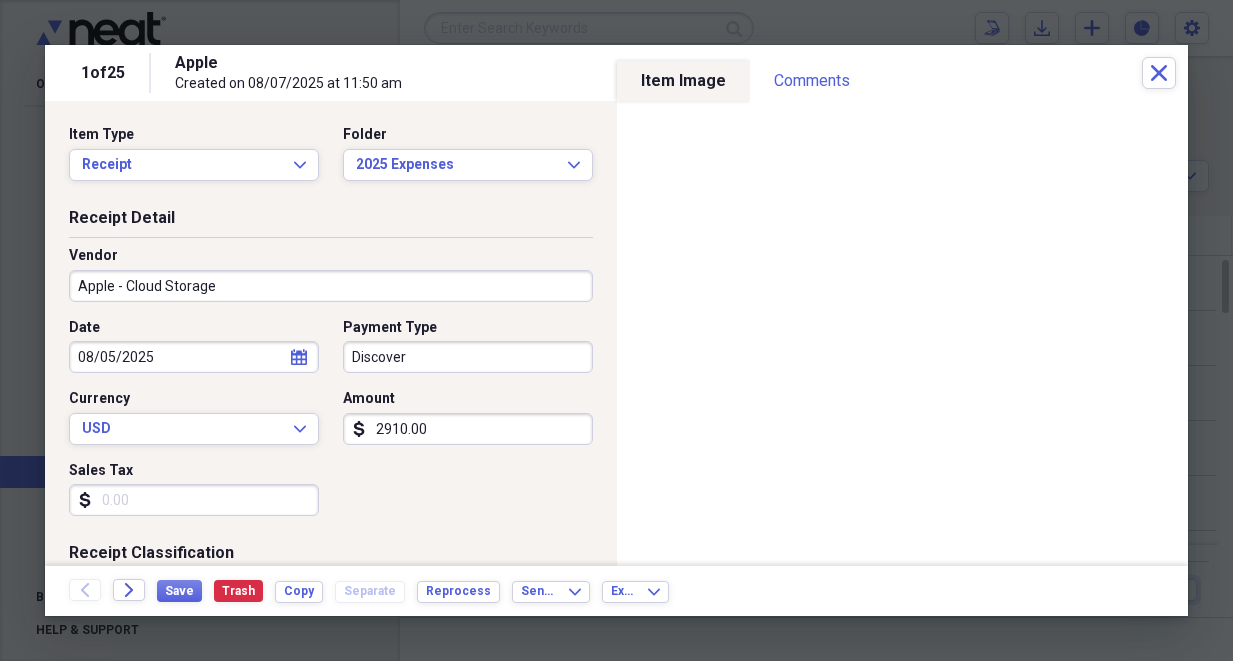 type on "Apple - Cloud Storage" 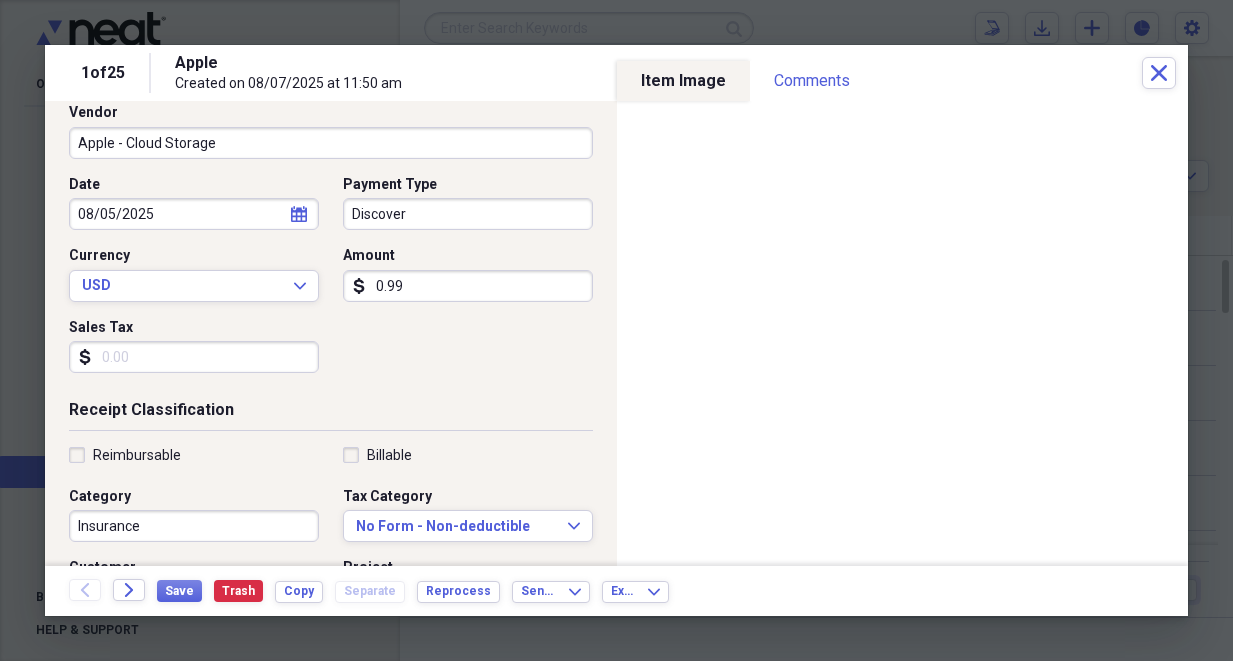 scroll, scrollTop: 143, scrollLeft: 0, axis: vertical 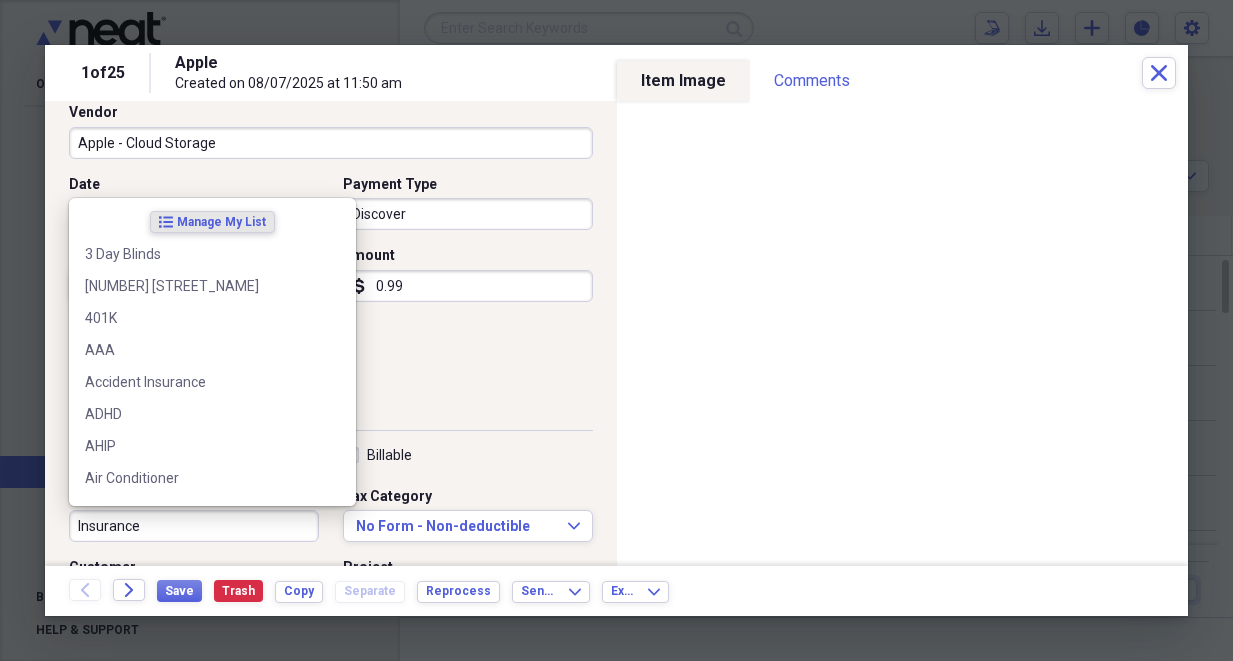 click on "Insurance" at bounding box center (194, 526) 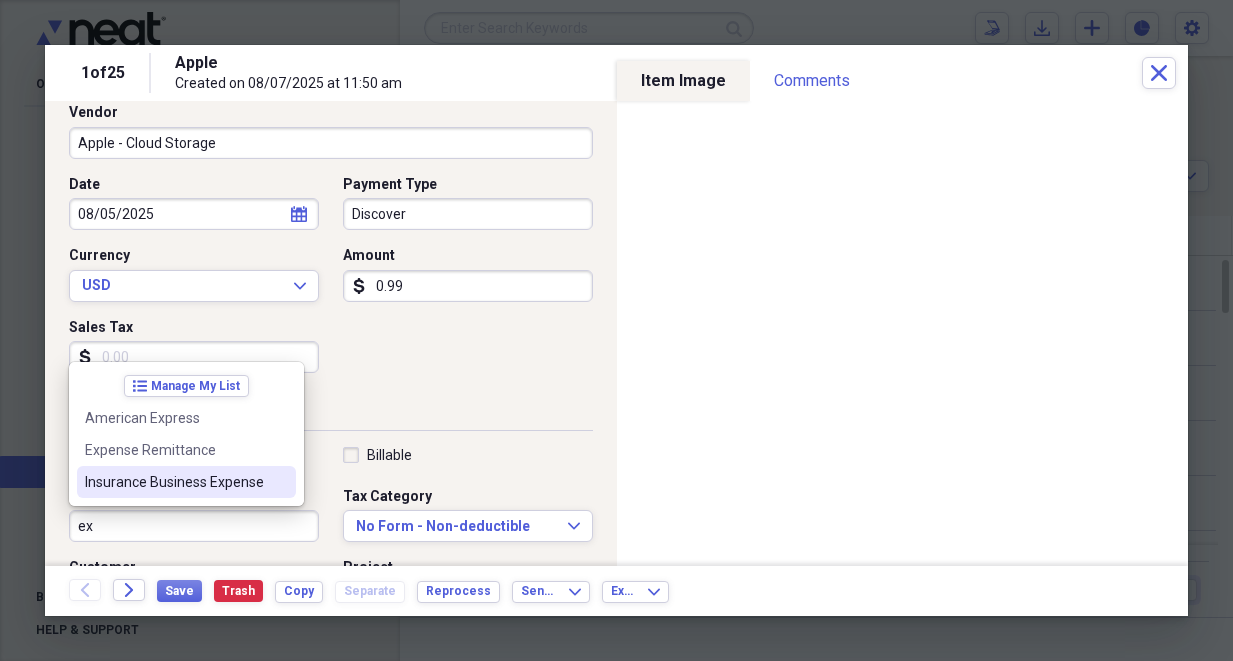 click on "Insurance Business Expense" at bounding box center [174, 482] 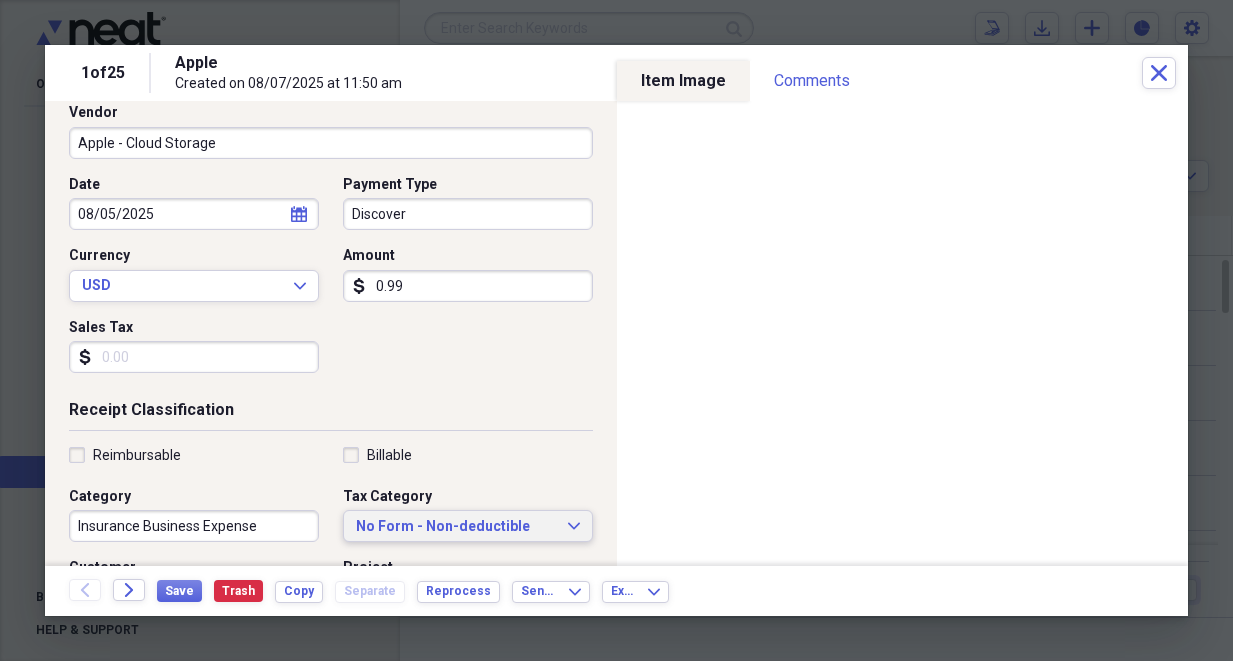 click on "No Form - Non-deductible" at bounding box center (456, 527) 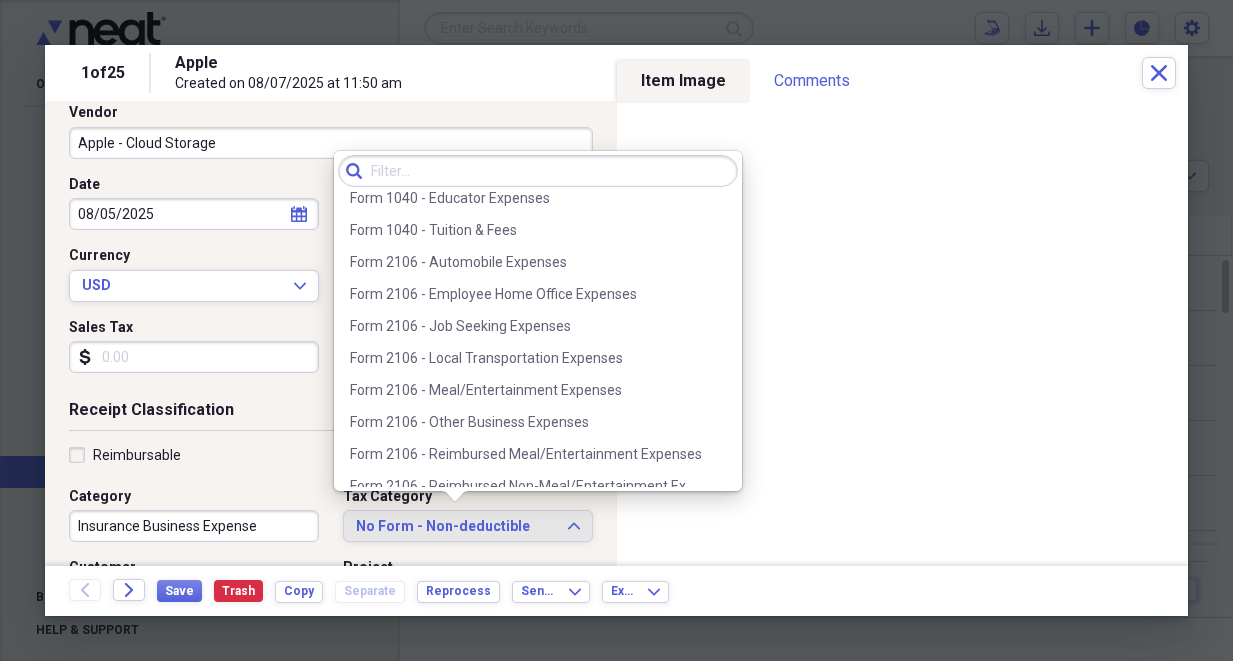 scroll, scrollTop: 1578, scrollLeft: 0, axis: vertical 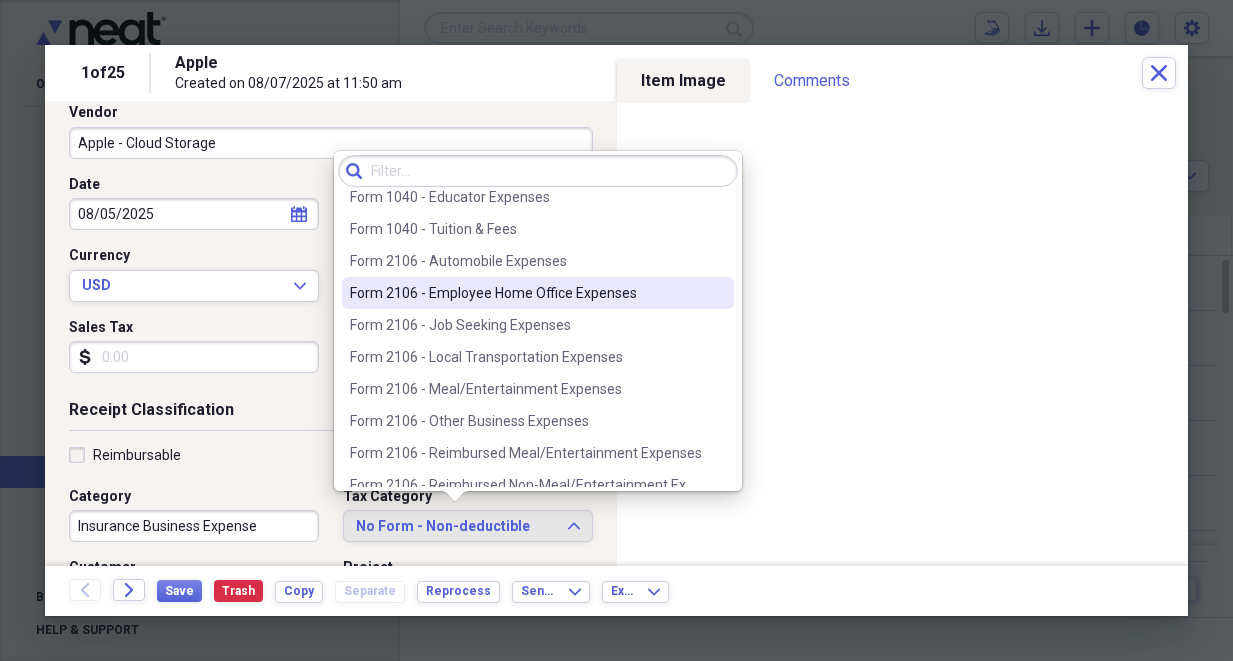 click on "Form 2106 - Employee Home Office Expenses" at bounding box center (526, 293) 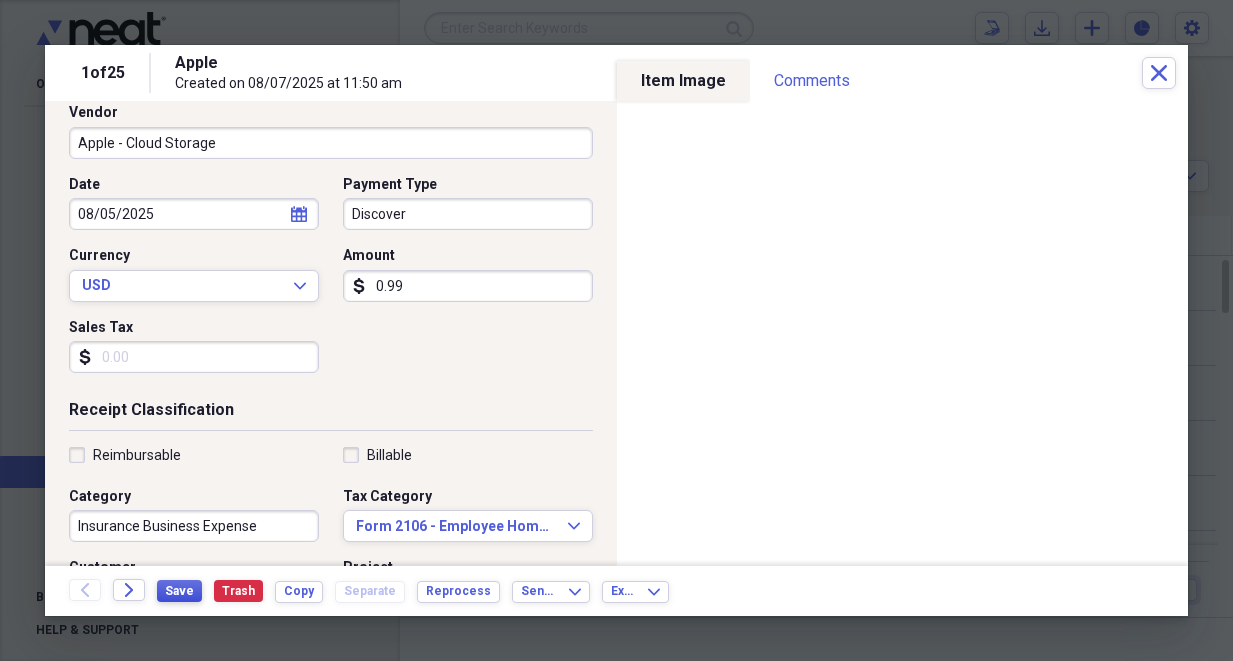 click on "Save" at bounding box center (179, 591) 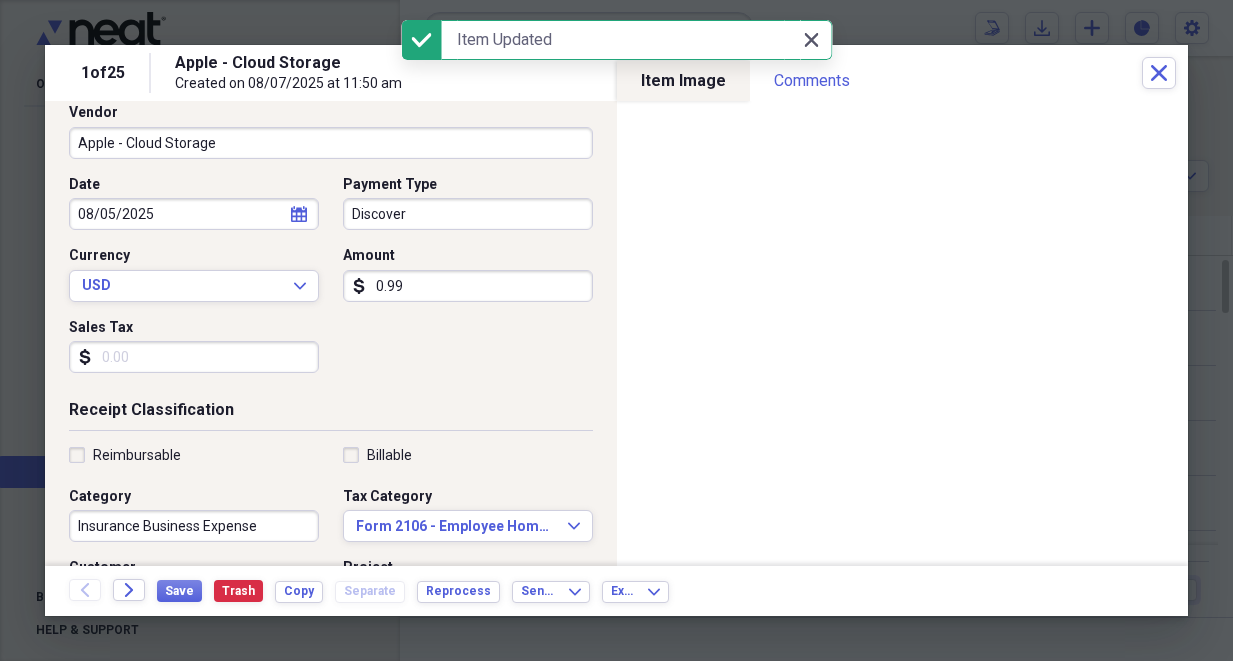 click on "Close Close" at bounding box center (812, 40) 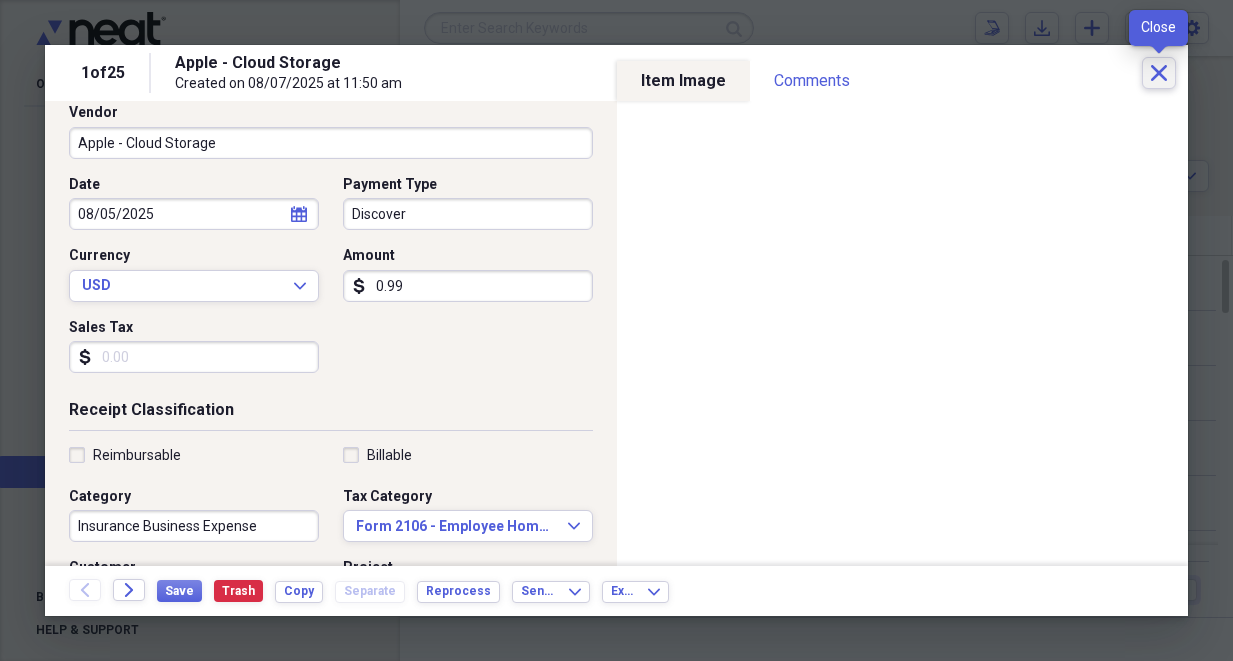 click on "Close" 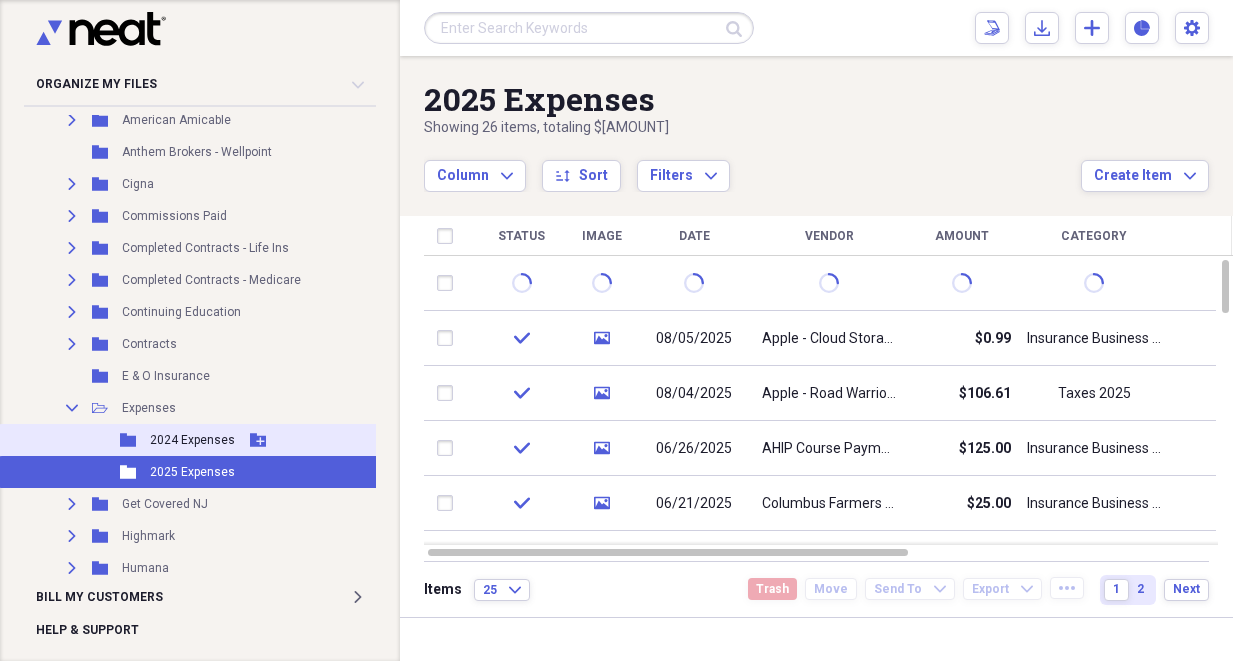 click on "2024 Expenses" at bounding box center (192, 440) 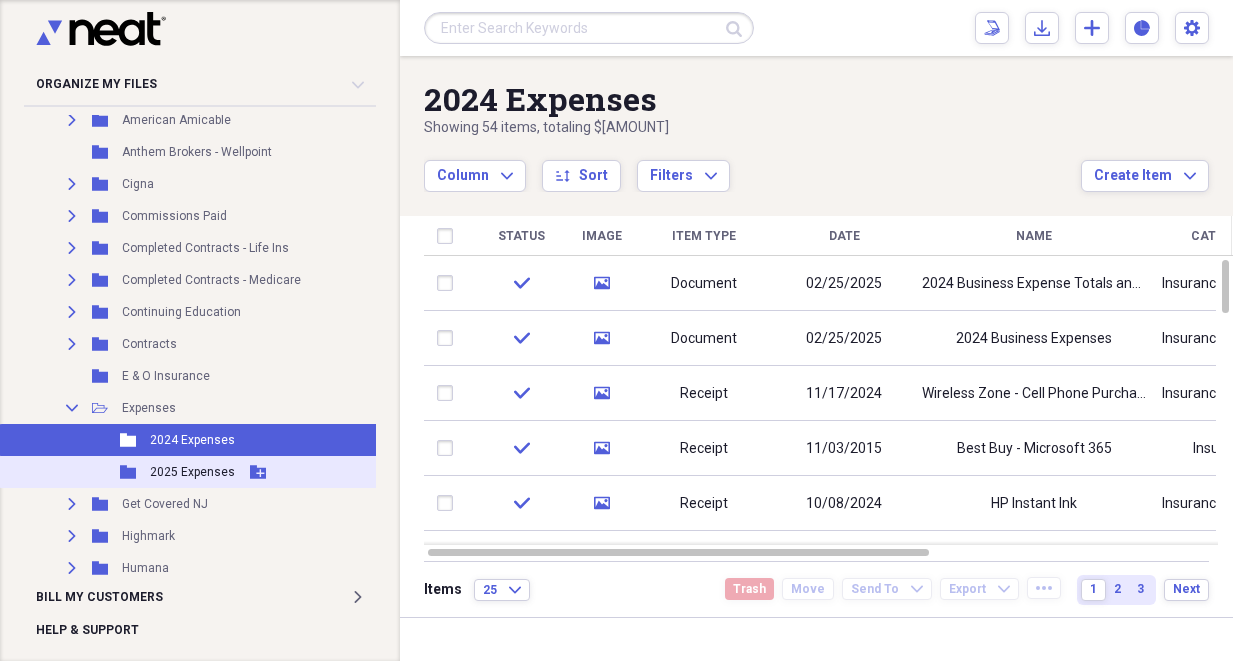 click on "2025 Expenses" at bounding box center (192, 472) 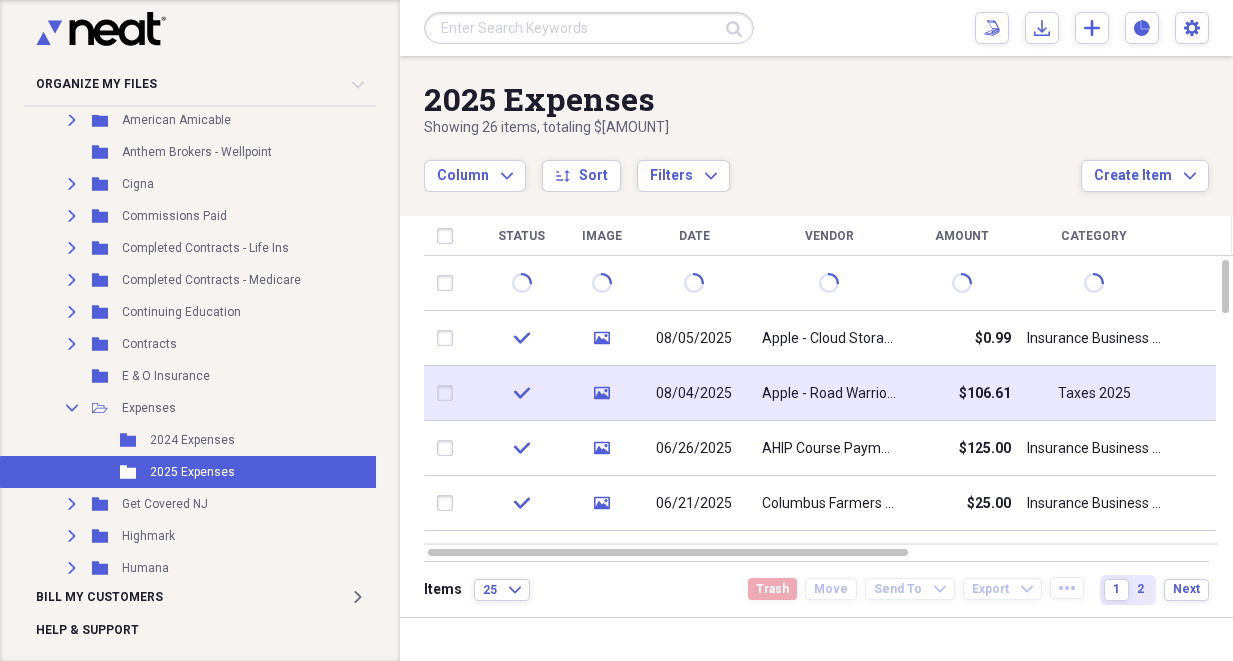 click on "08/04/2025" at bounding box center (694, 394) 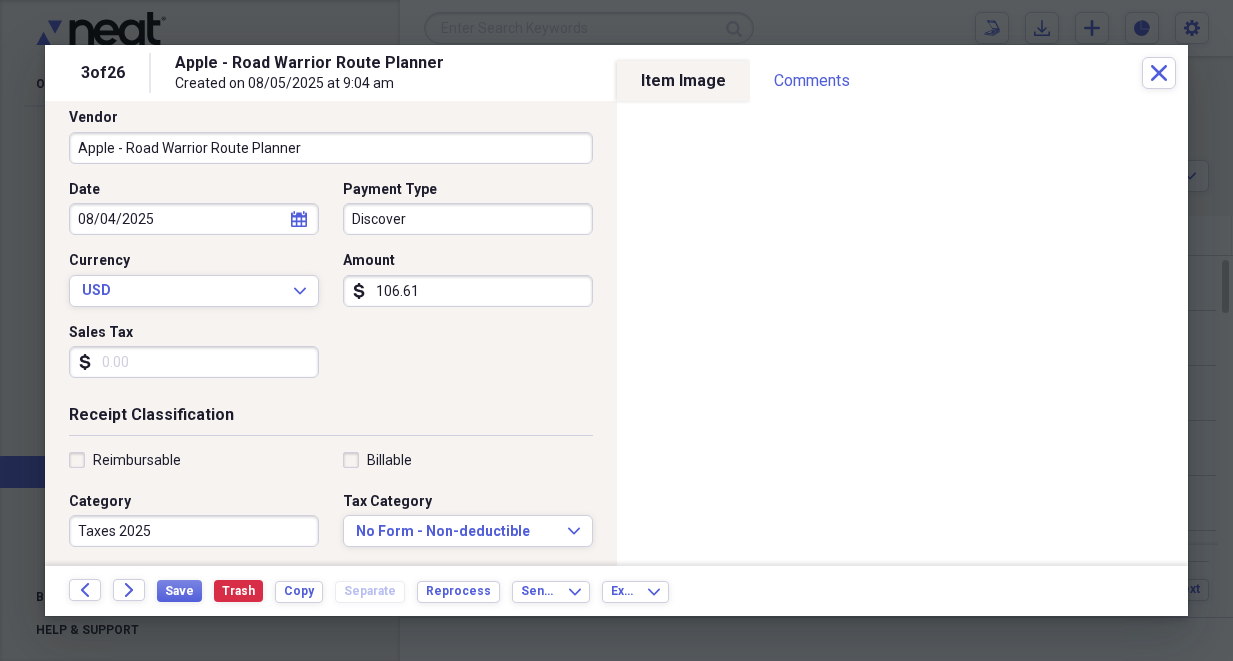 scroll, scrollTop: 139, scrollLeft: 0, axis: vertical 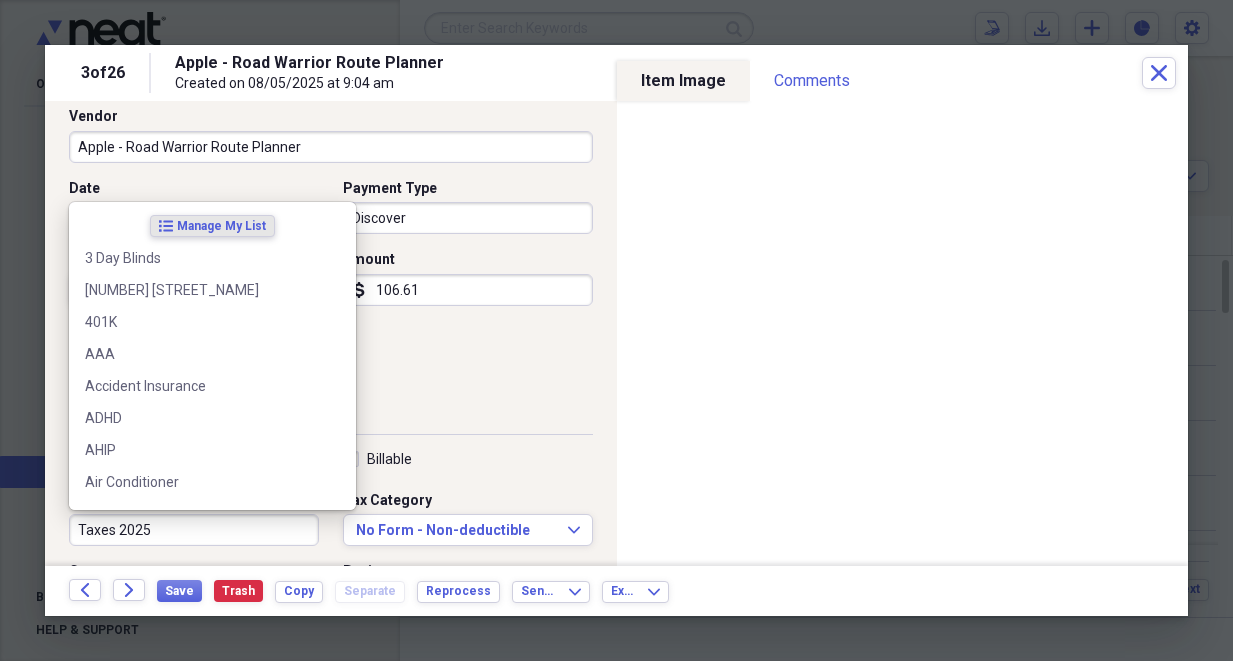 click on "Taxes 2025" at bounding box center [194, 530] 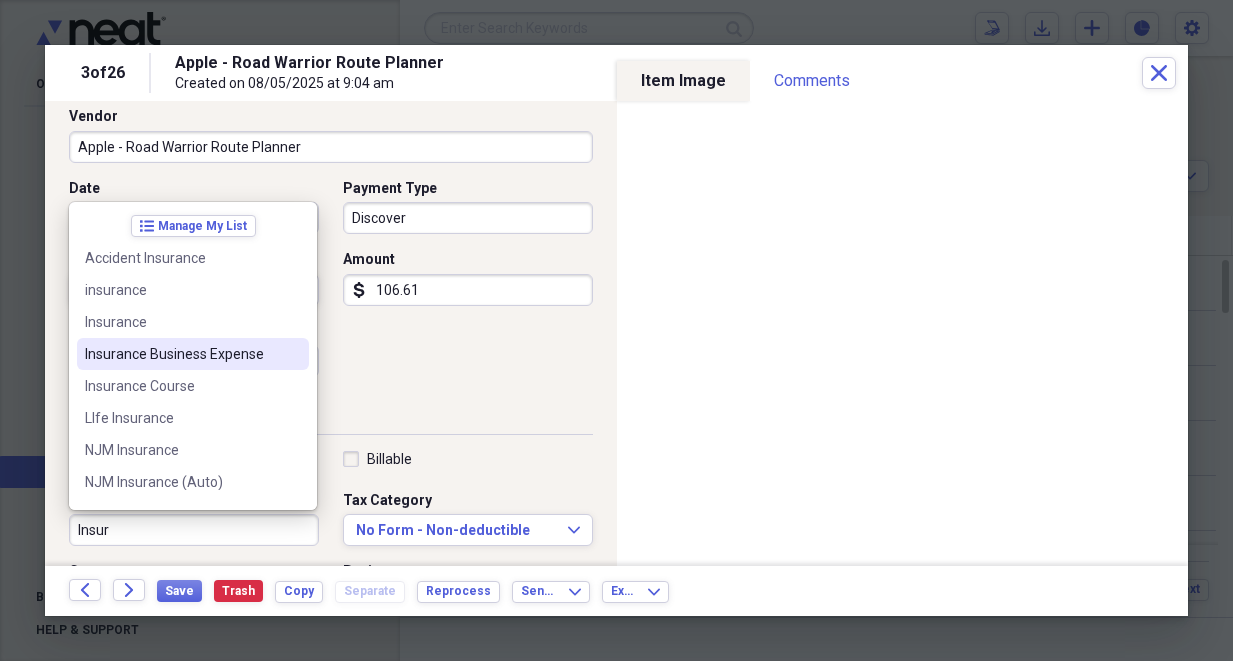 click on "Insurance Business Expense" at bounding box center (193, 354) 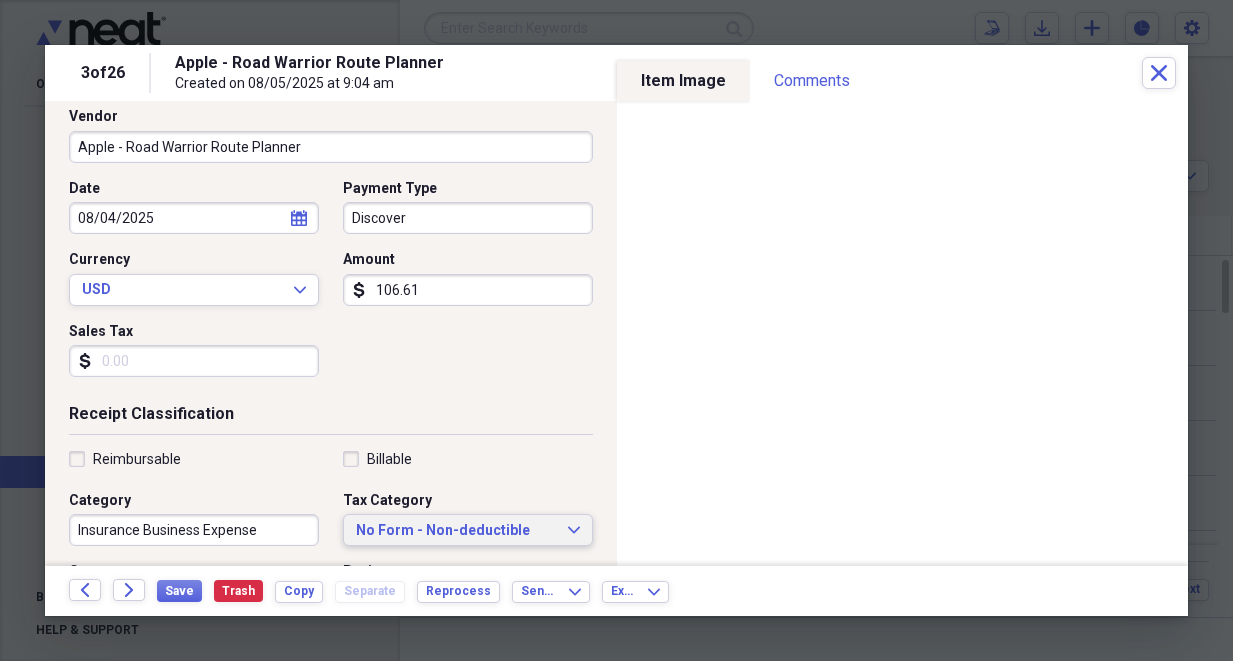 click on "No Form - Non-deductible" at bounding box center [456, 531] 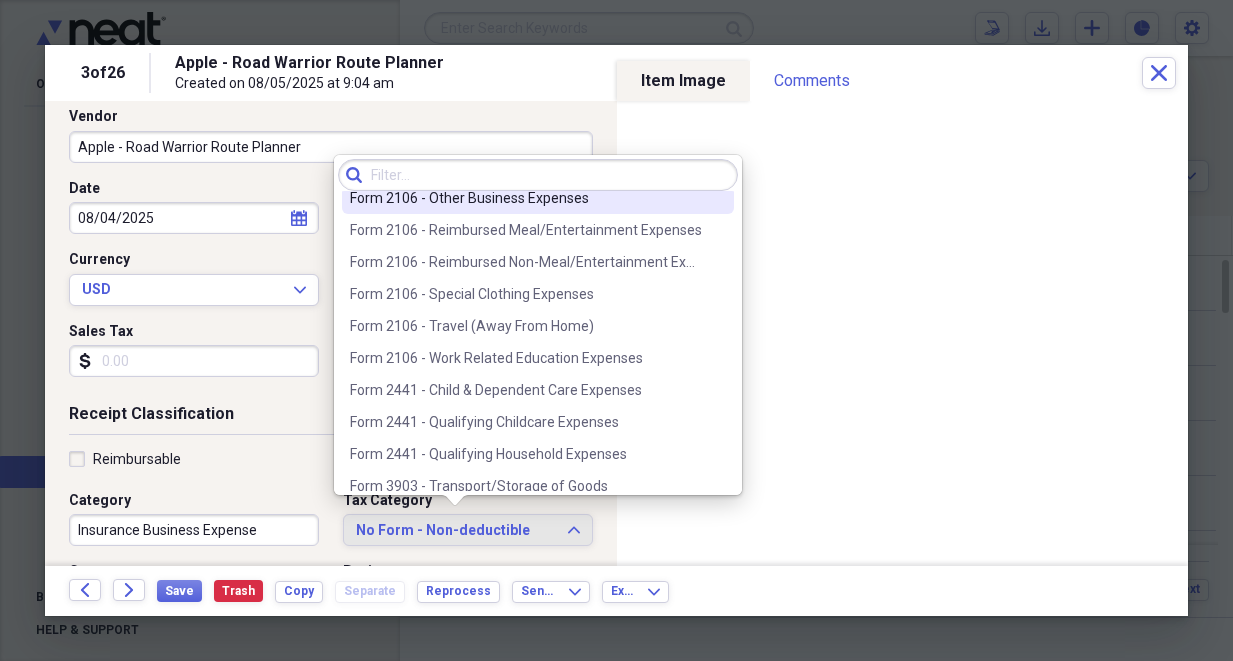 scroll, scrollTop: 1807, scrollLeft: 0, axis: vertical 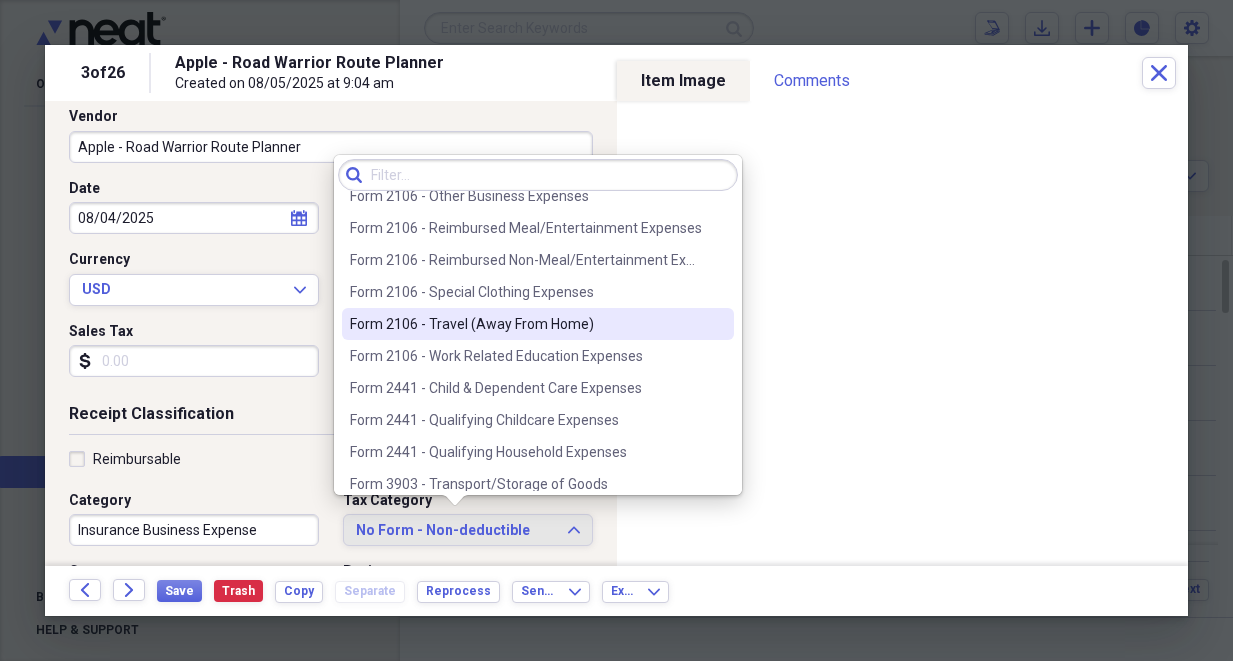 click on "Form 2106 - Travel (Away From Home)" at bounding box center [526, 324] 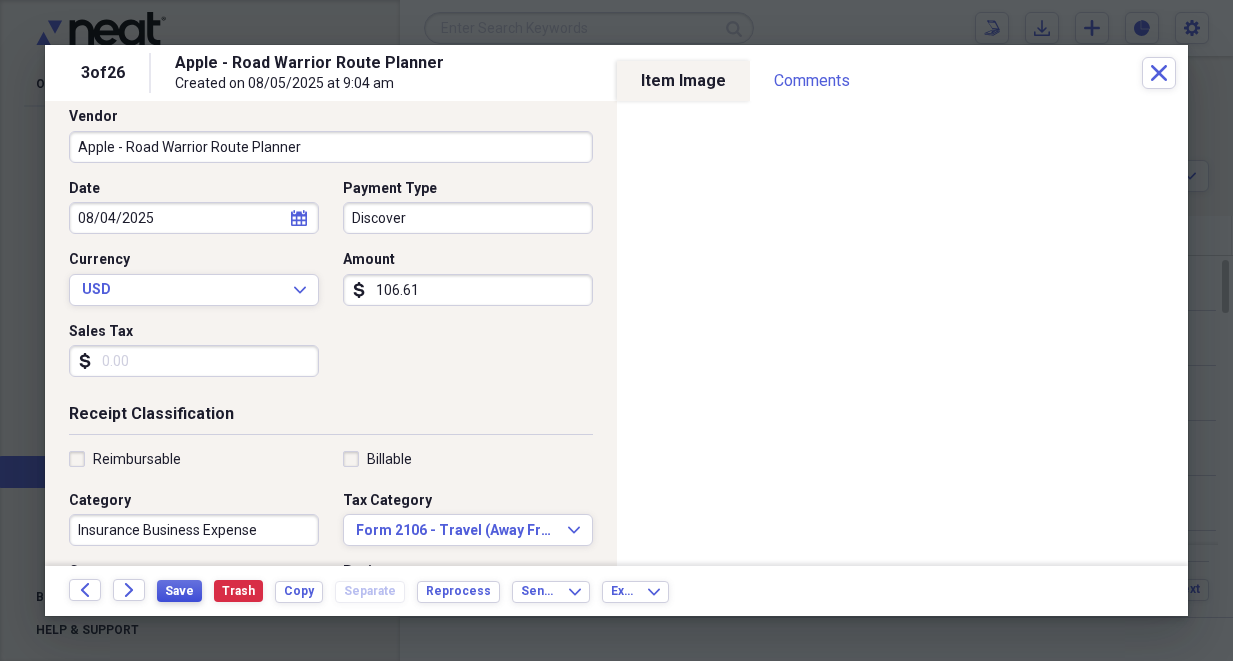 click on "Save" at bounding box center [179, 591] 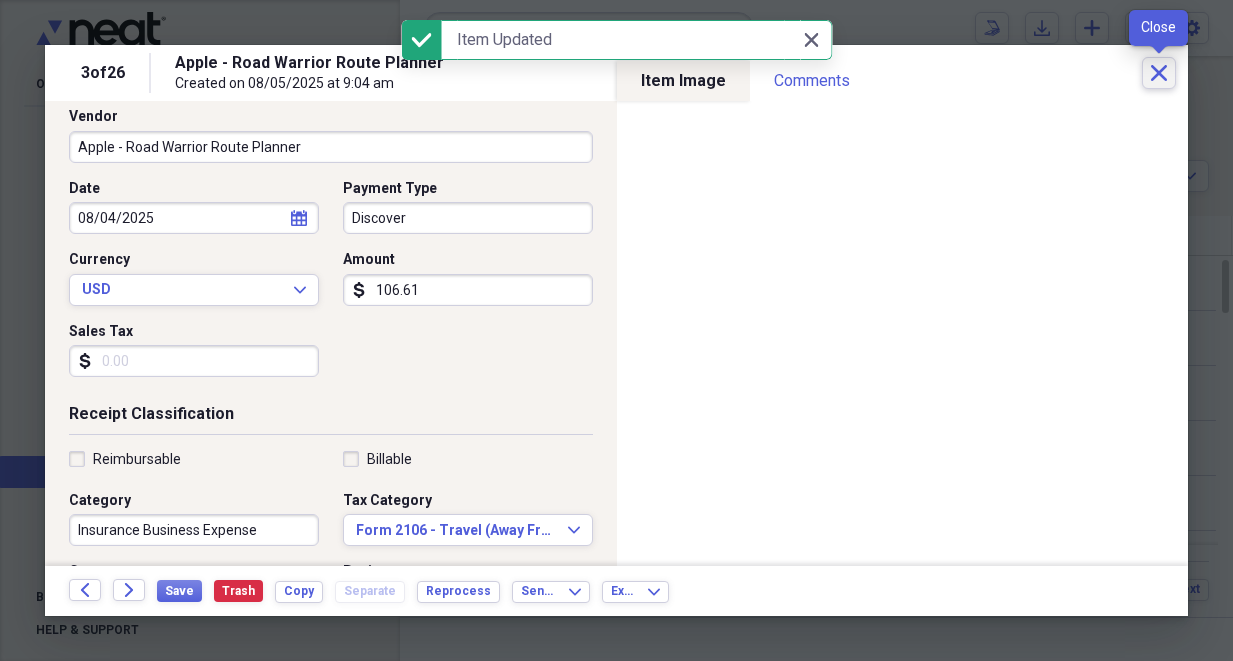 click on "Close" 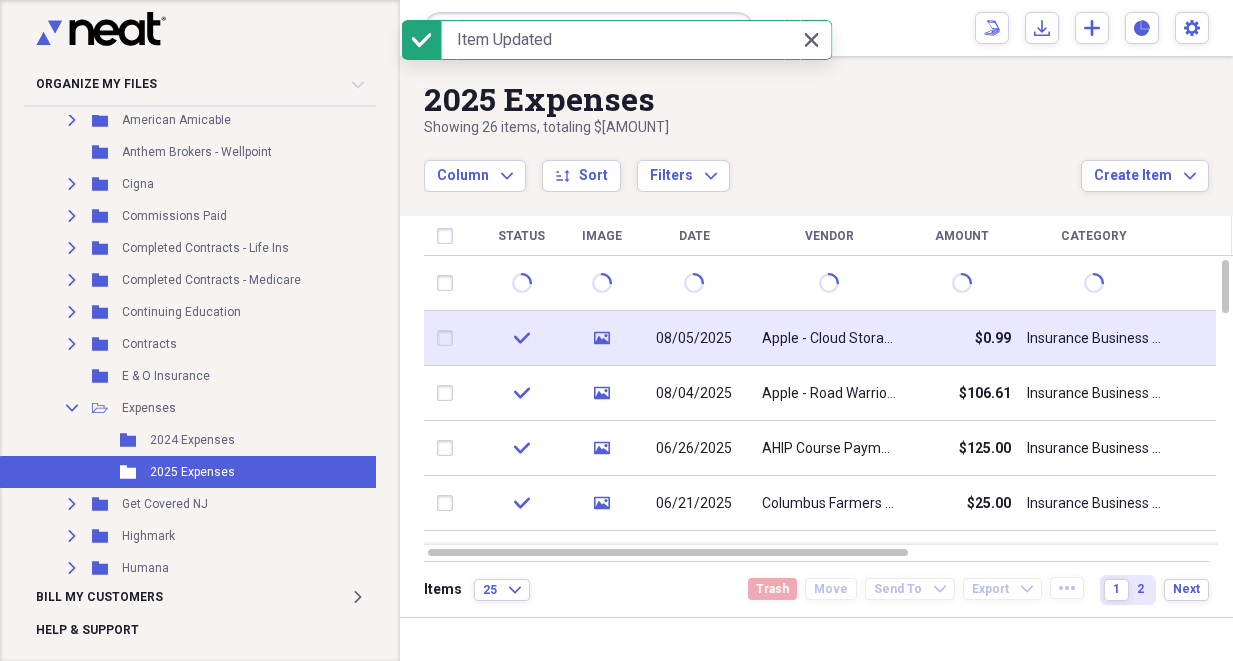 click on "check" at bounding box center [521, 338] 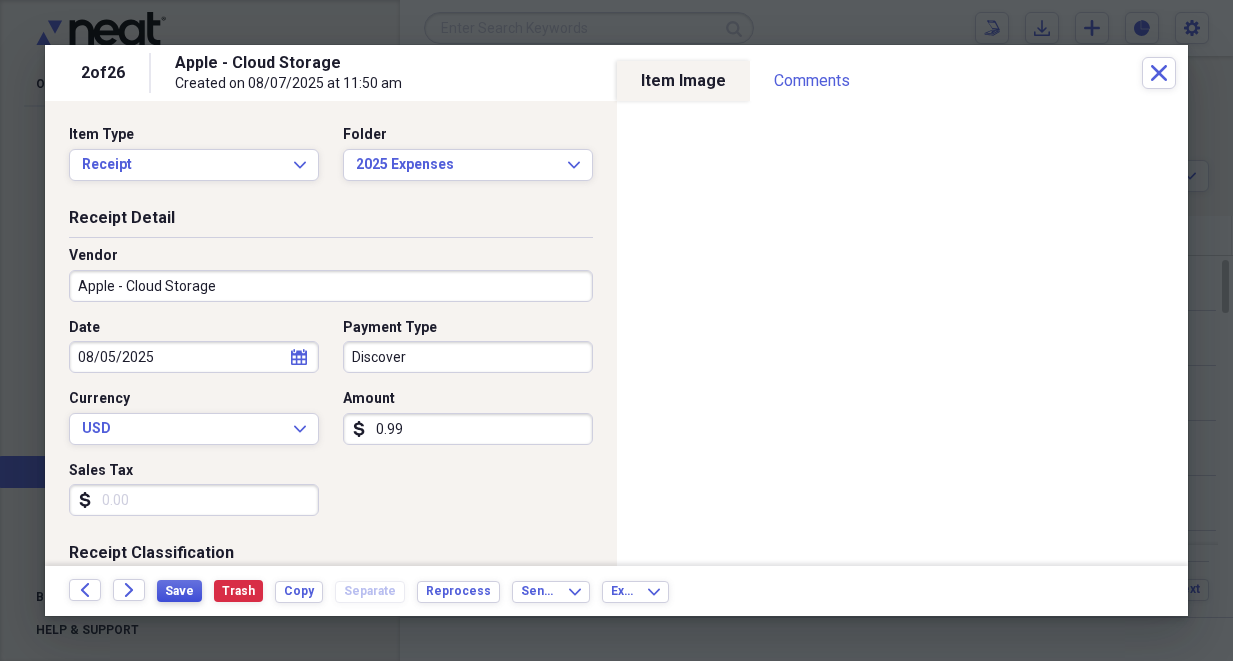 click on "Save" at bounding box center (179, 591) 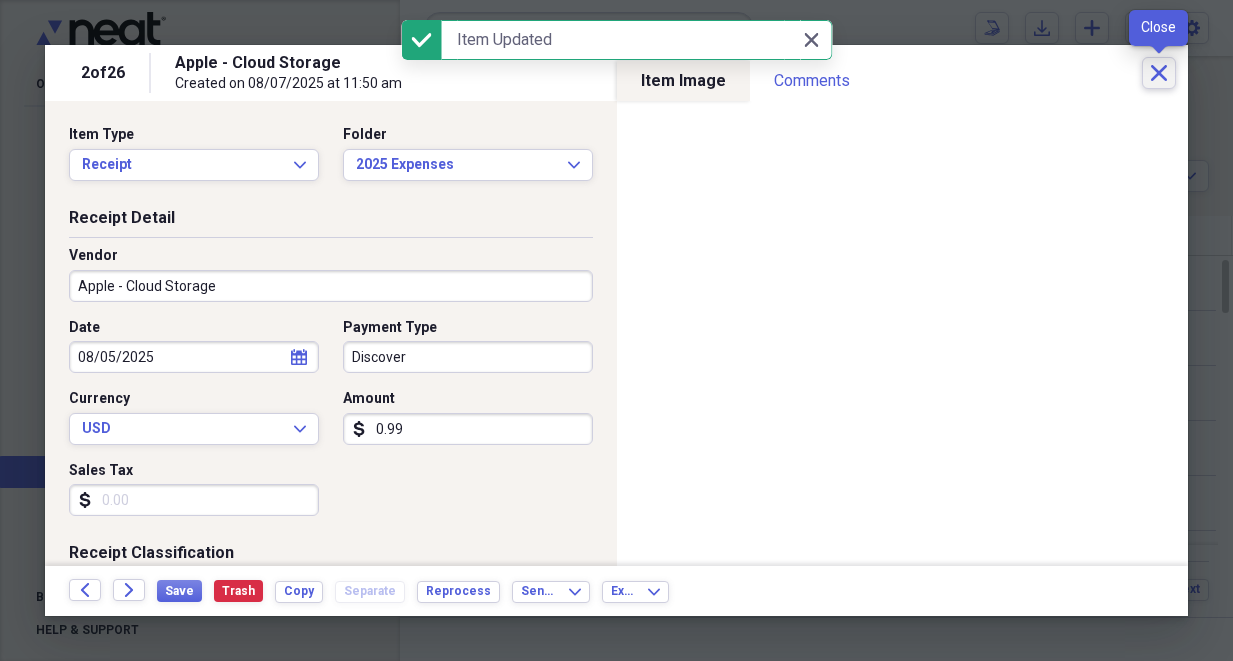 click on "Close" 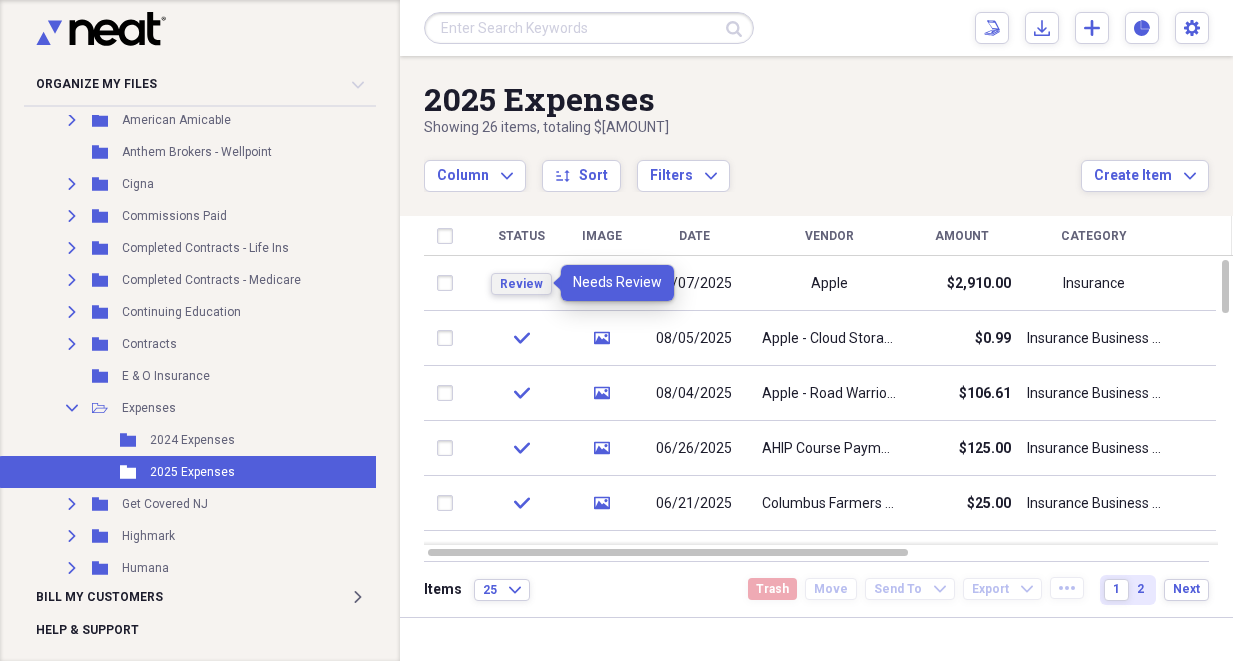 click on "Review" at bounding box center [521, 284] 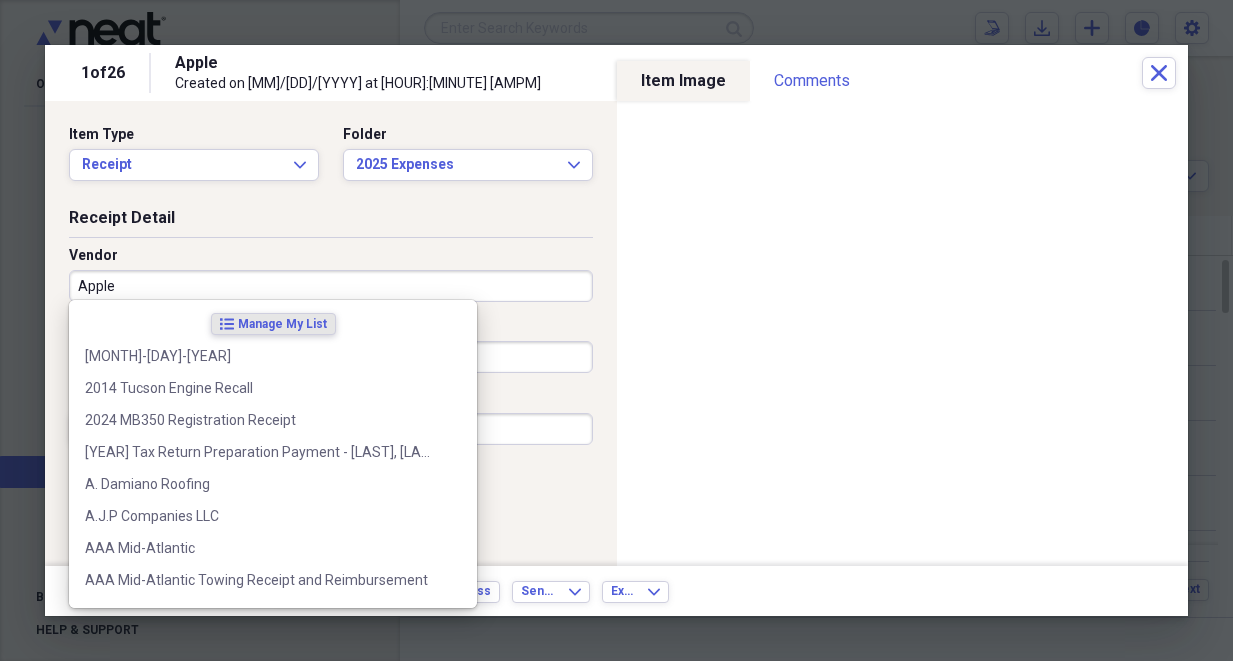 click on "Apple" at bounding box center (331, 286) 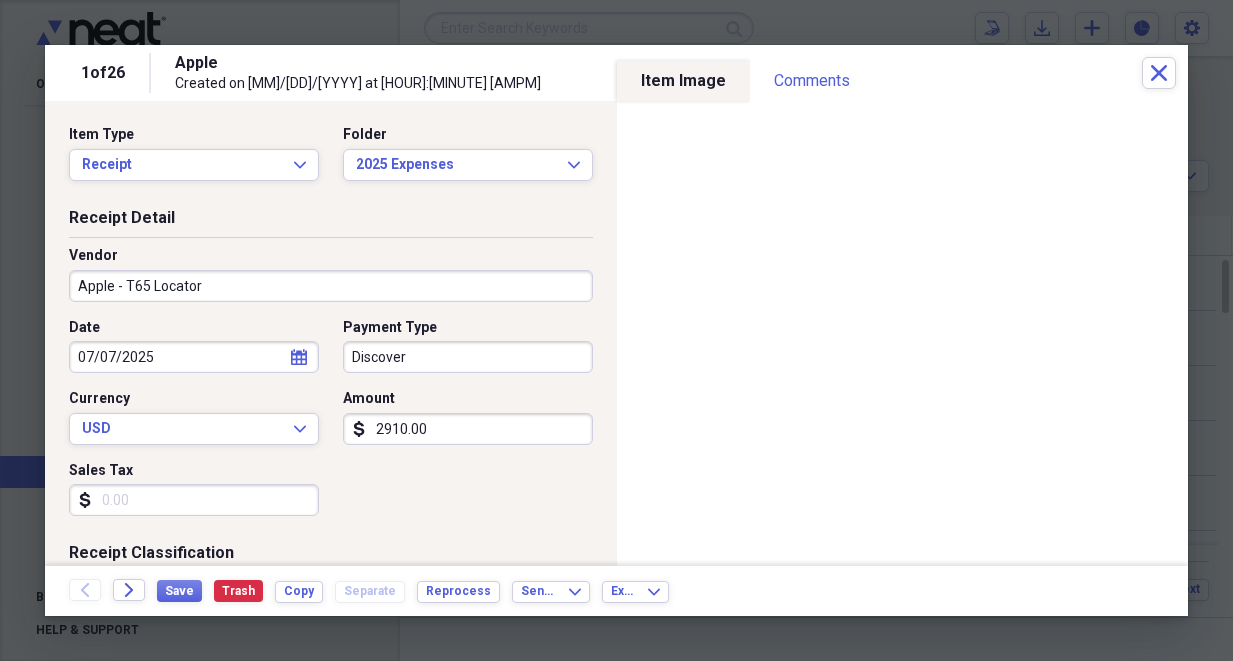 type on "Apple - T65 Locator" 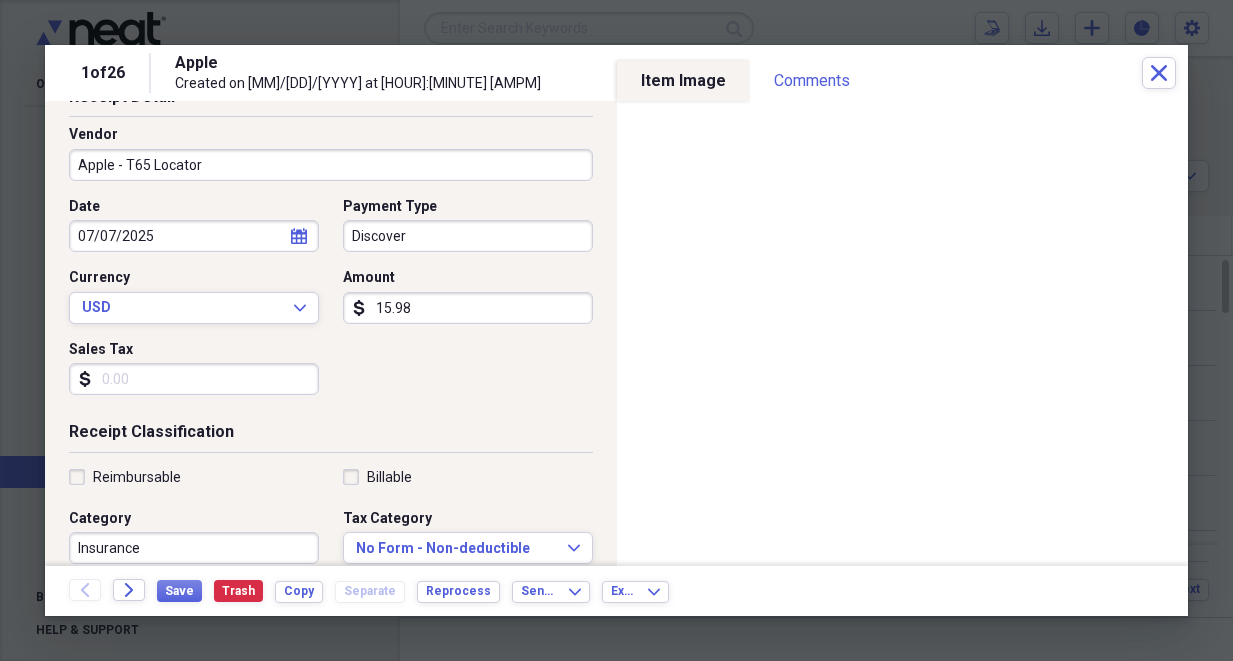 scroll, scrollTop: 122, scrollLeft: 0, axis: vertical 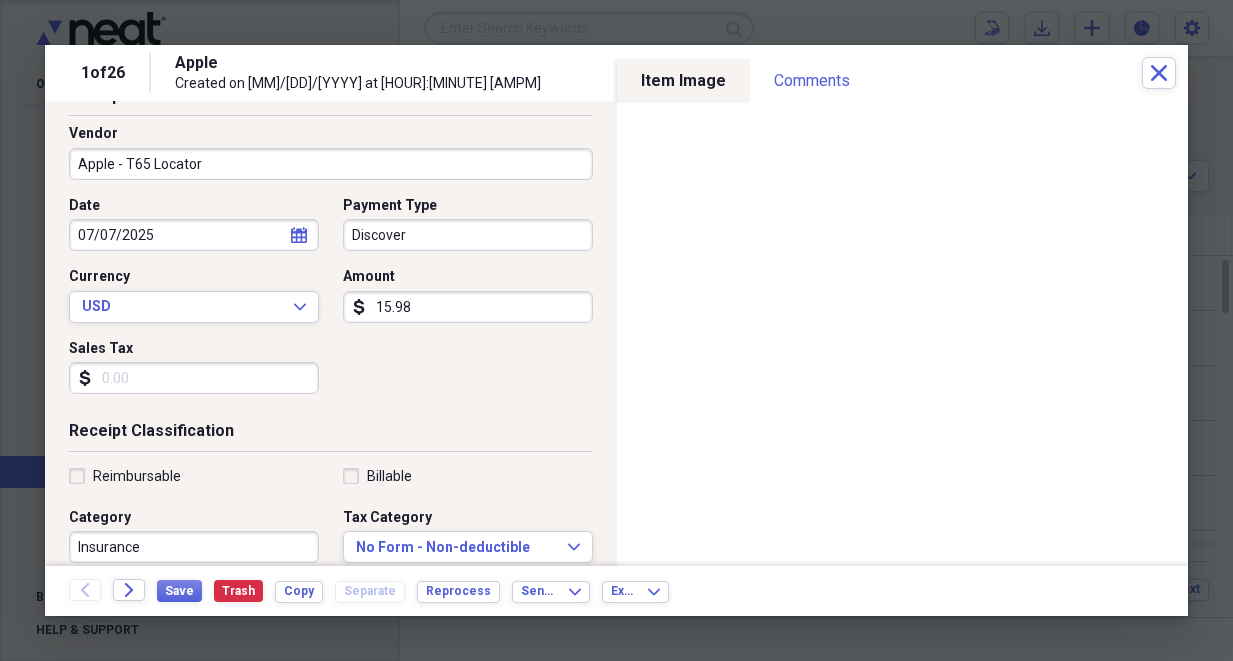 type on "15.98" 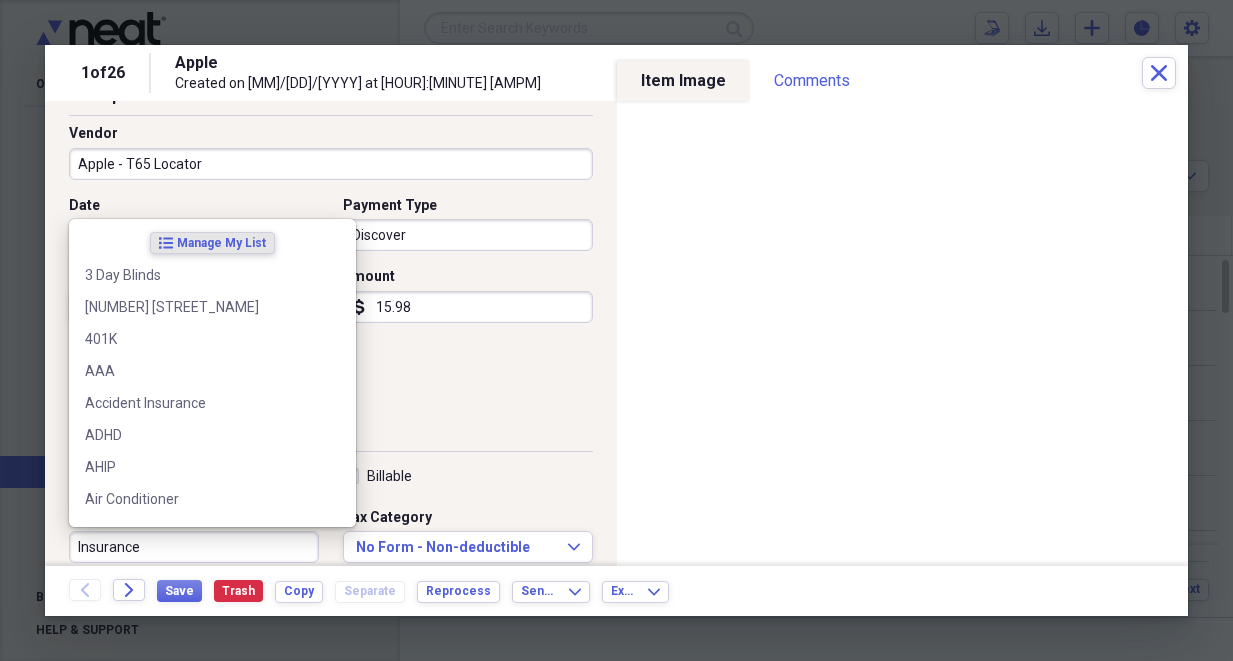 click on "Insurance" at bounding box center (194, 547) 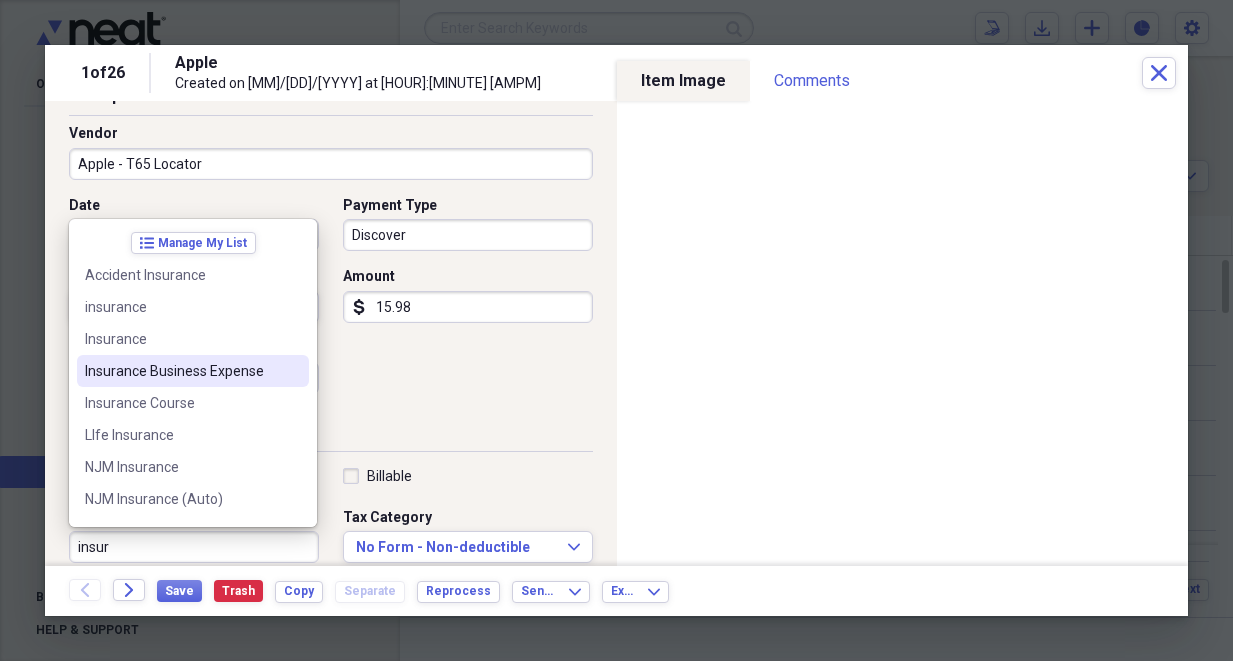 click on "Insurance Business Expense" at bounding box center [181, 371] 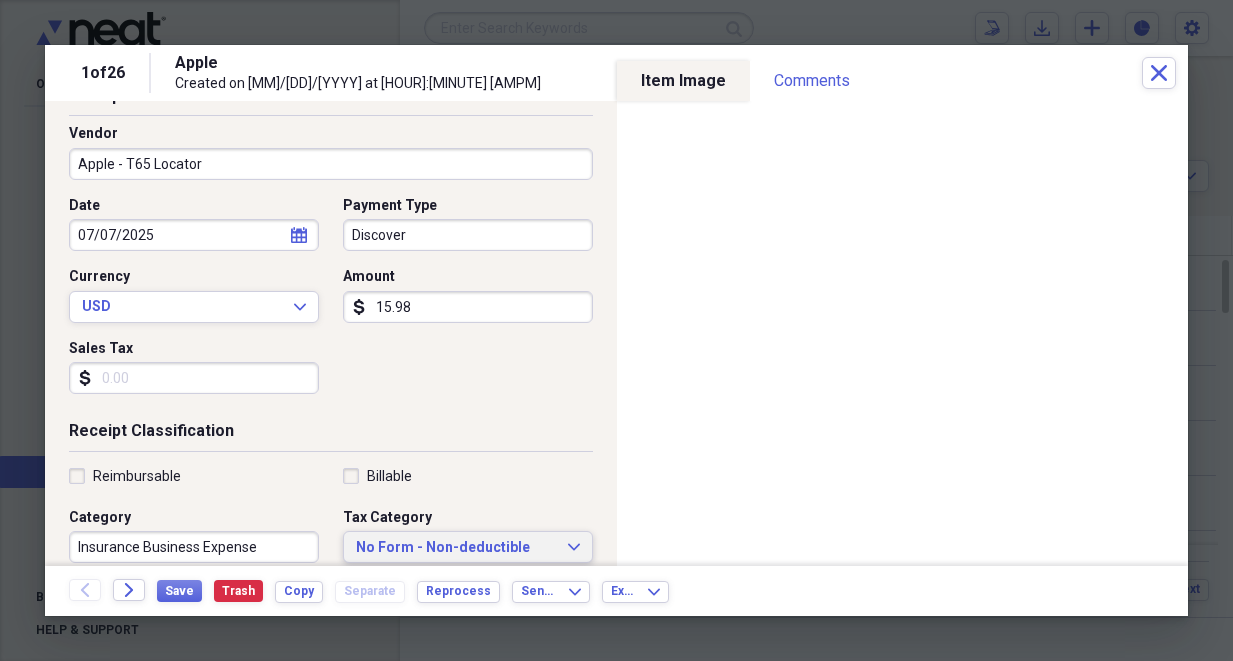 click on "No Form - Non-deductible" at bounding box center [456, 548] 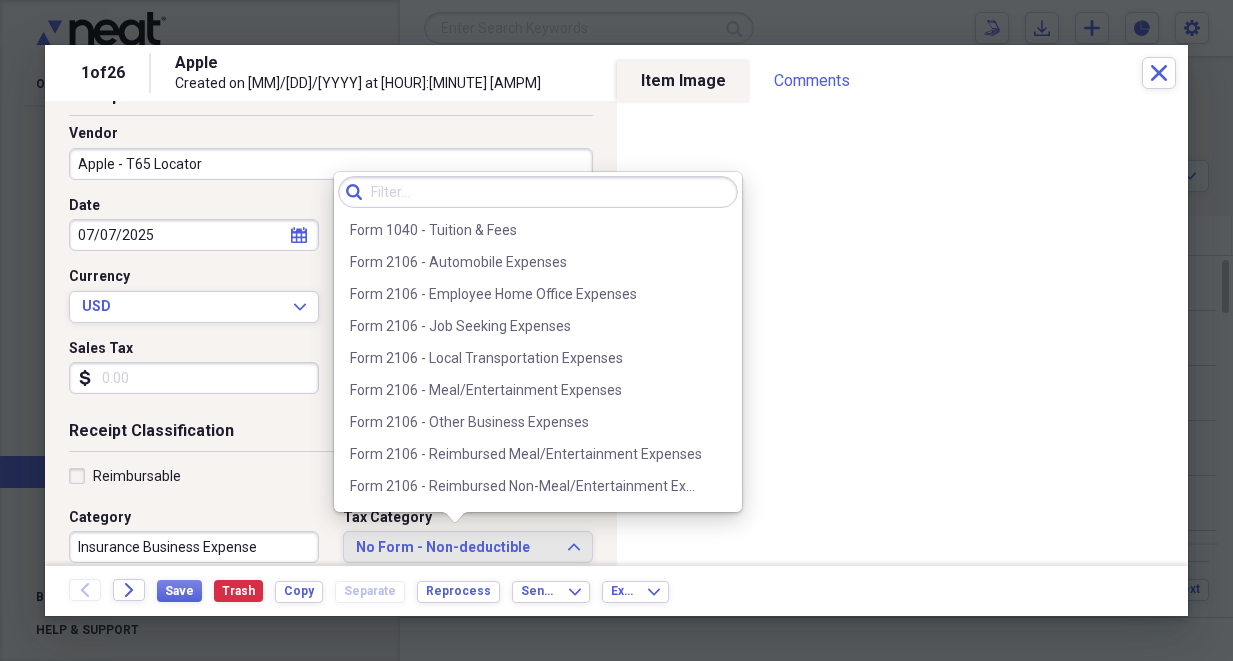scroll, scrollTop: 1684, scrollLeft: 0, axis: vertical 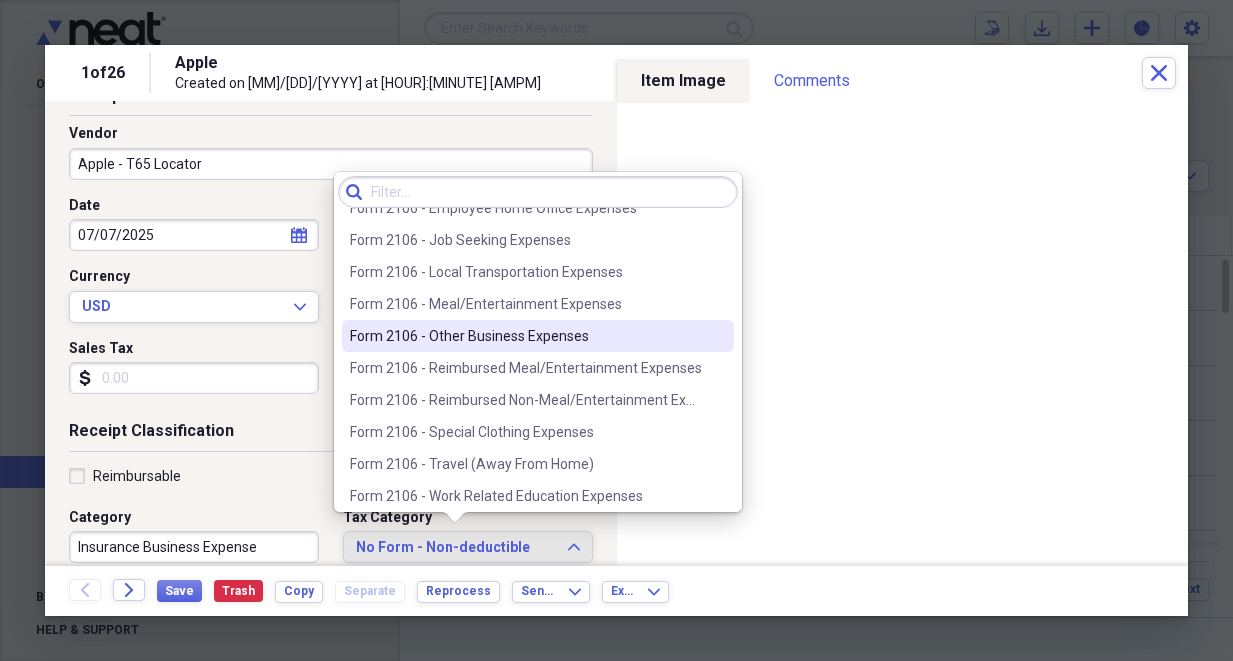 click on "Form 2106 - Other Business Expenses" at bounding box center (526, 336) 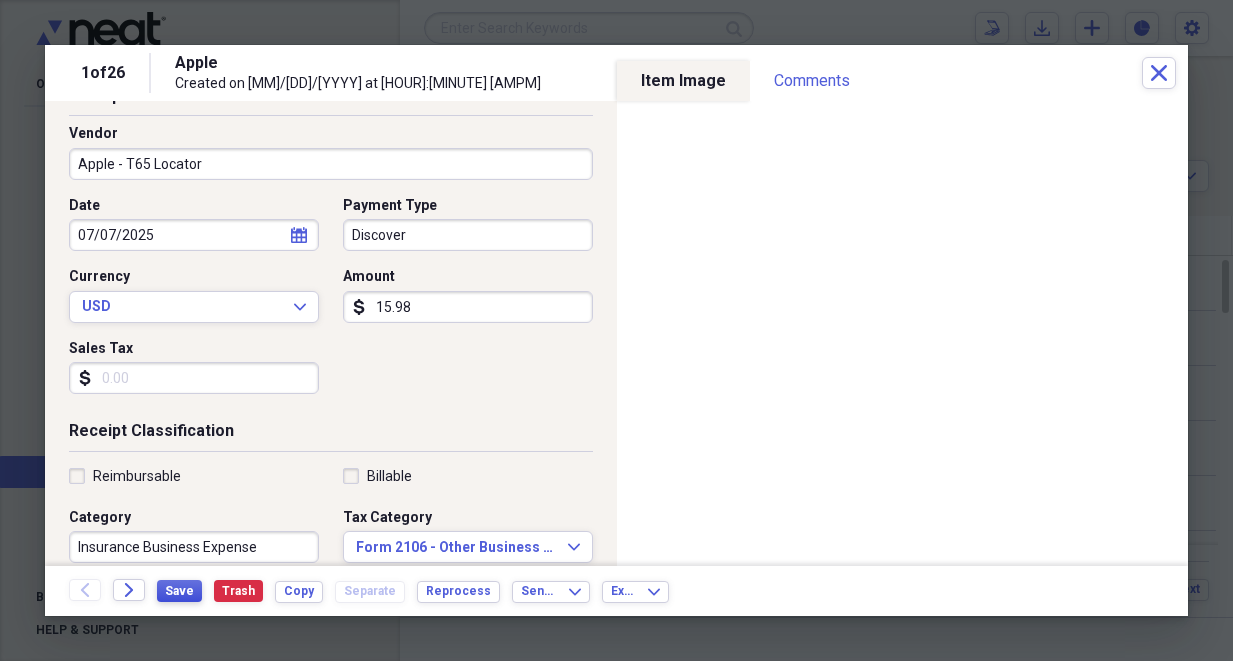 click on "Save" at bounding box center (179, 591) 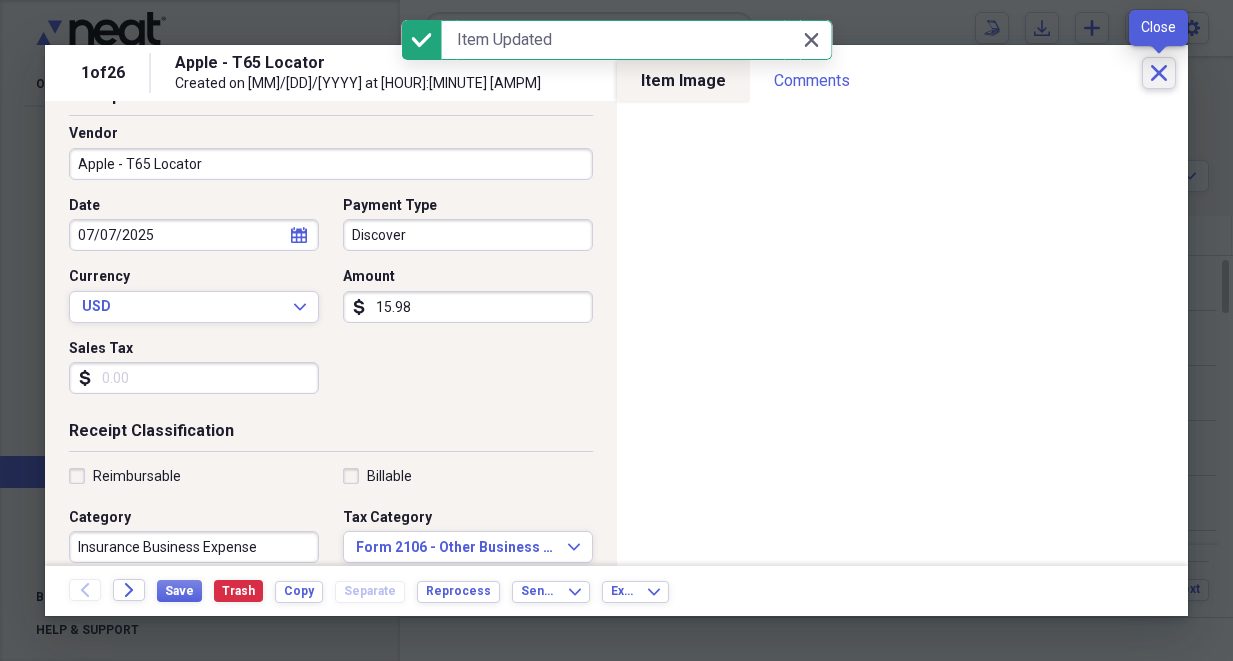 click 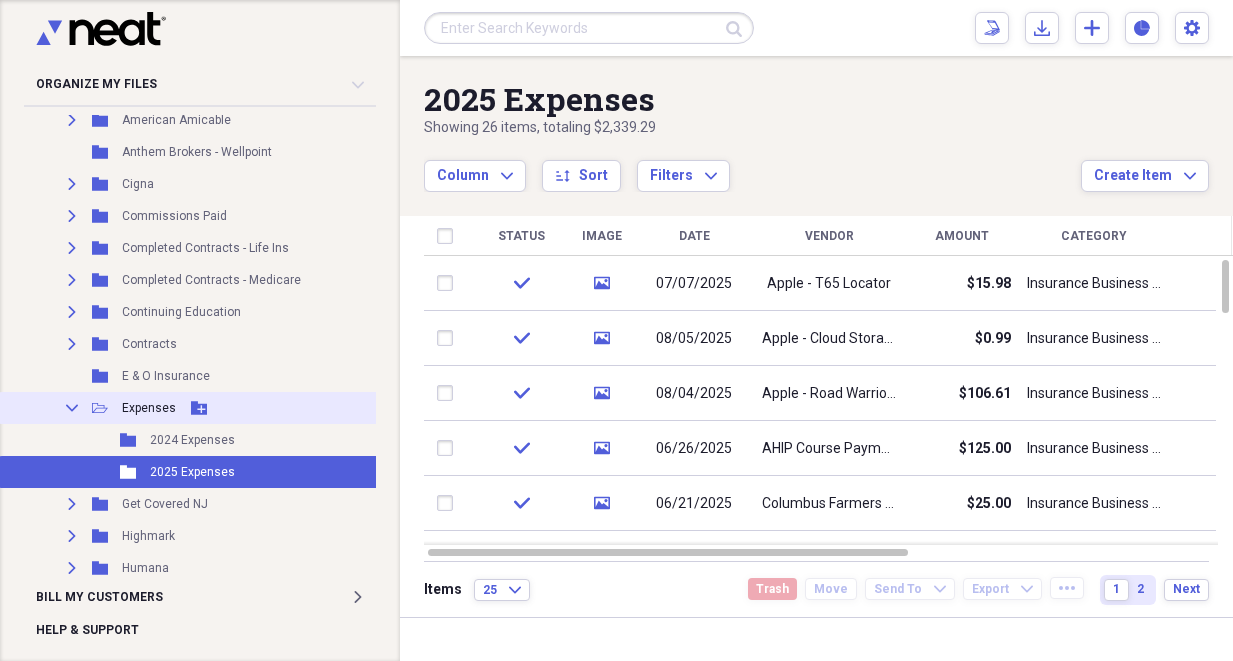 click 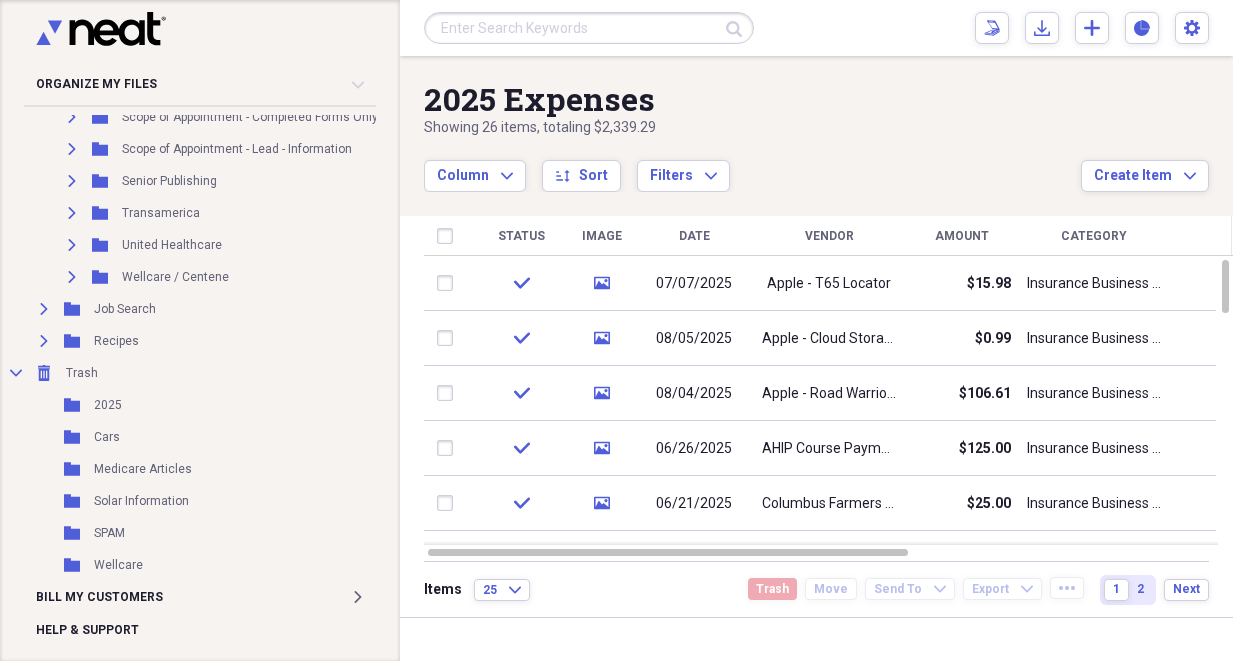 scroll, scrollTop: 1199, scrollLeft: 0, axis: vertical 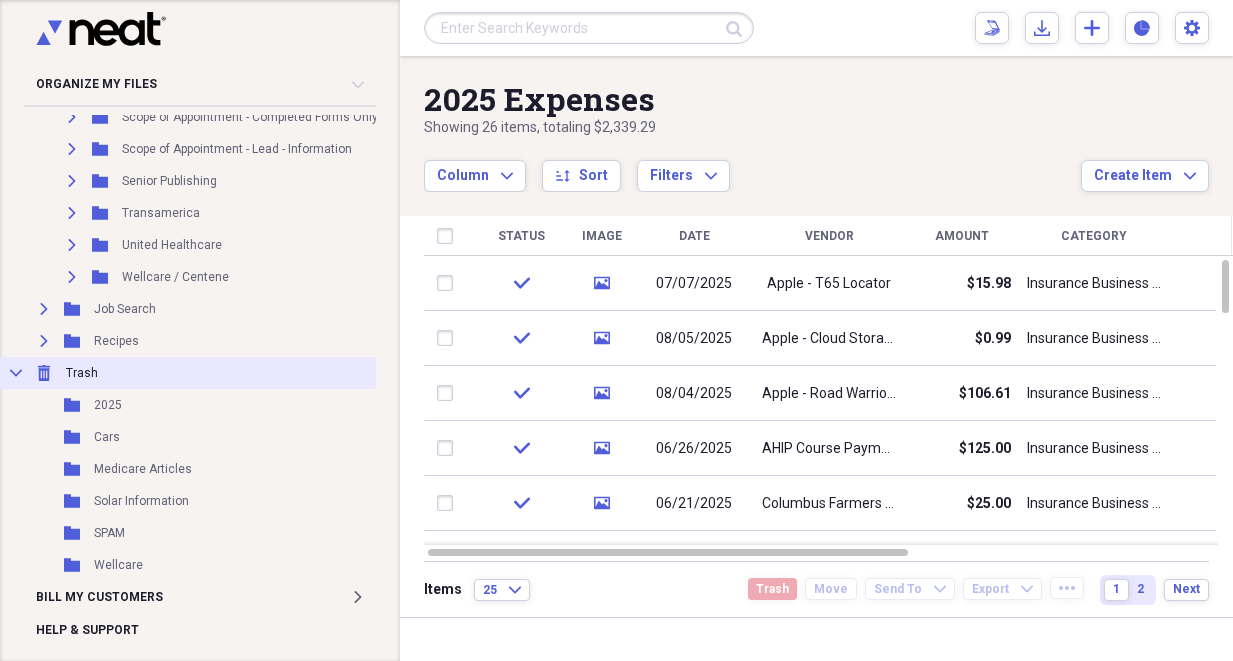 click on "Collapse" 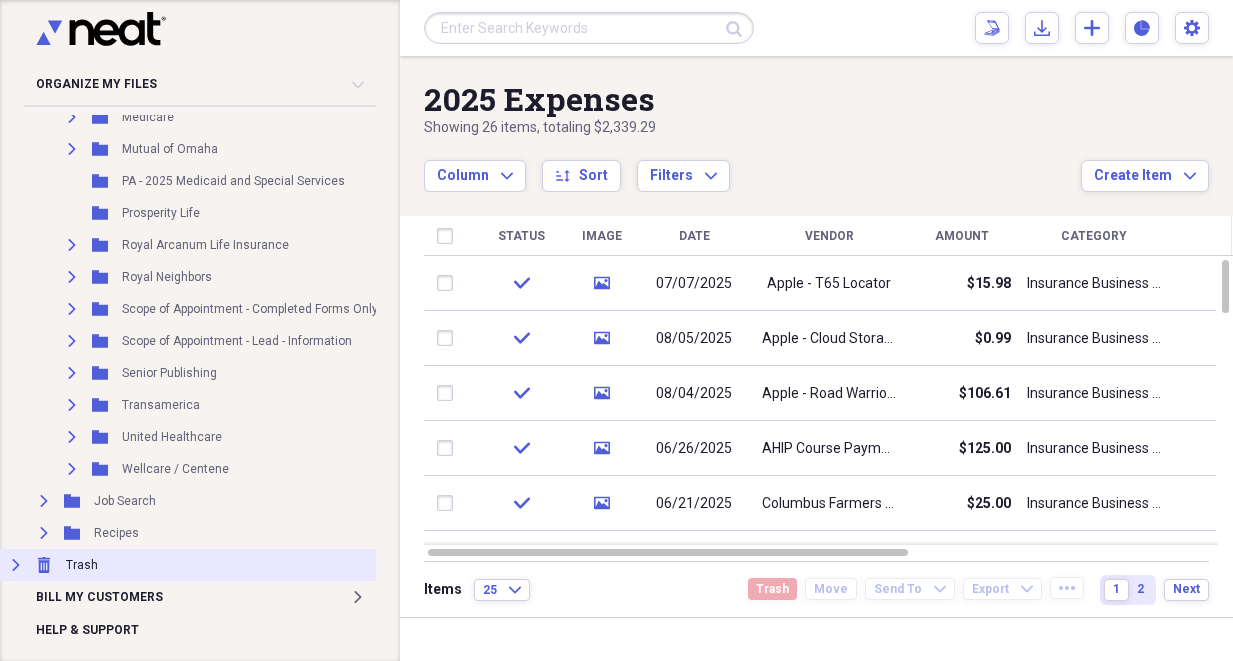 scroll, scrollTop: 1020, scrollLeft: 0, axis: vertical 